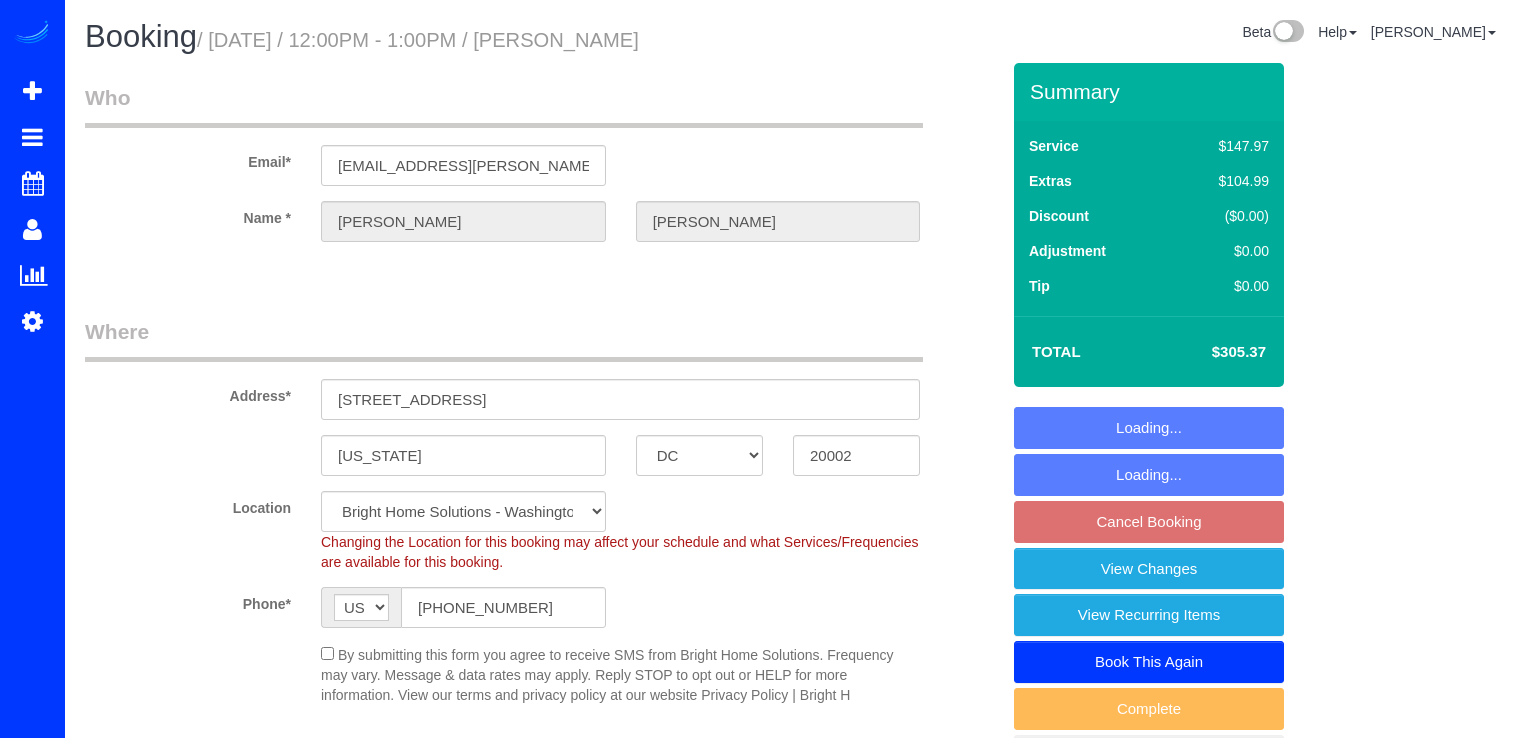 select on "DC" 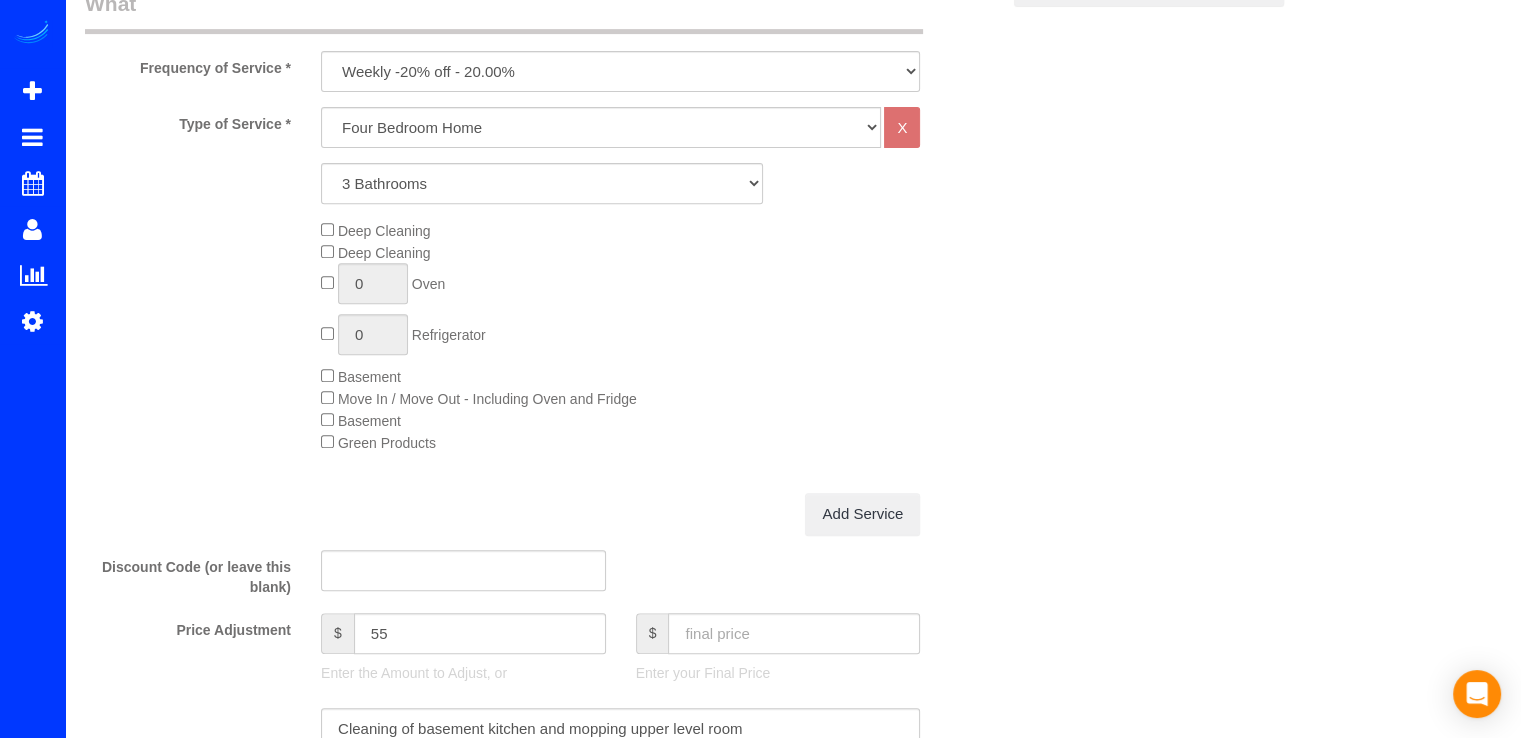 scroll, scrollTop: 600, scrollLeft: 0, axis: vertical 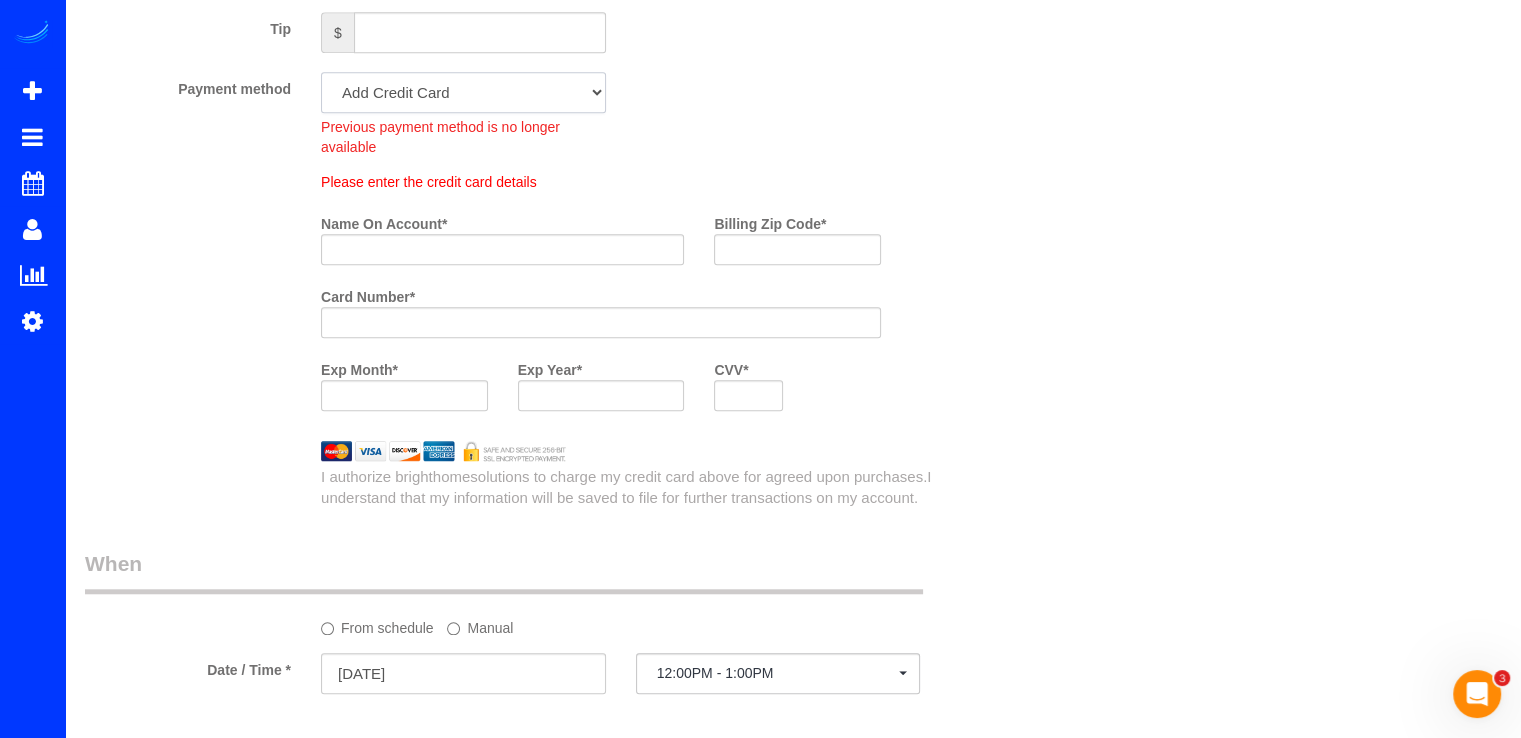 click on "Visa - 4097 - 06/2030 (Default) Add Credit Card ─────────────── Cash Check Paypal" 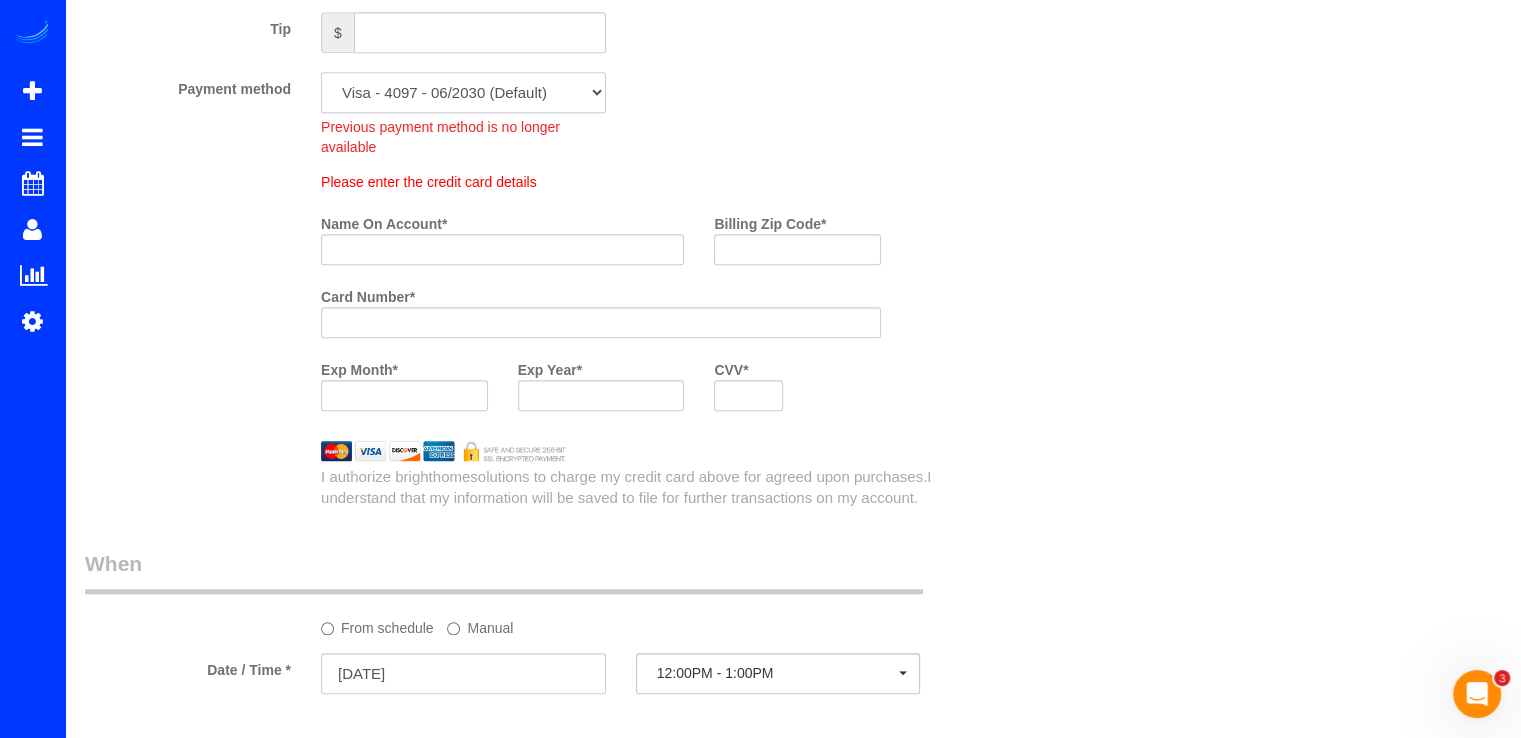 click on "Visa - 4097 - 06/2030 (Default) Add Credit Card ─────────────── Cash Check Paypal" 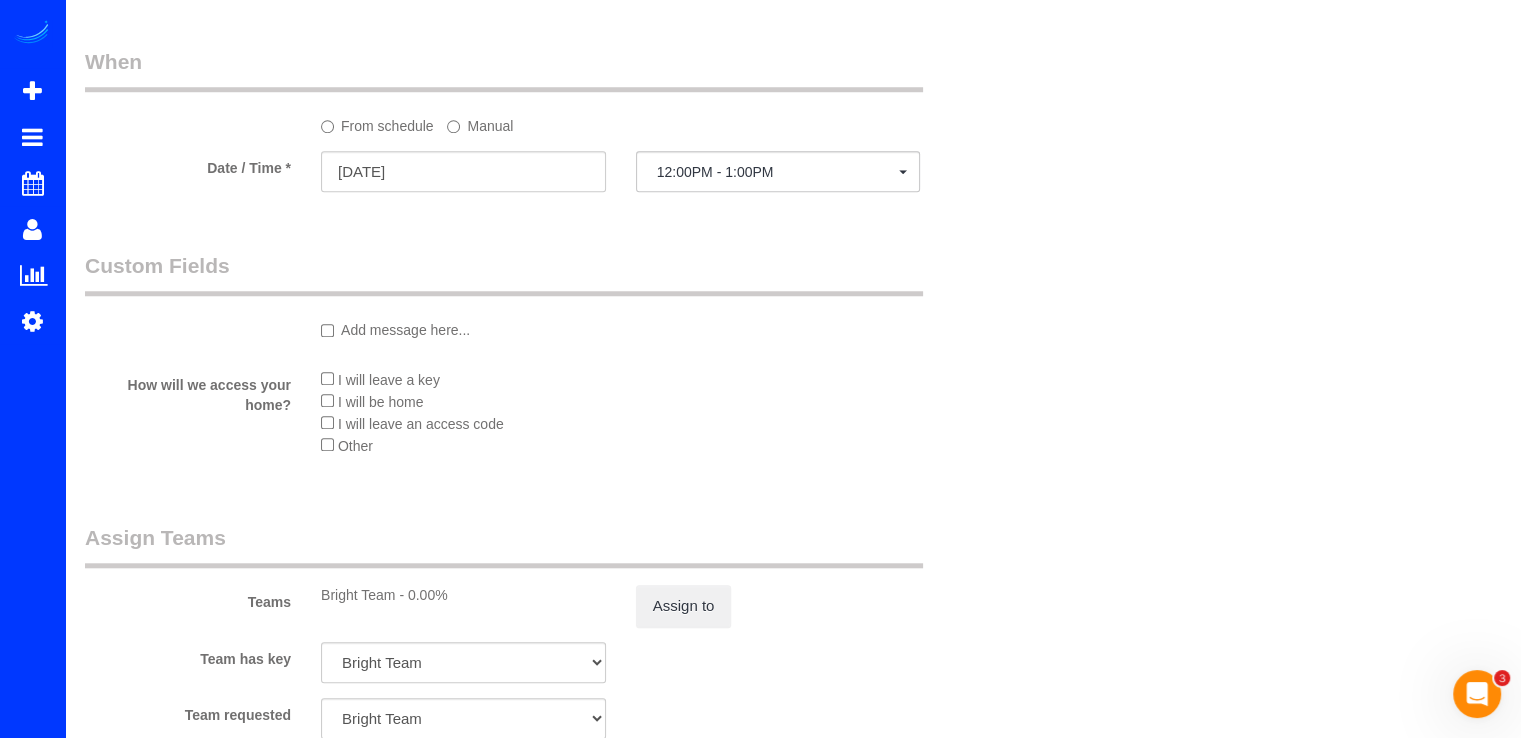 scroll, scrollTop: 1700, scrollLeft: 0, axis: vertical 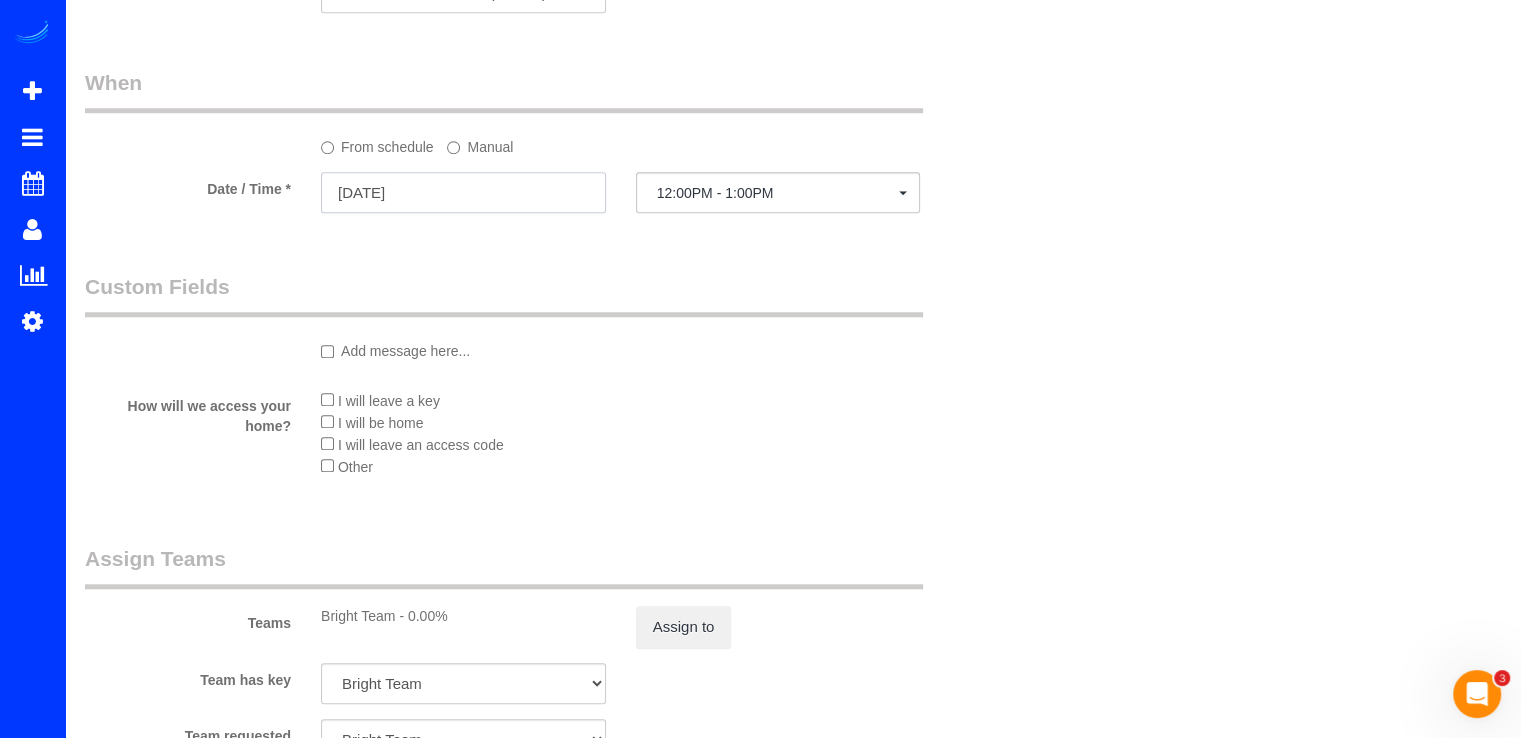 click on "[DATE]" at bounding box center (463, 192) 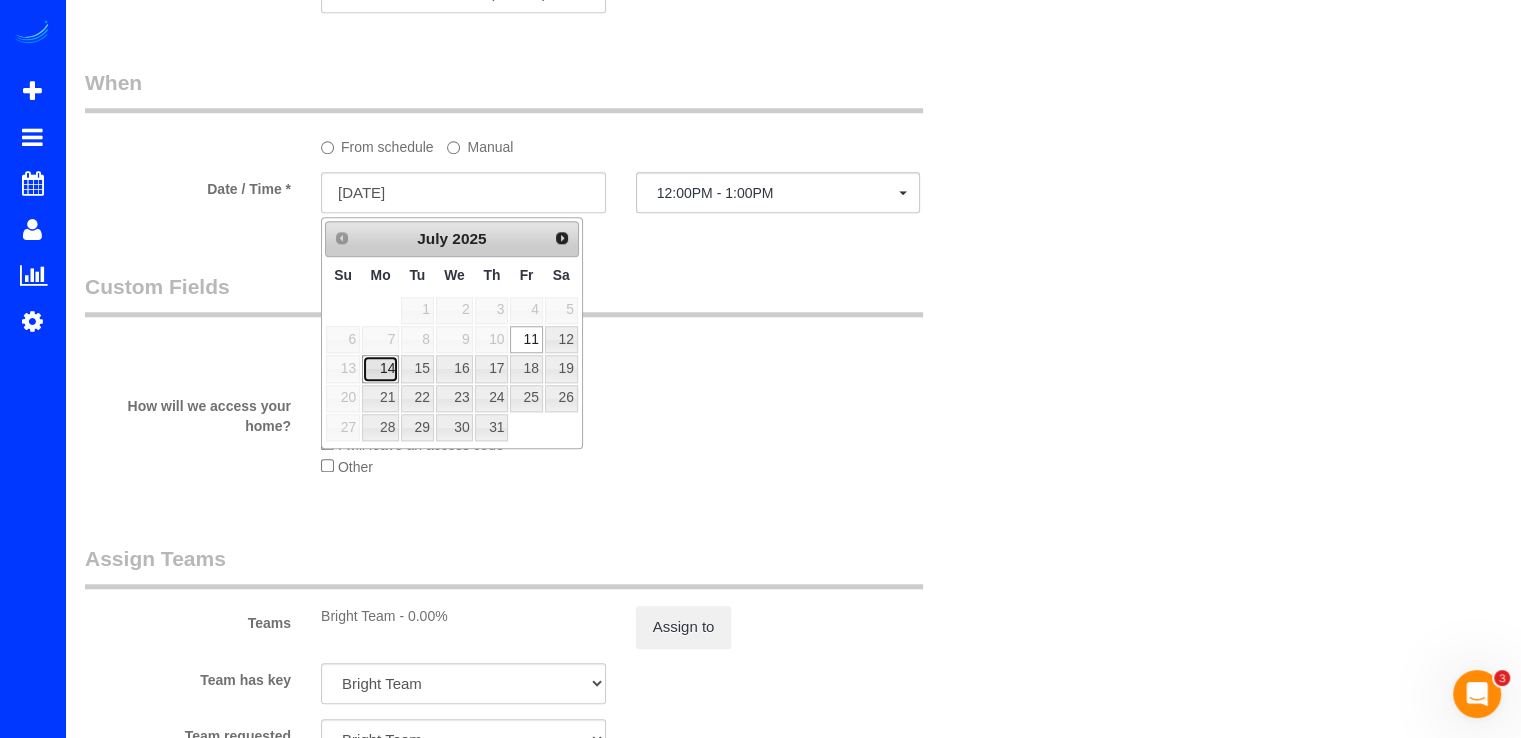 click on "14" at bounding box center [380, 368] 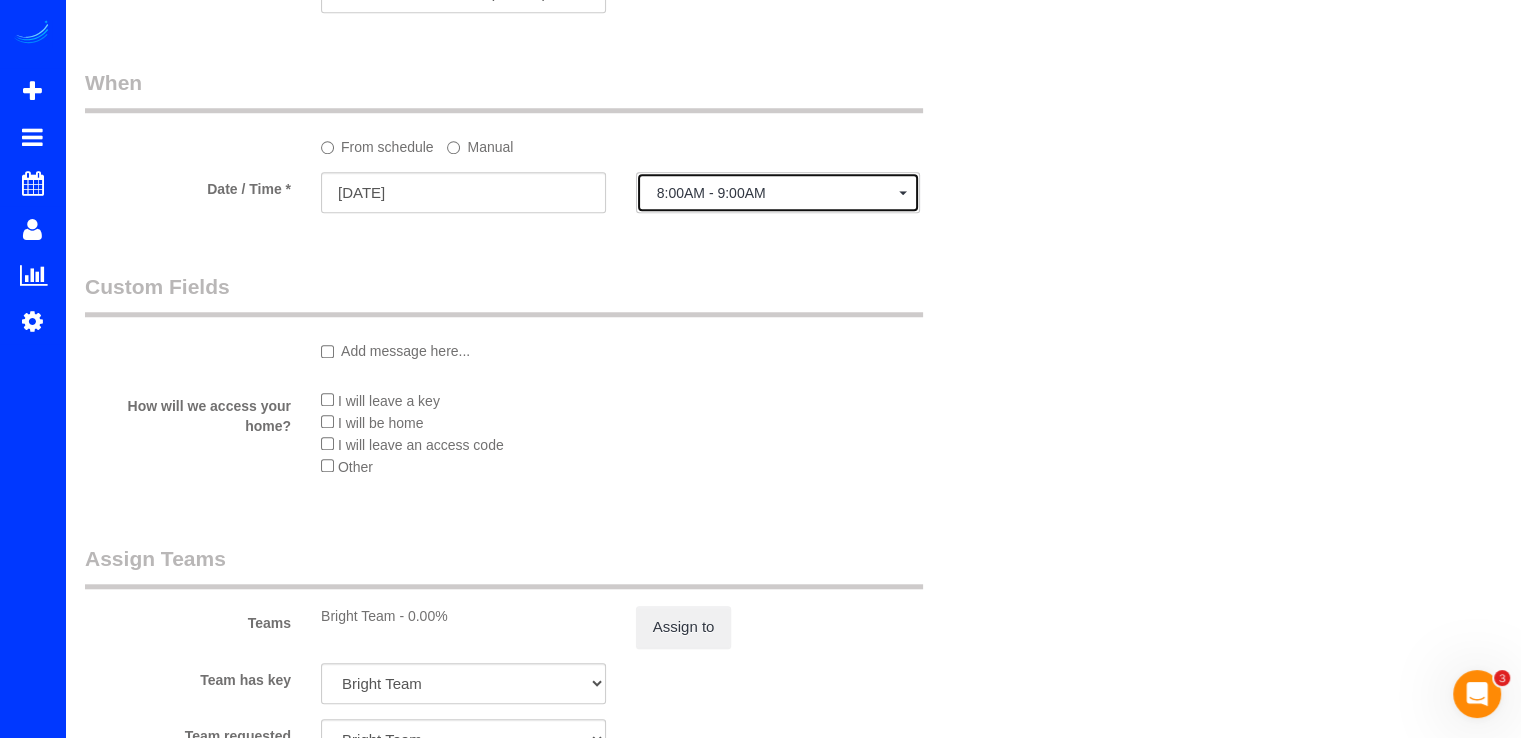 click on "8:00AM - 9:00AM" 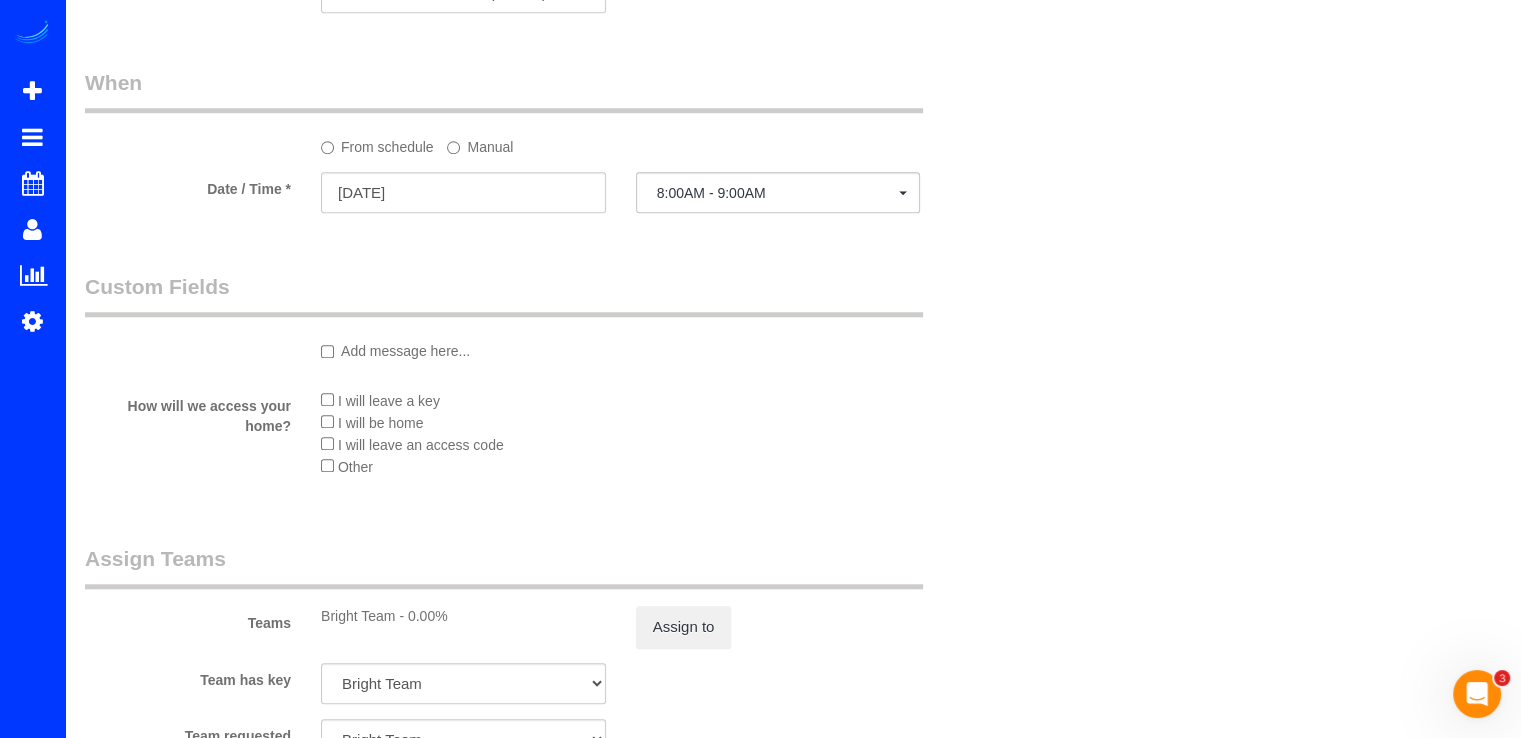 scroll, scrollTop: 232, scrollLeft: 0, axis: vertical 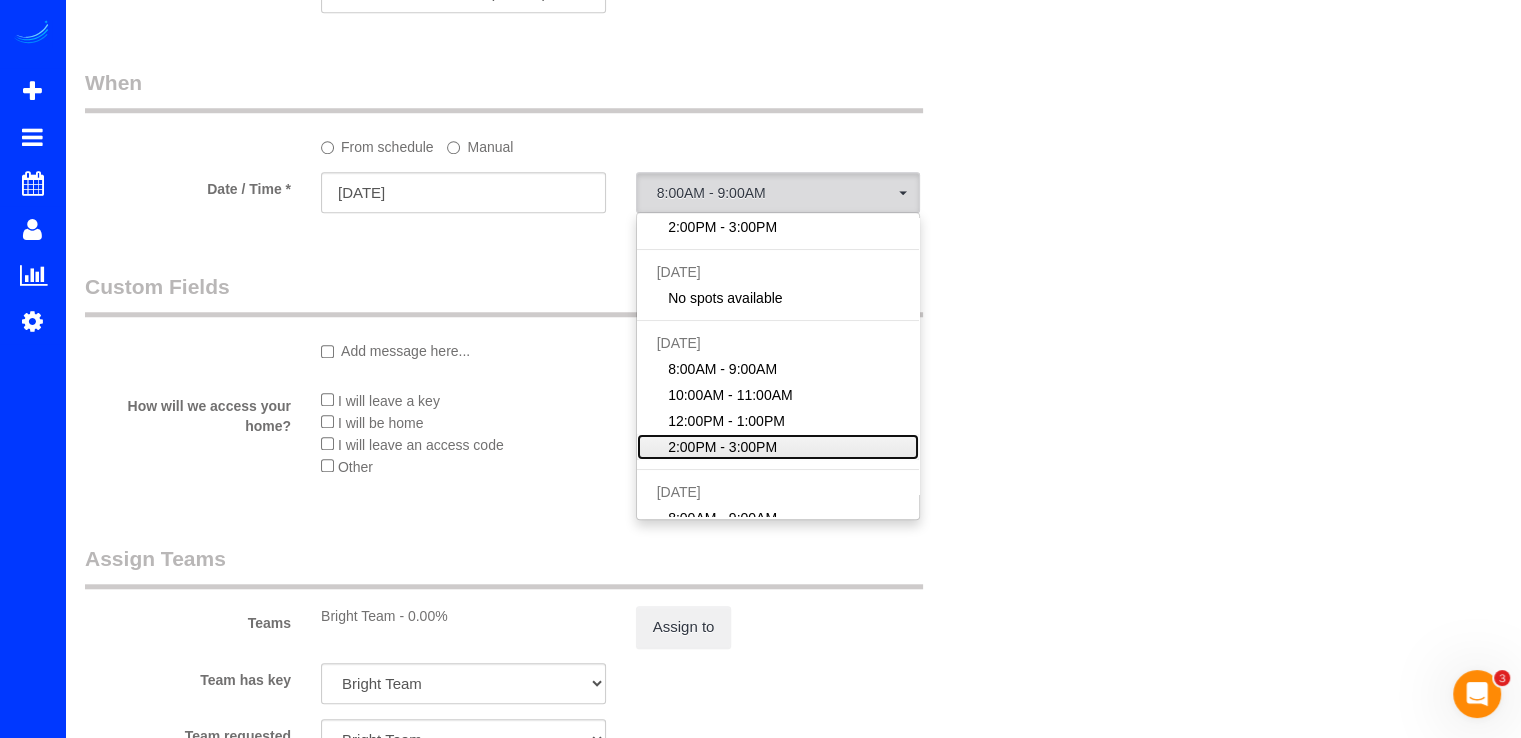 click on "2:00PM - 3:00PM" 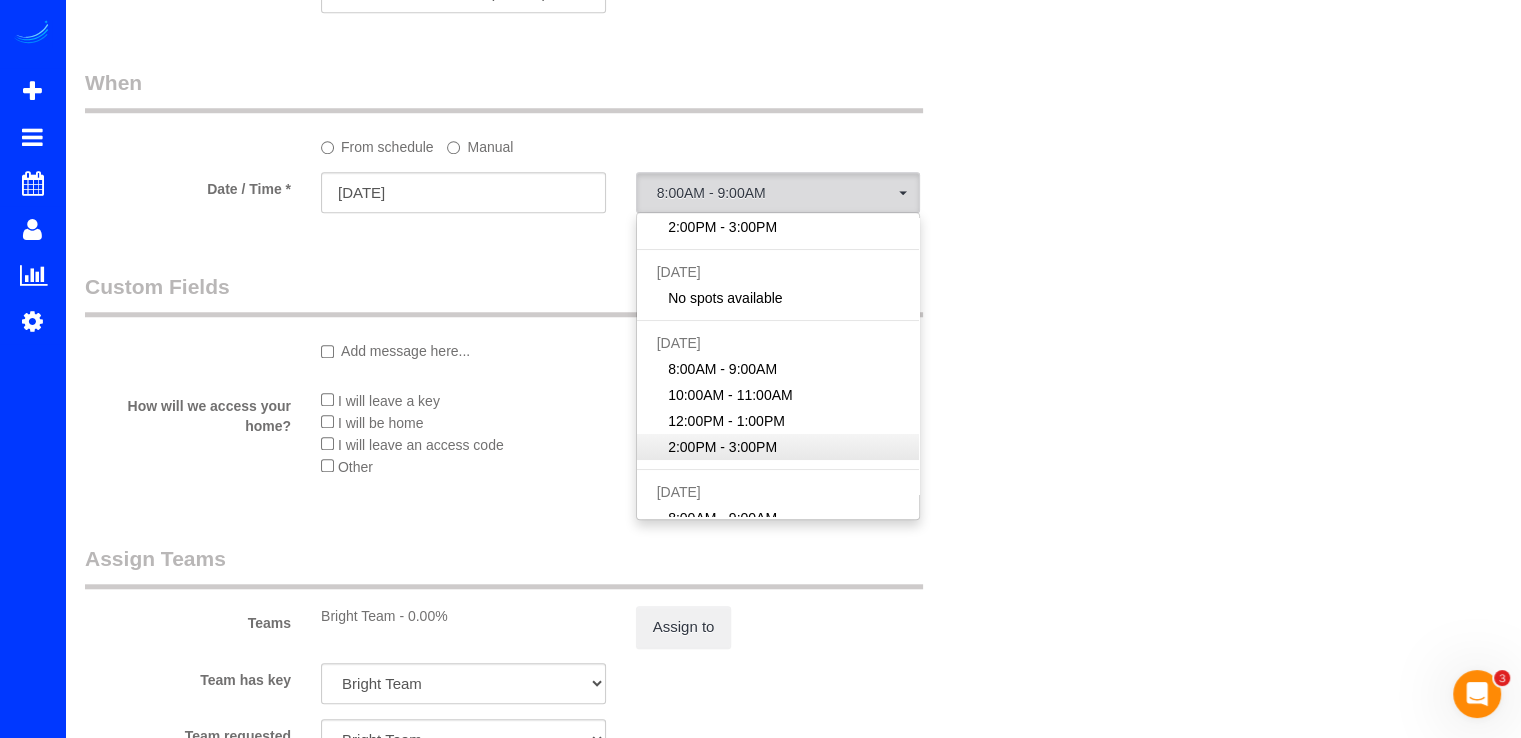 select on "spot28" 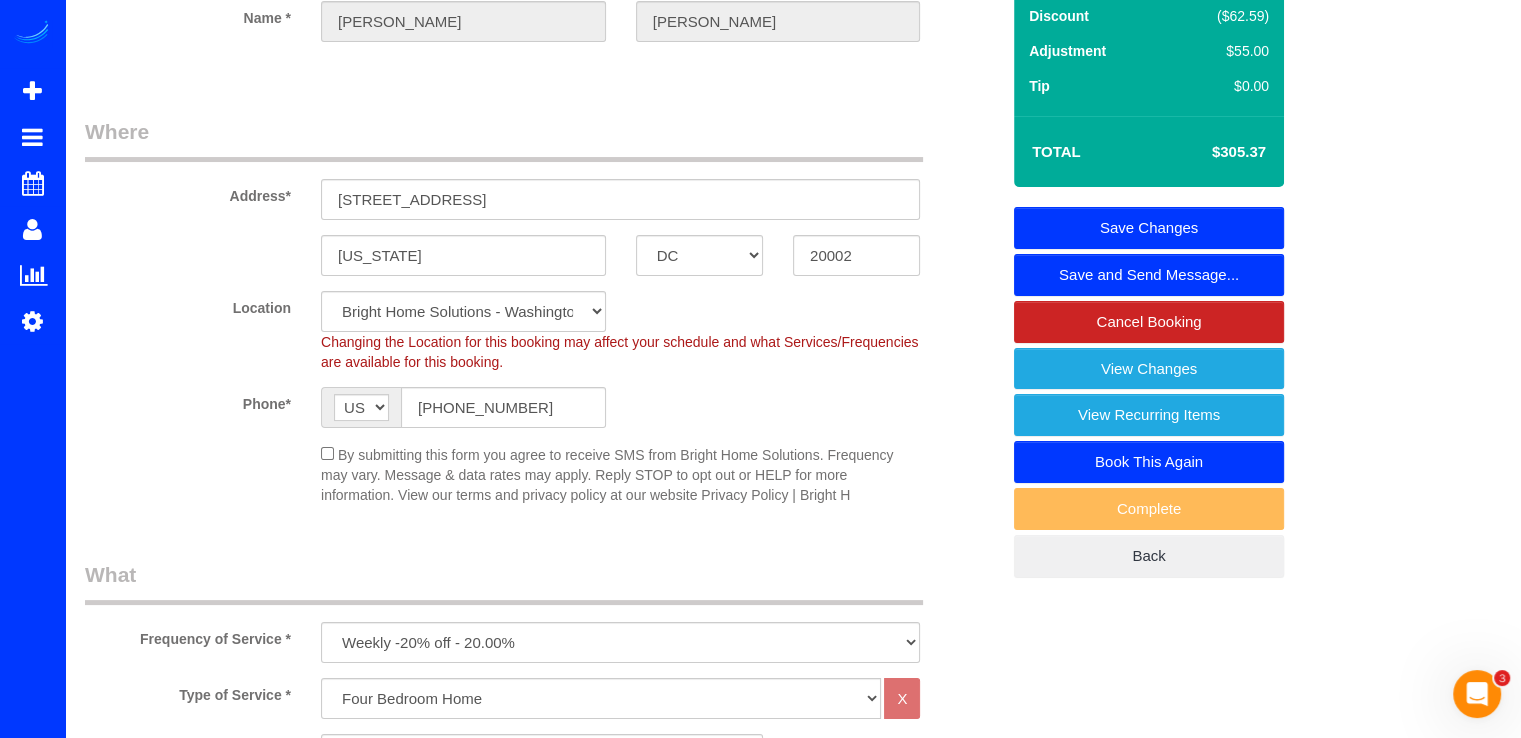 scroll, scrollTop: 0, scrollLeft: 0, axis: both 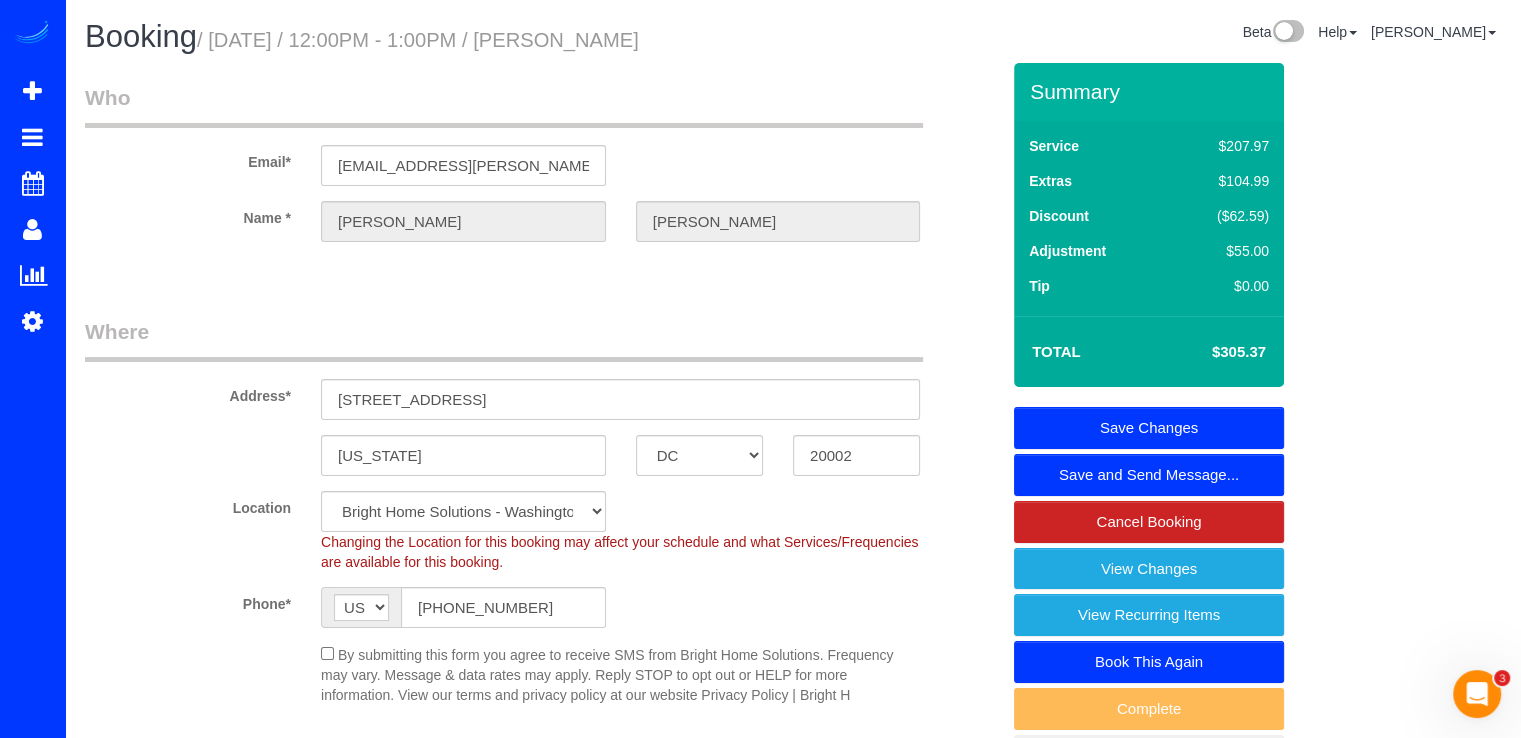 click on "Save Changes" at bounding box center [1149, 428] 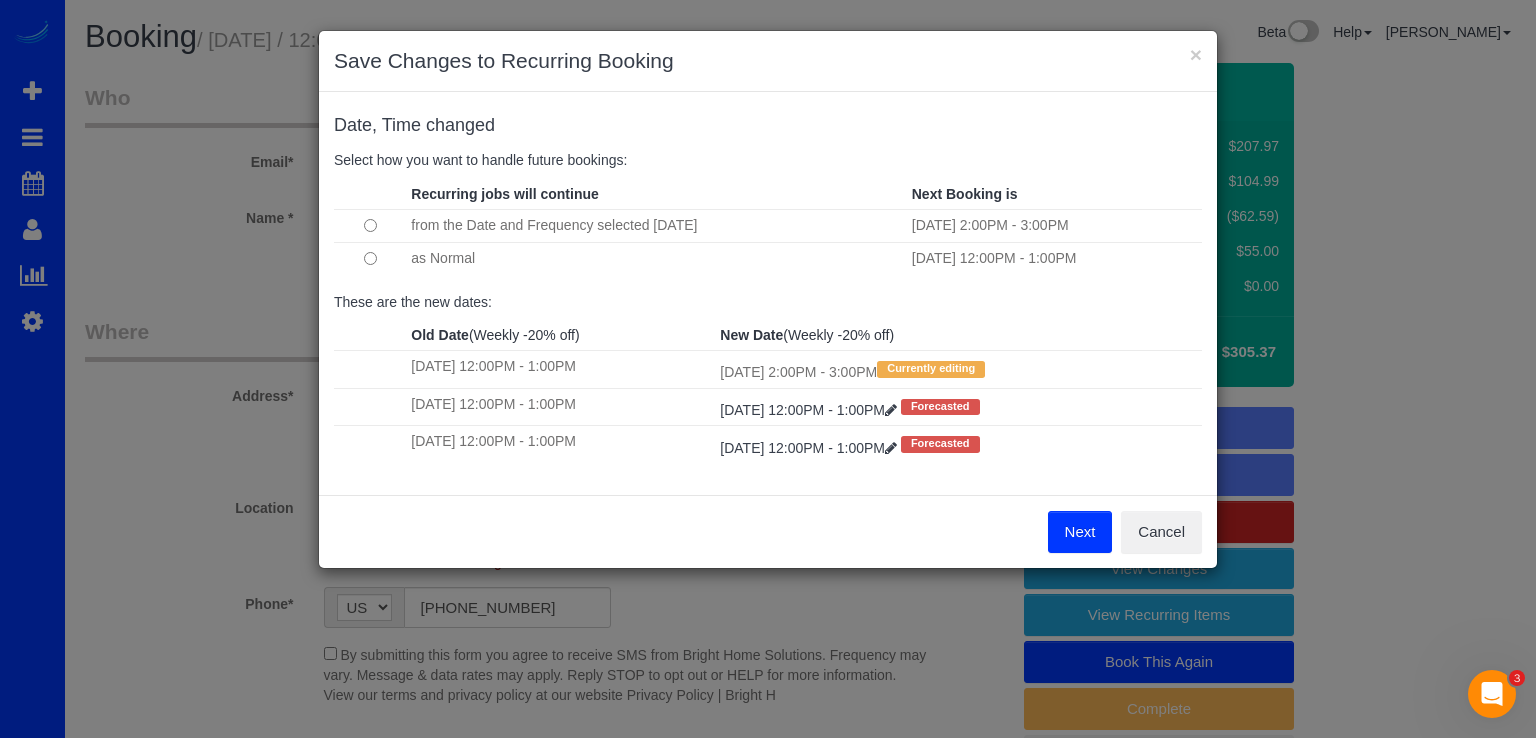 click on "Next" at bounding box center [1080, 532] 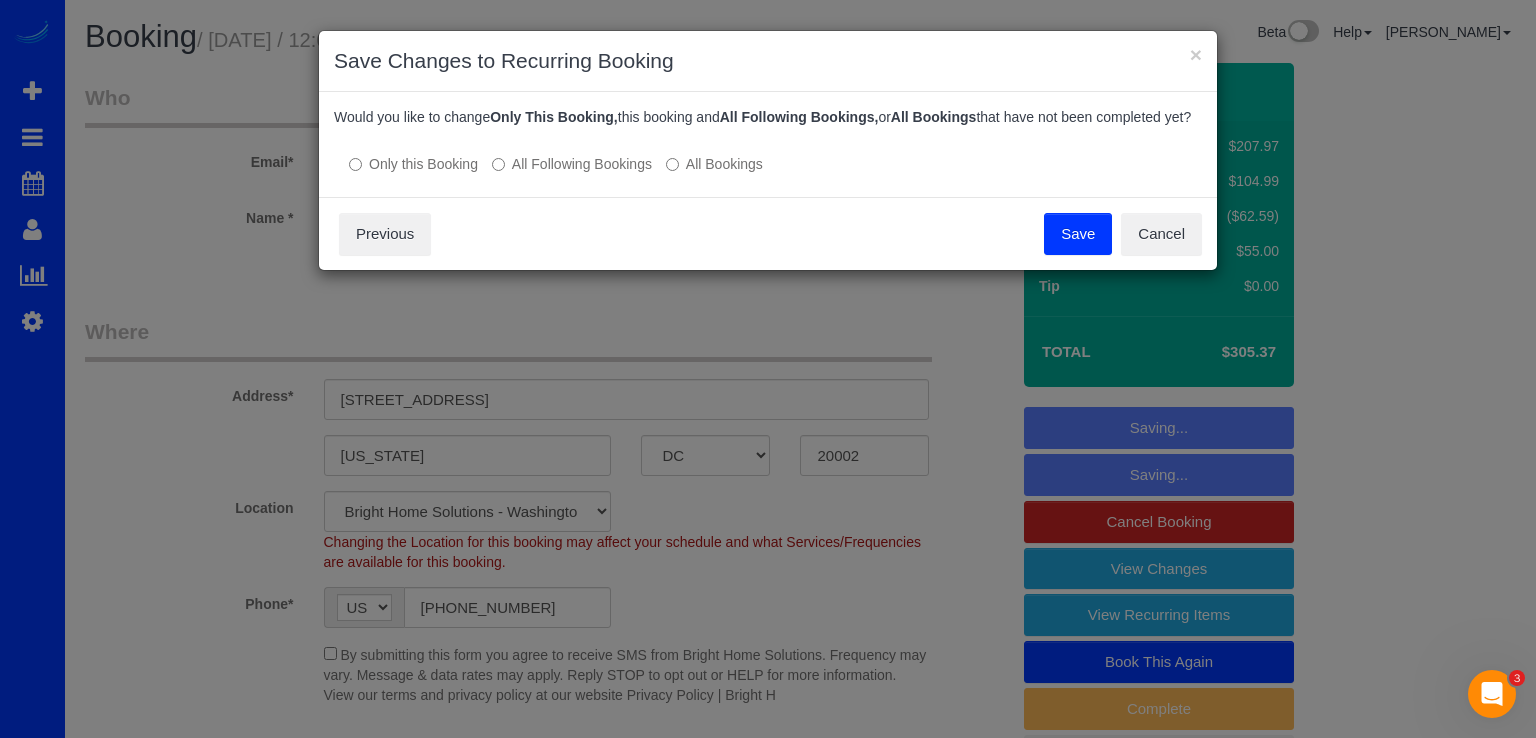 click on "Save" at bounding box center [1078, 234] 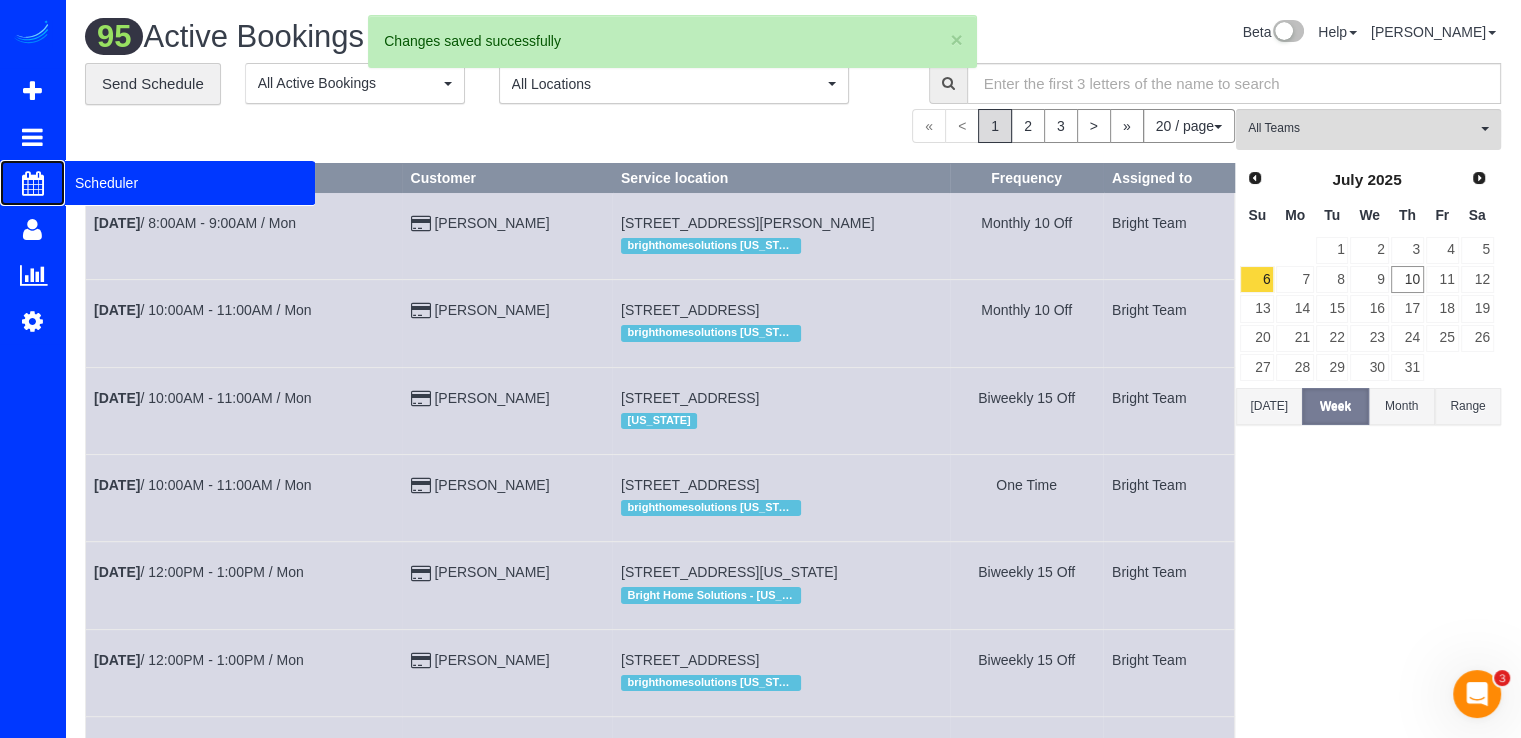 click on "Scheduler" at bounding box center (190, 183) 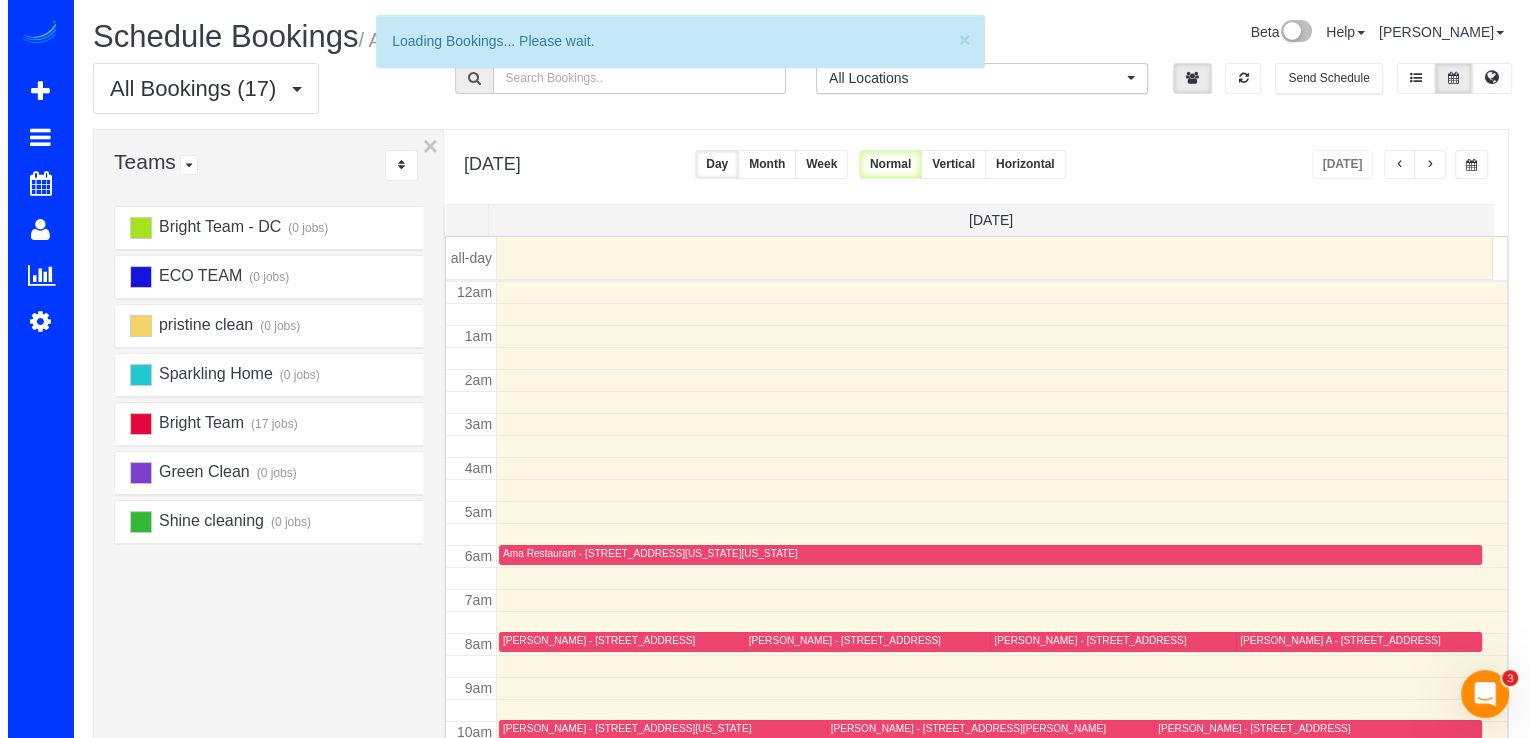 scroll, scrollTop: 263, scrollLeft: 0, axis: vertical 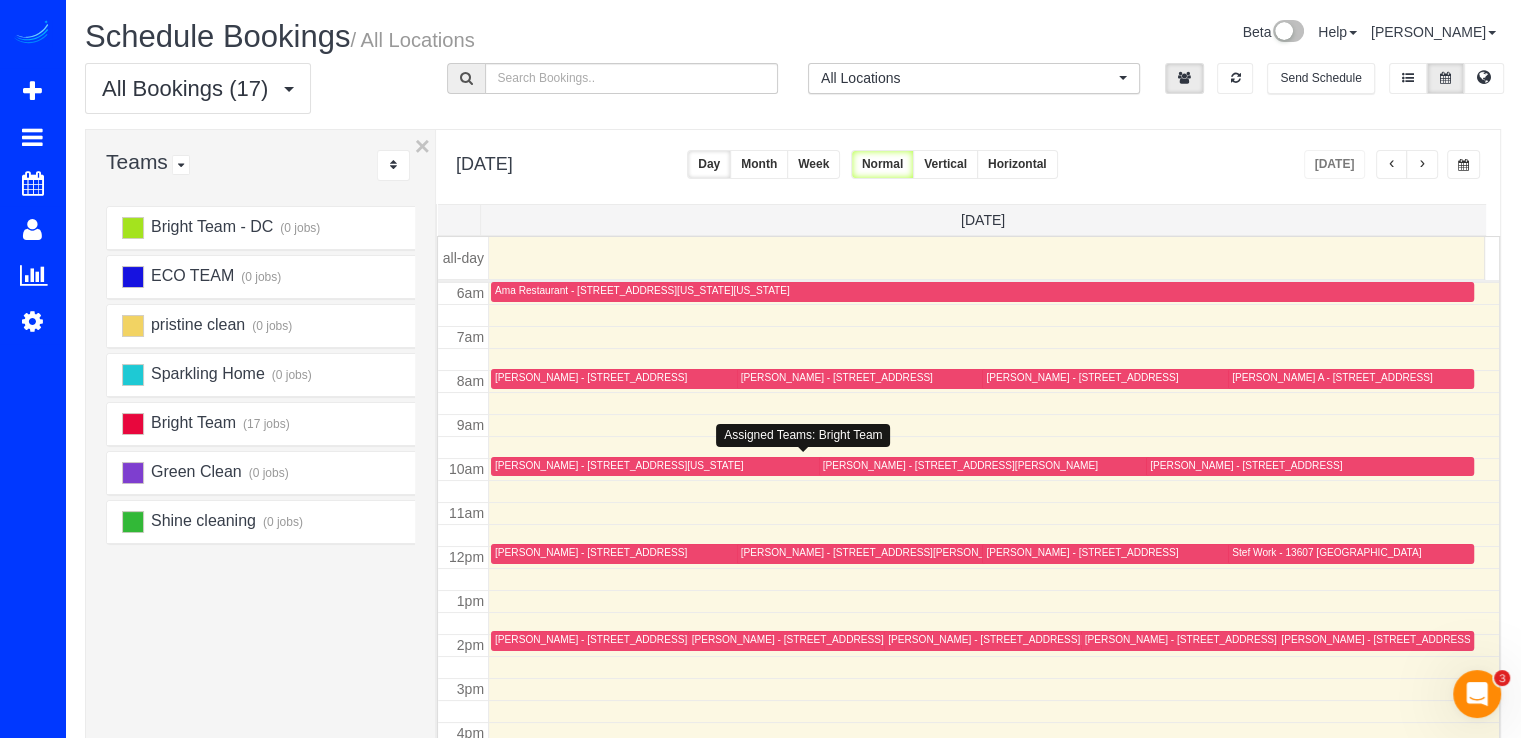 click on "[PERSON_NAME] - [STREET_ADDRESS][US_STATE]" at bounding box center (619, 465) 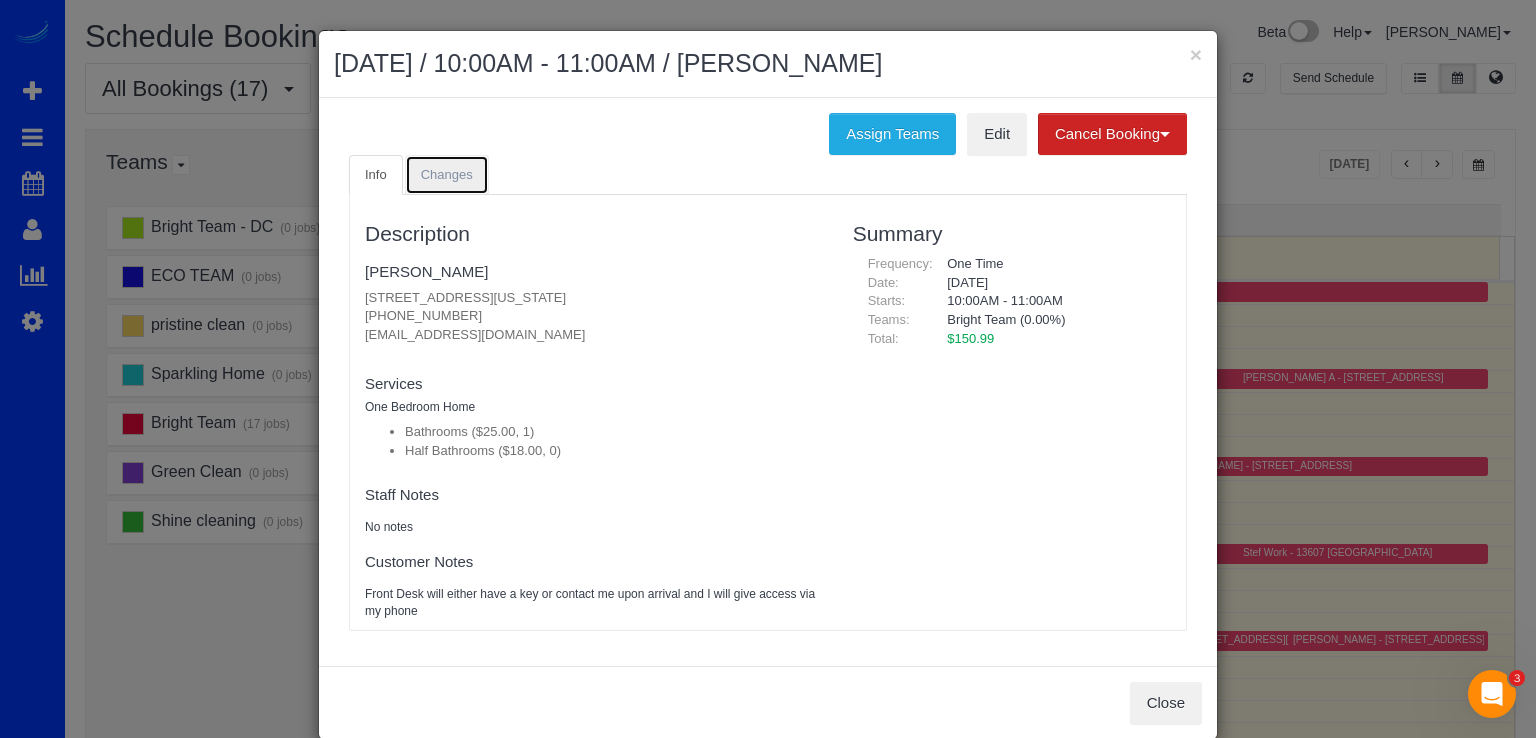 click on "Changes" at bounding box center (447, 174) 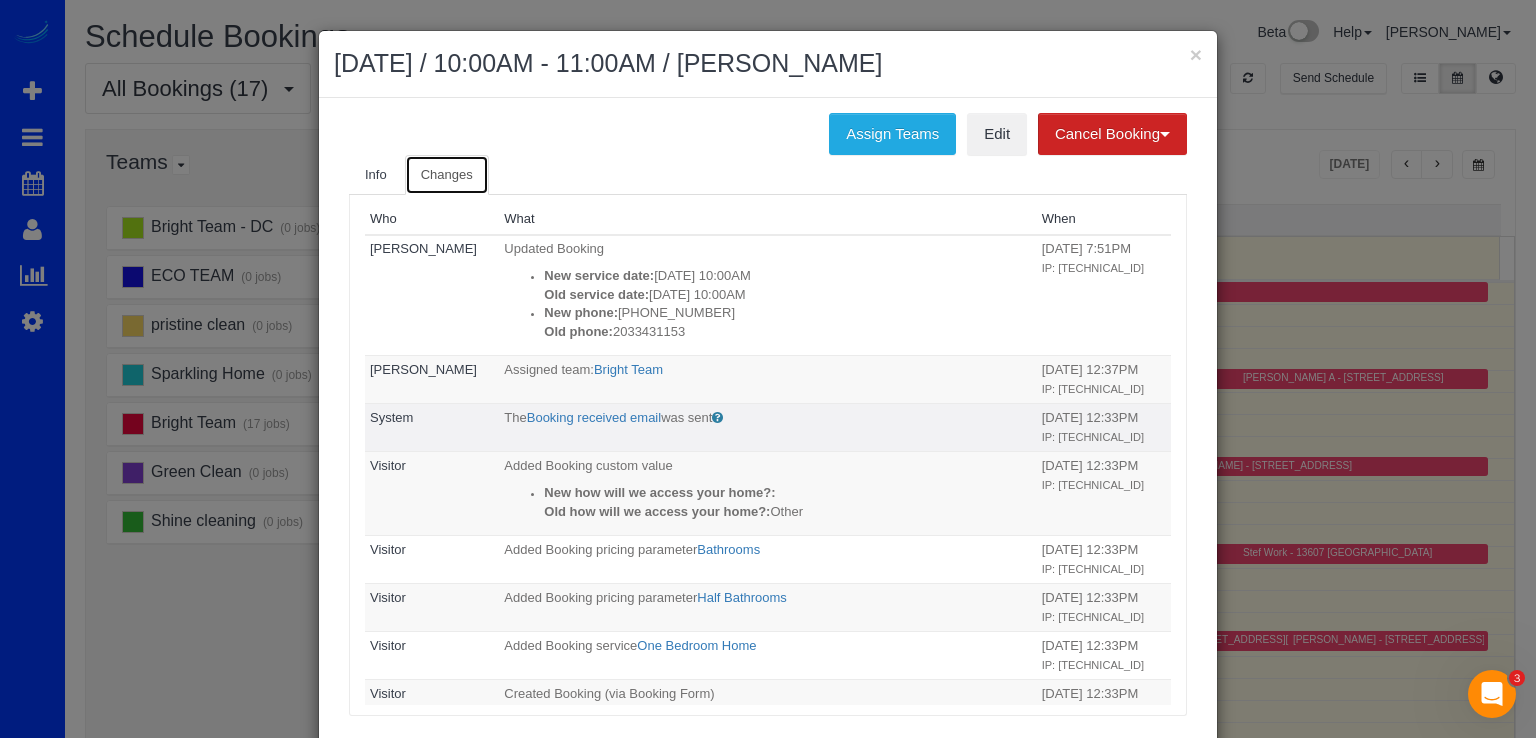scroll, scrollTop: 0, scrollLeft: 0, axis: both 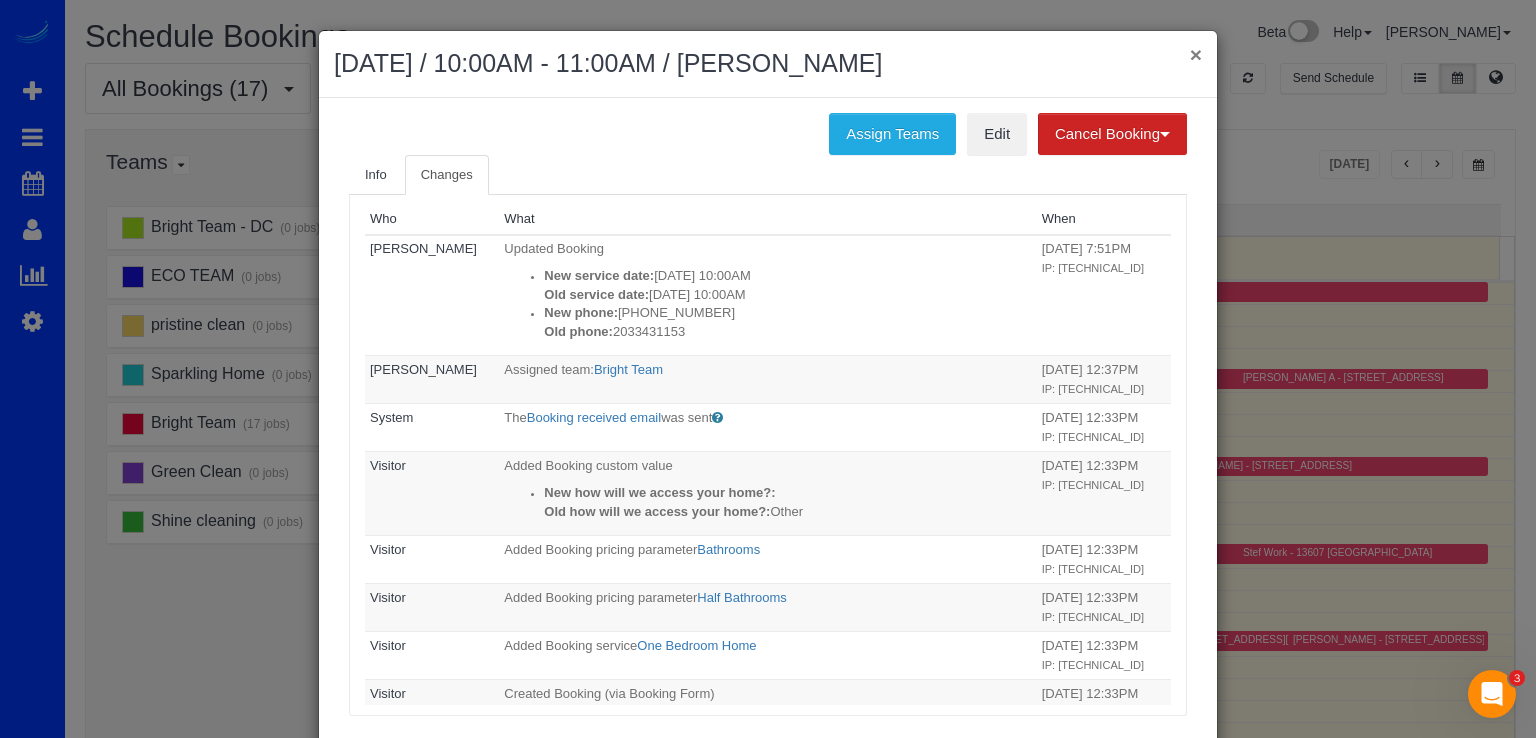 click on "×" at bounding box center (1196, 54) 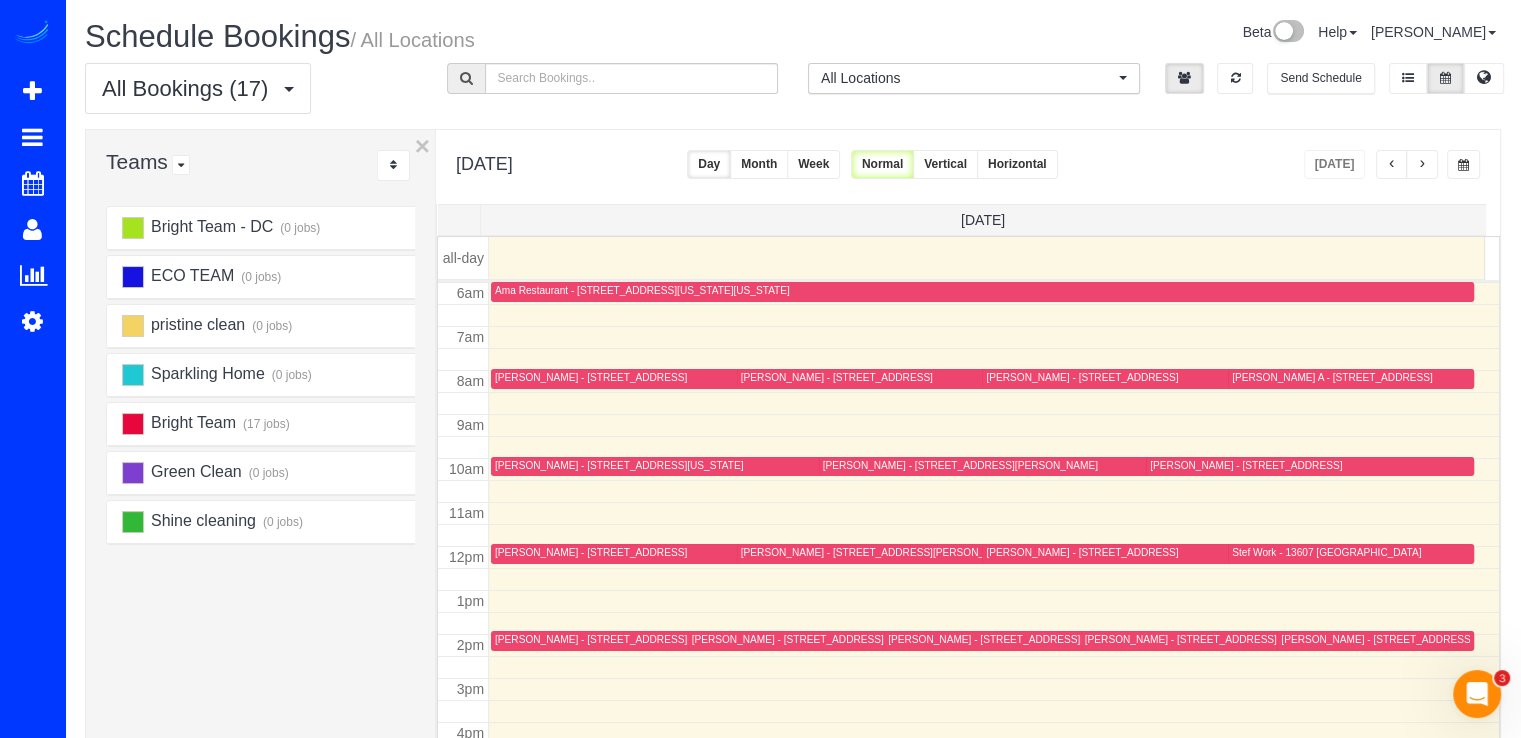 click on "[PERSON_NAME] - [STREET_ADDRESS][US_STATE]" at bounding box center (619, 465) 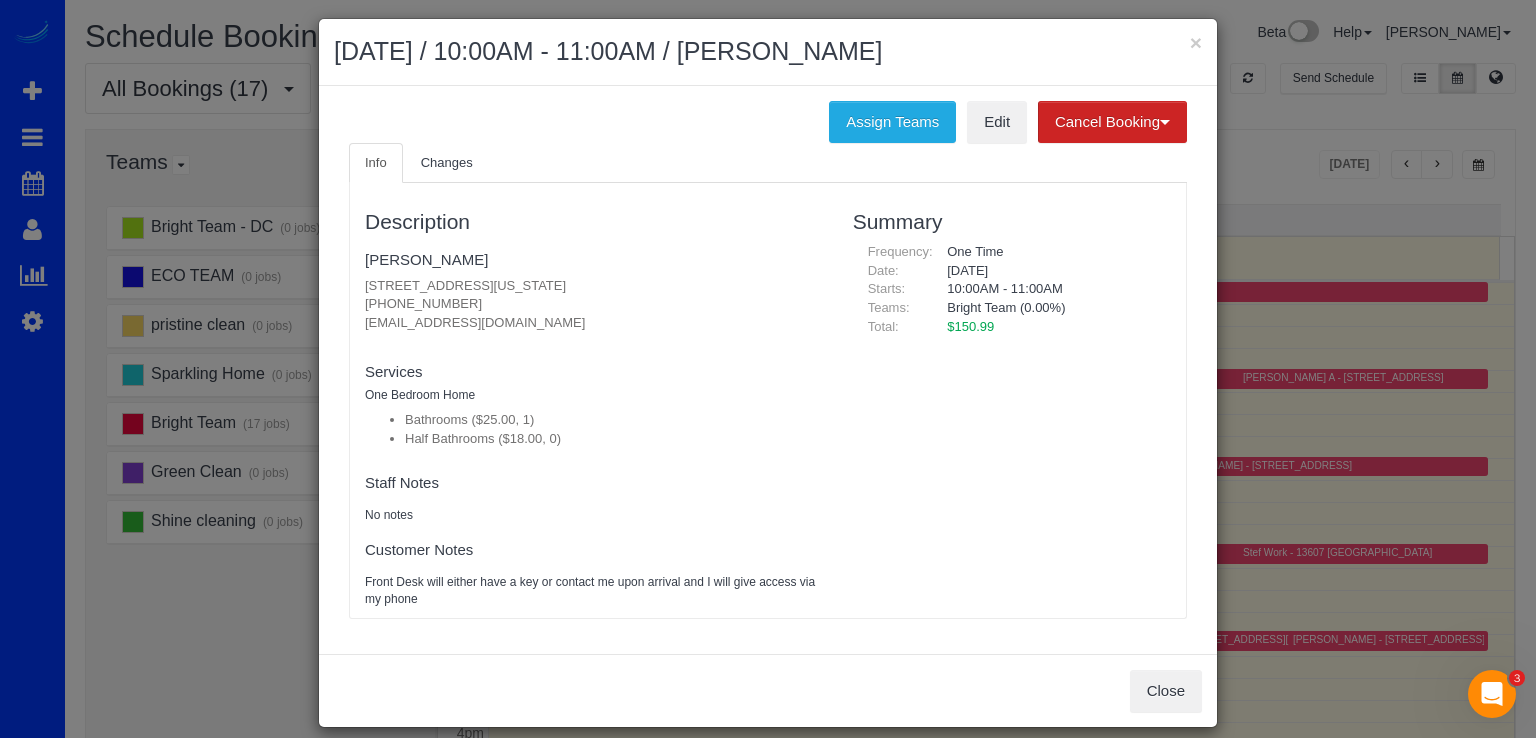 scroll, scrollTop: 30, scrollLeft: 0, axis: vertical 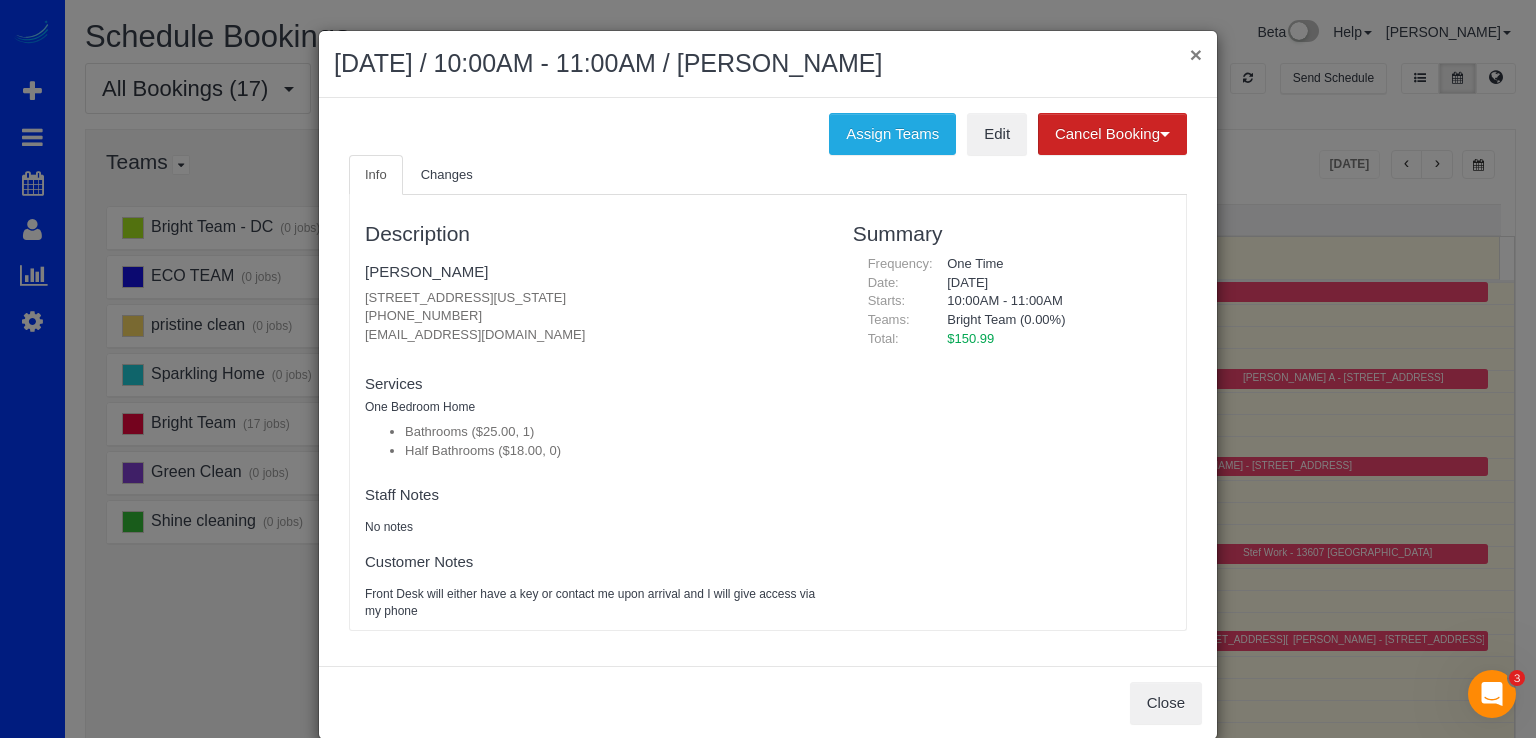 click on "×" at bounding box center [1196, 54] 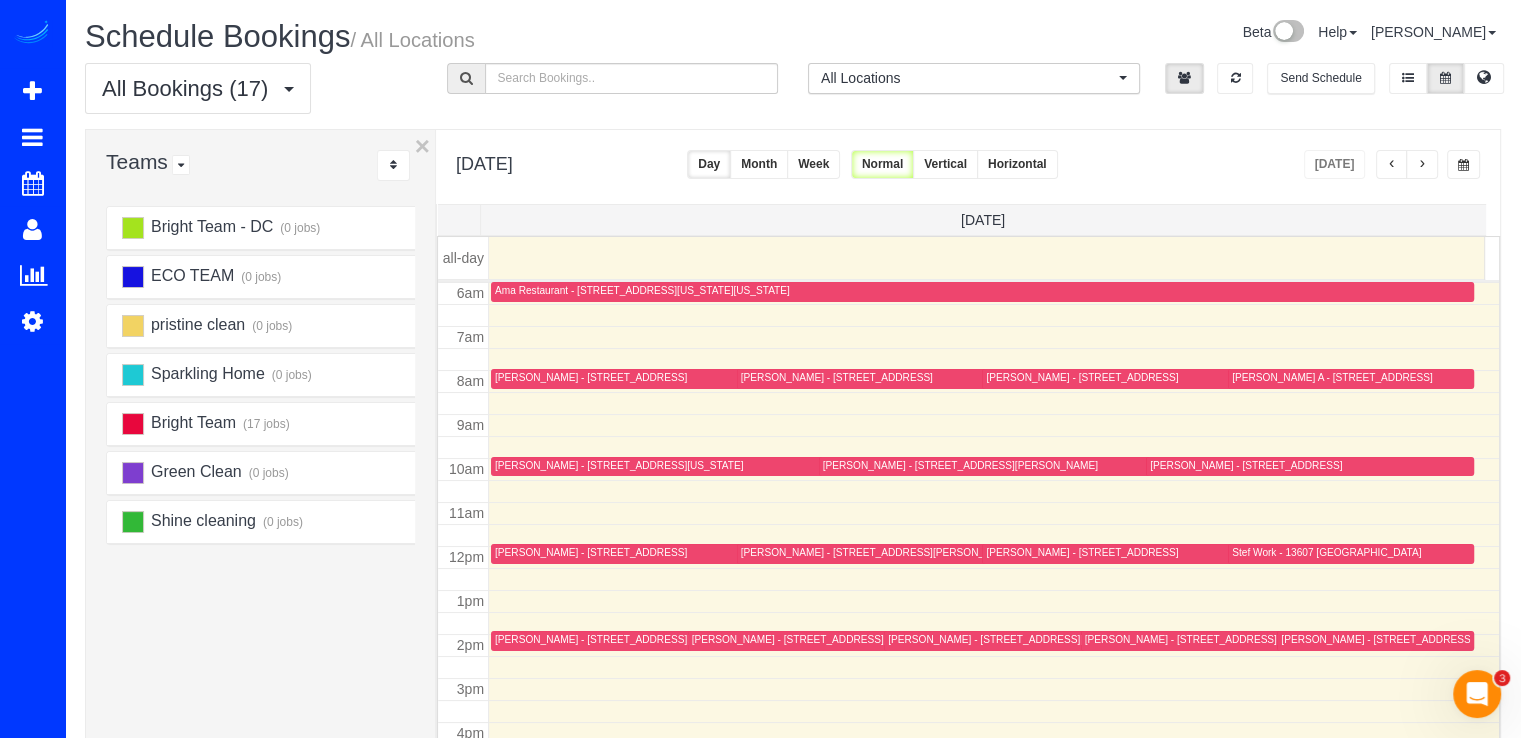click at bounding box center [1422, 164] 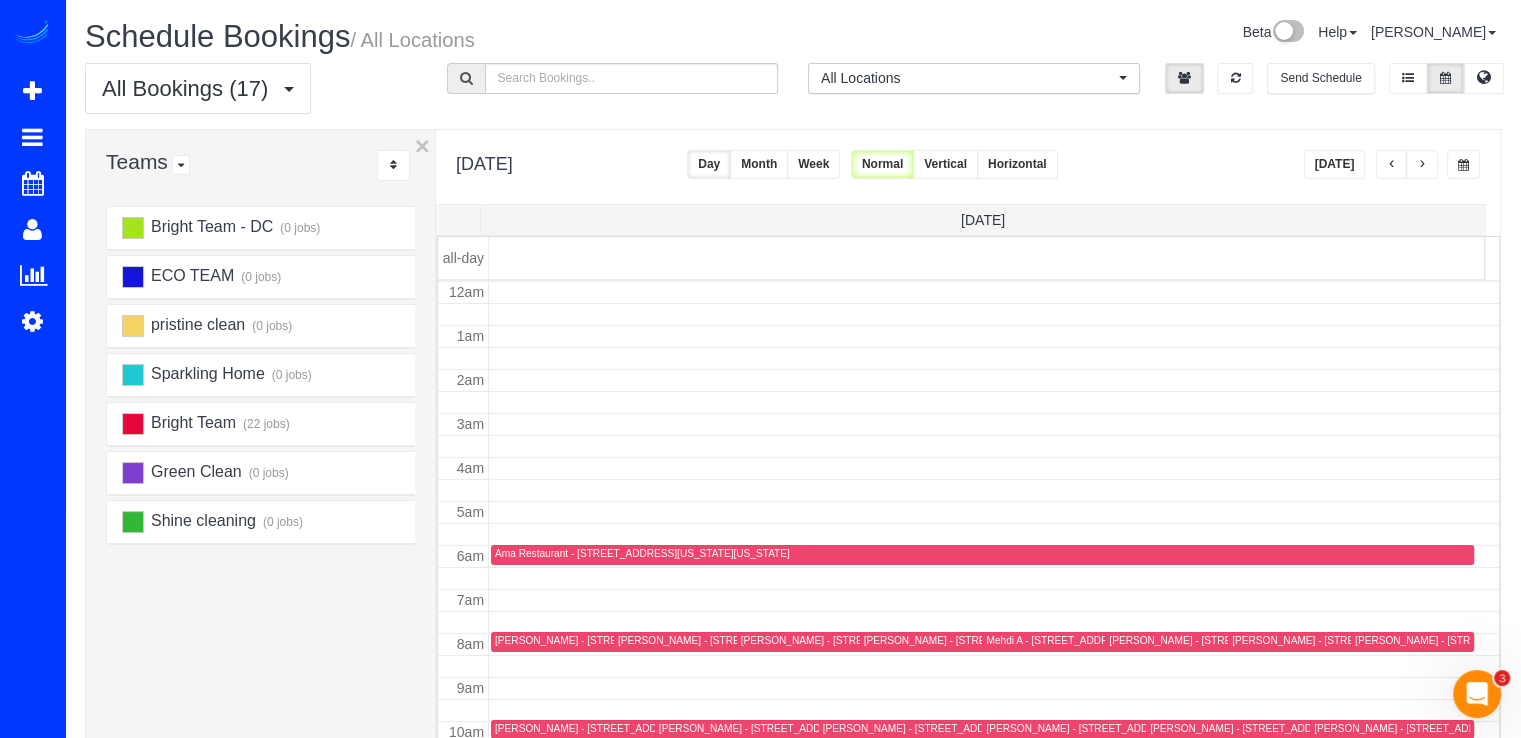scroll, scrollTop: 263, scrollLeft: 0, axis: vertical 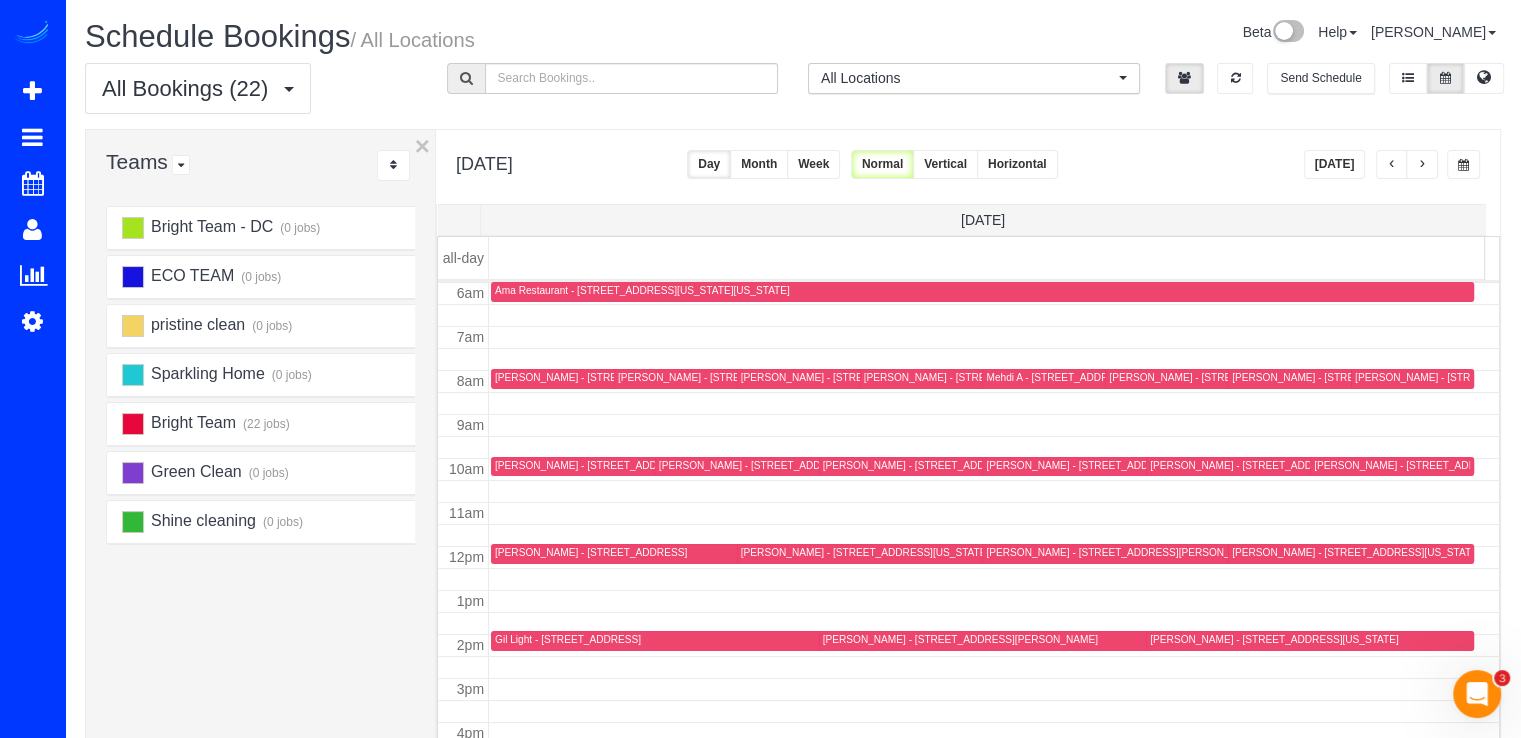 click at bounding box center (1392, 165) 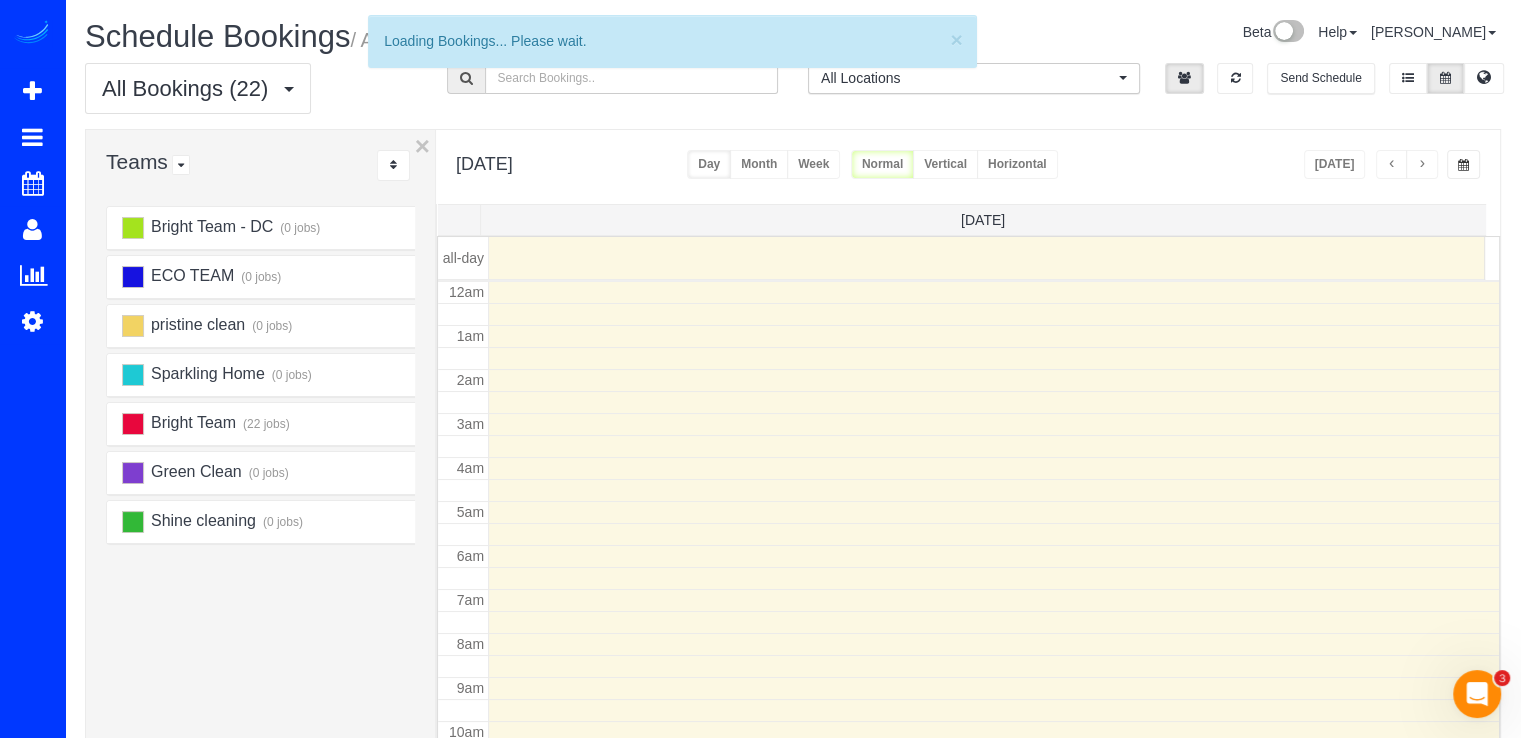 scroll, scrollTop: 263, scrollLeft: 0, axis: vertical 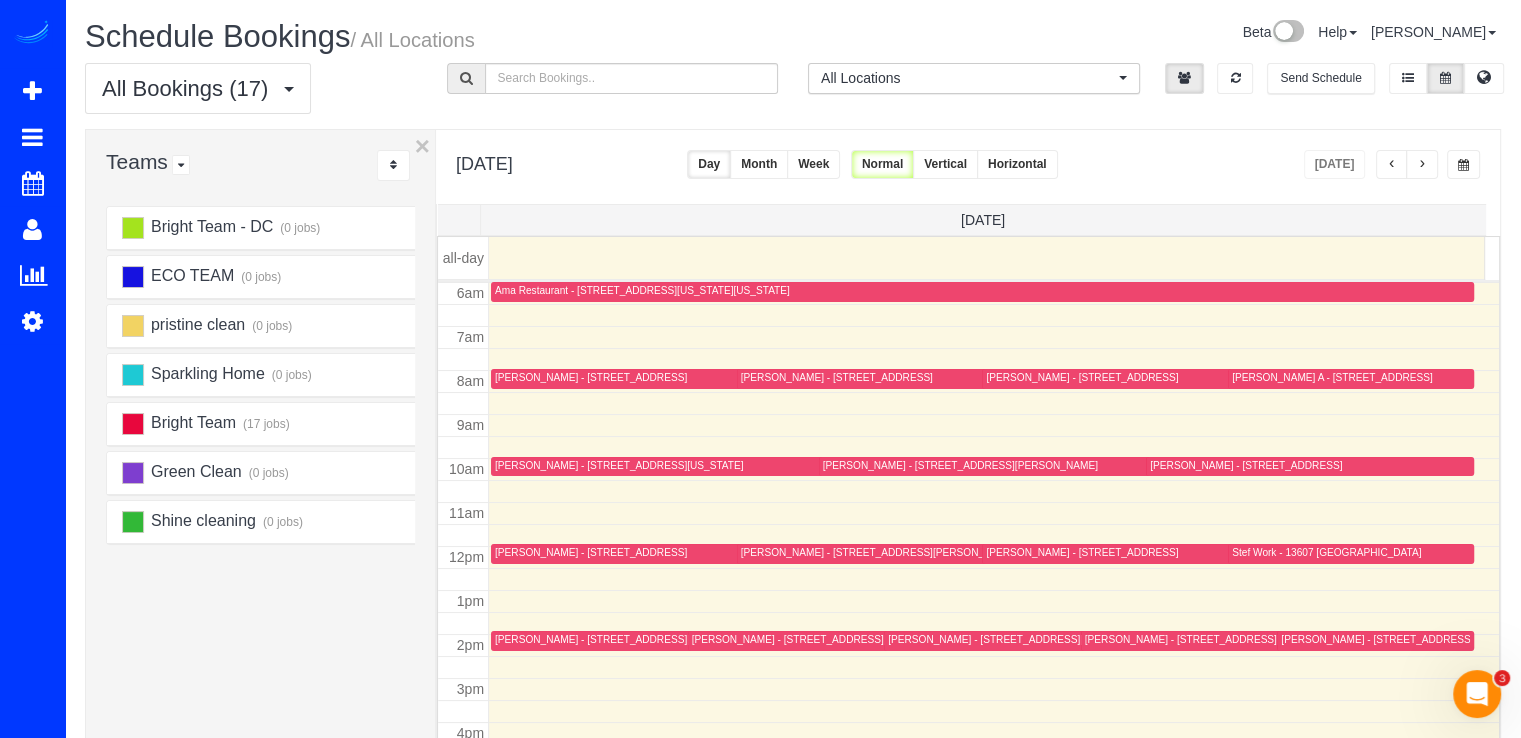 click at bounding box center (1422, 165) 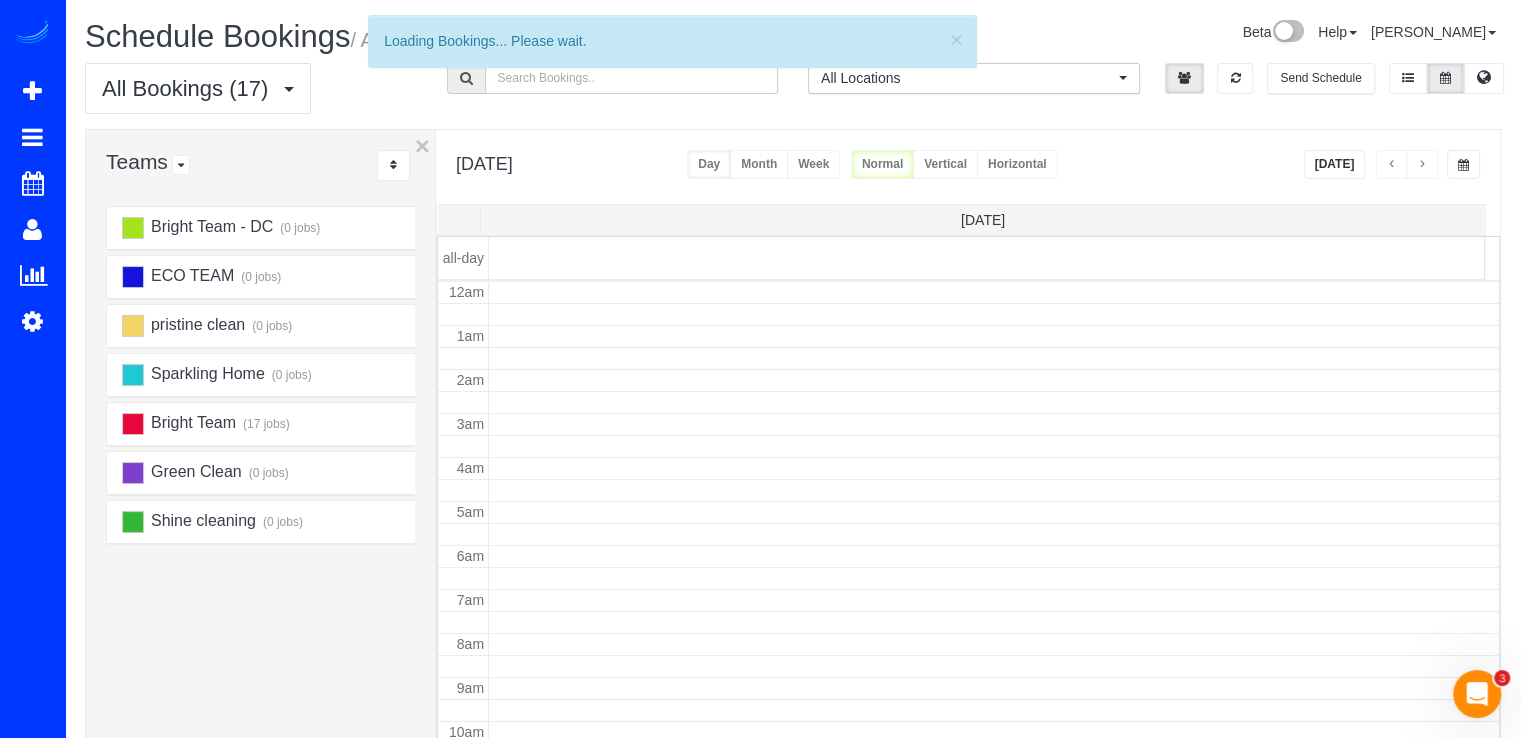 scroll, scrollTop: 263, scrollLeft: 0, axis: vertical 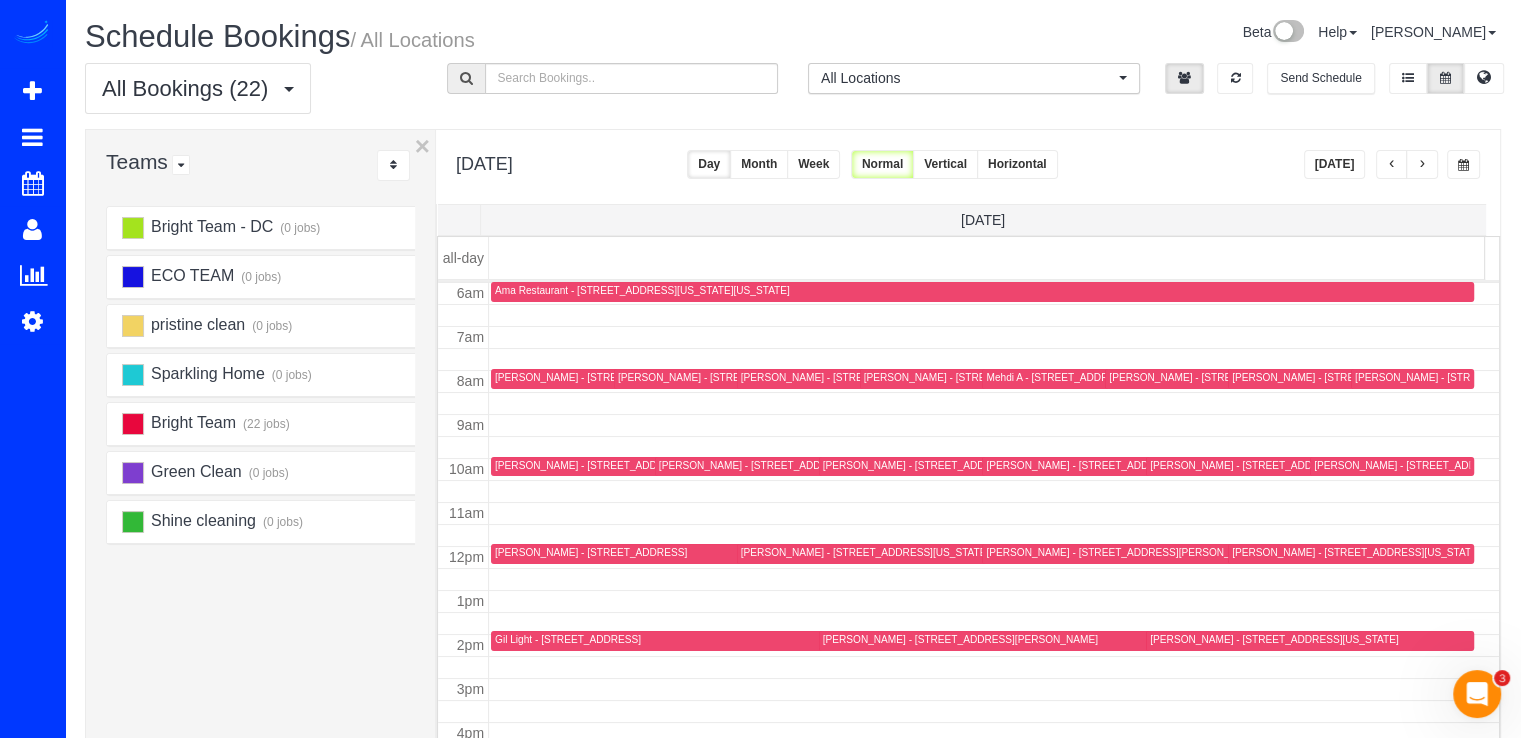 click on "[PERSON_NAME] - [STREET_ADDRESS]" at bounding box center (591, 377) 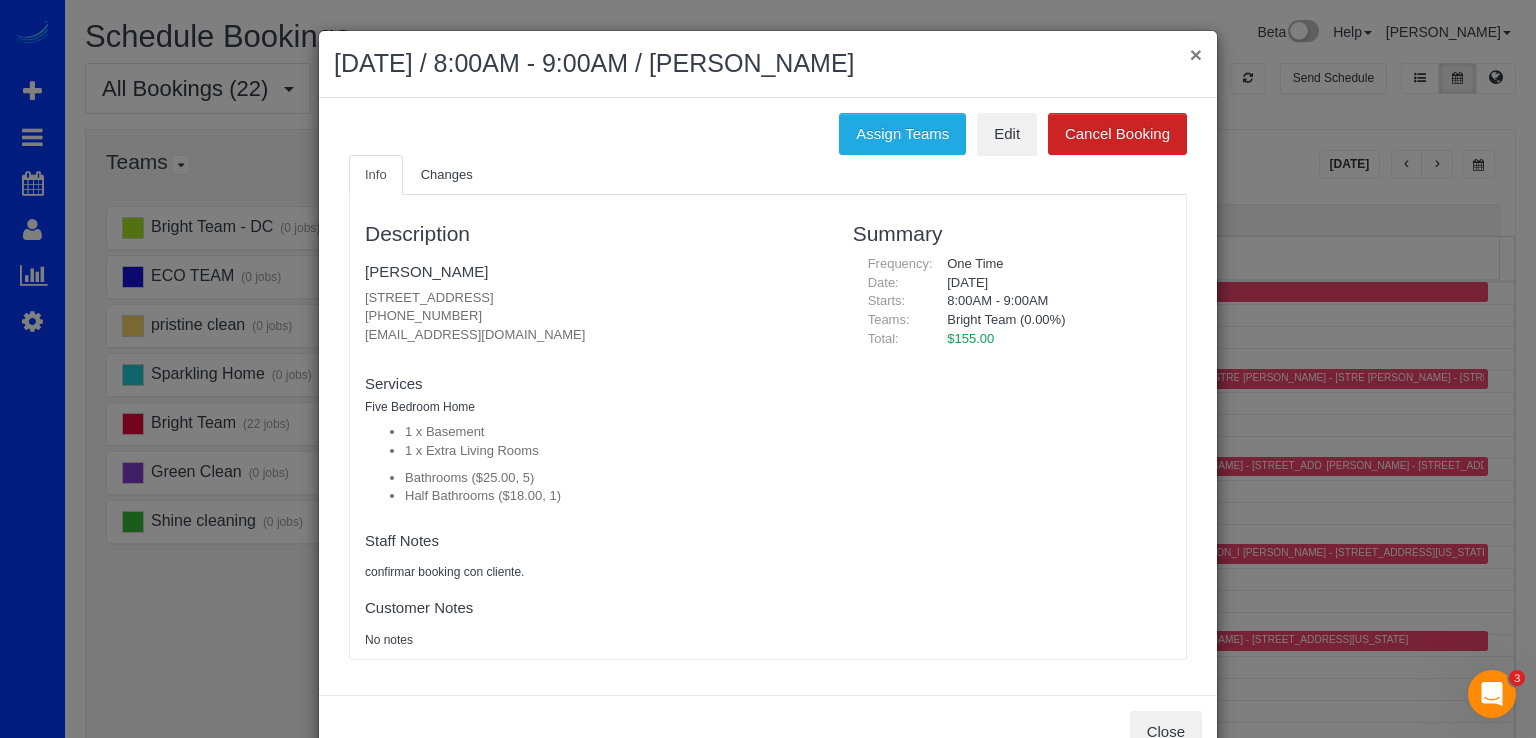 click on "×" at bounding box center (1196, 54) 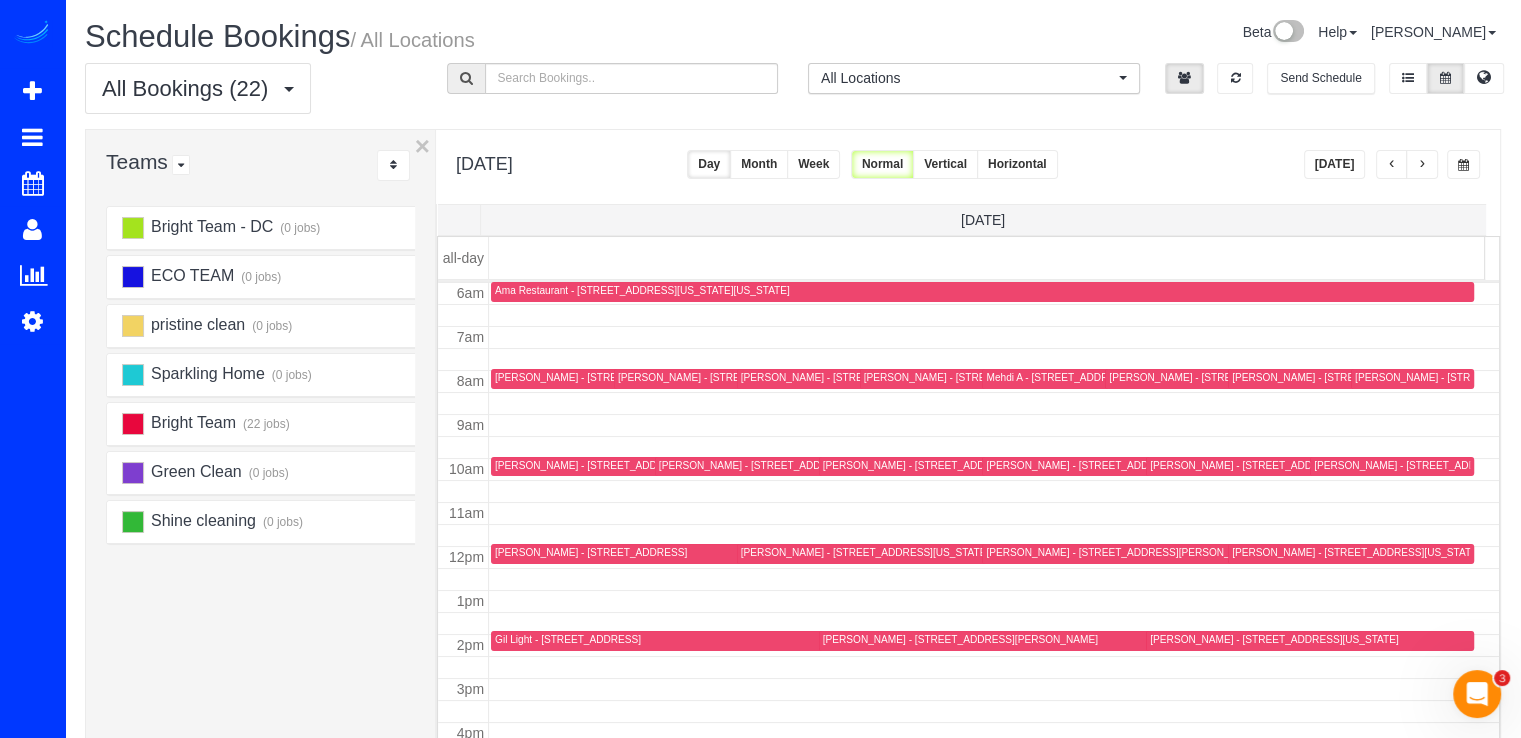 click at bounding box center (1422, 164) 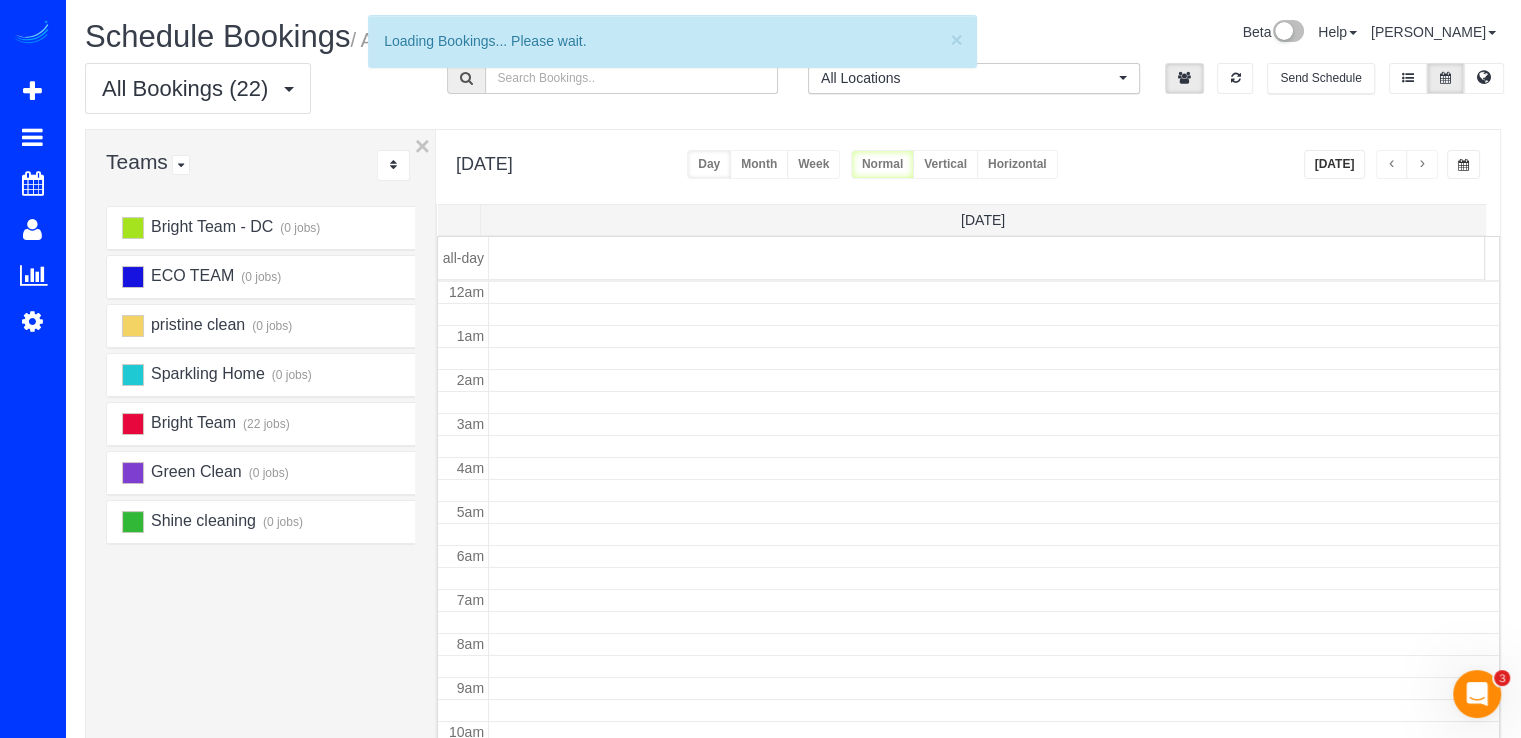 scroll, scrollTop: 263, scrollLeft: 0, axis: vertical 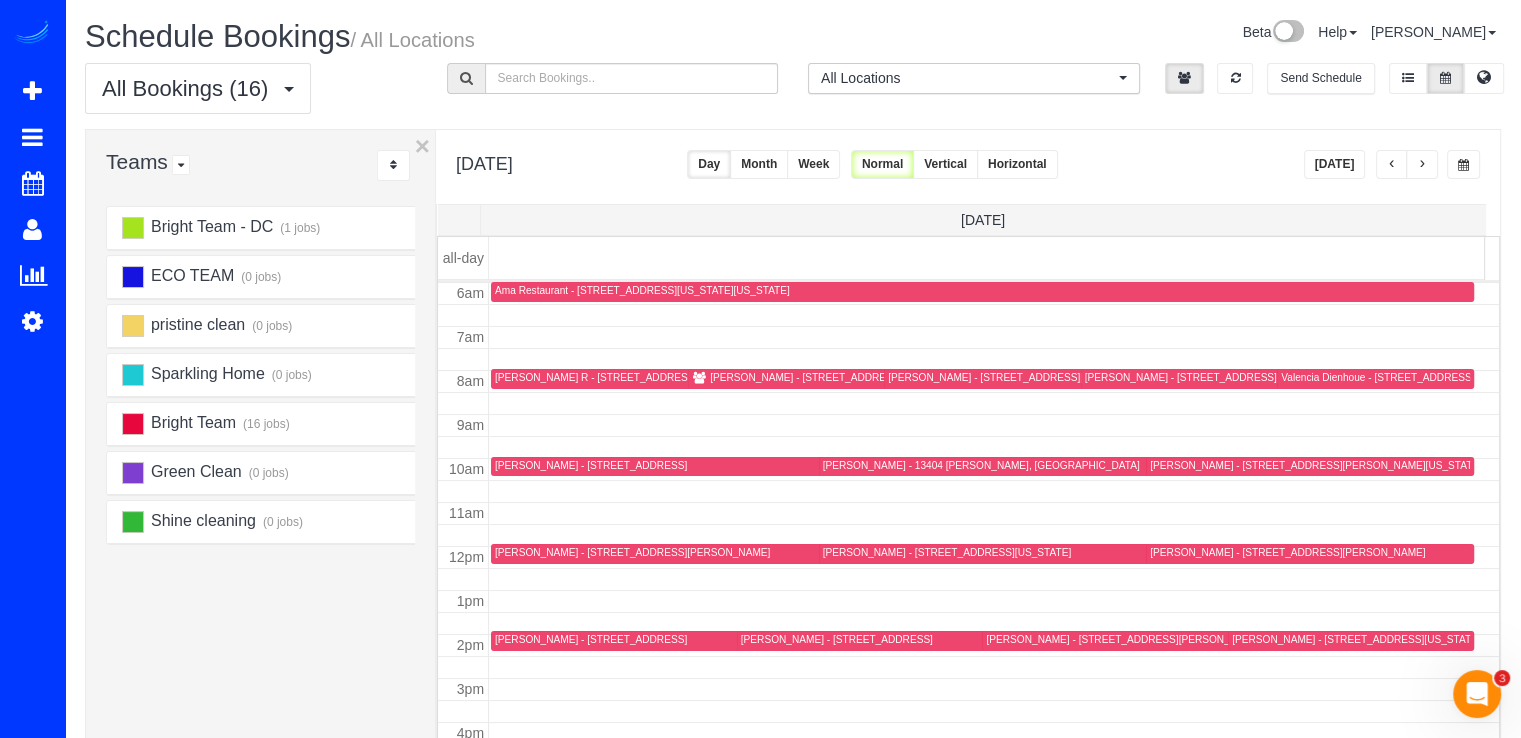 click at bounding box center (1392, 164) 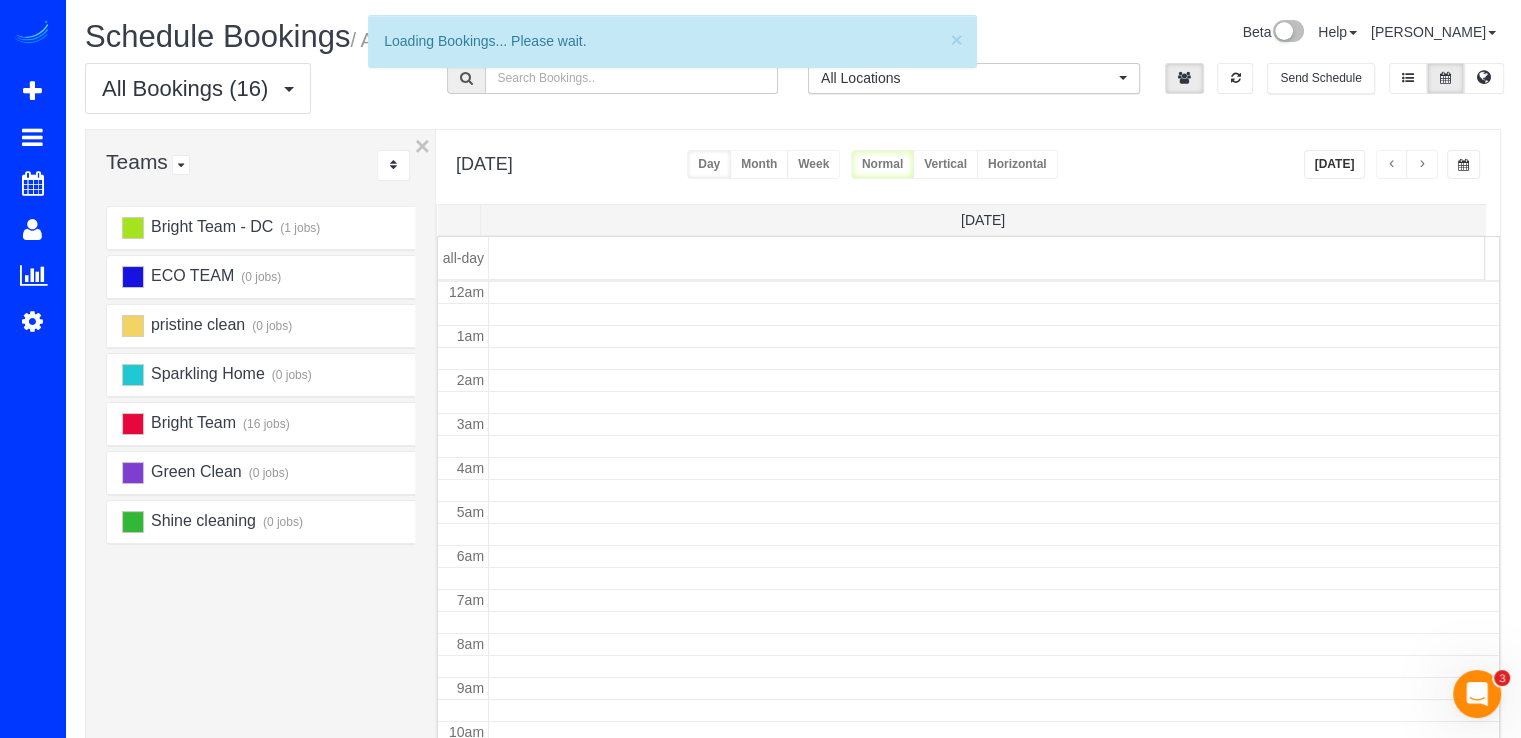 scroll, scrollTop: 263, scrollLeft: 0, axis: vertical 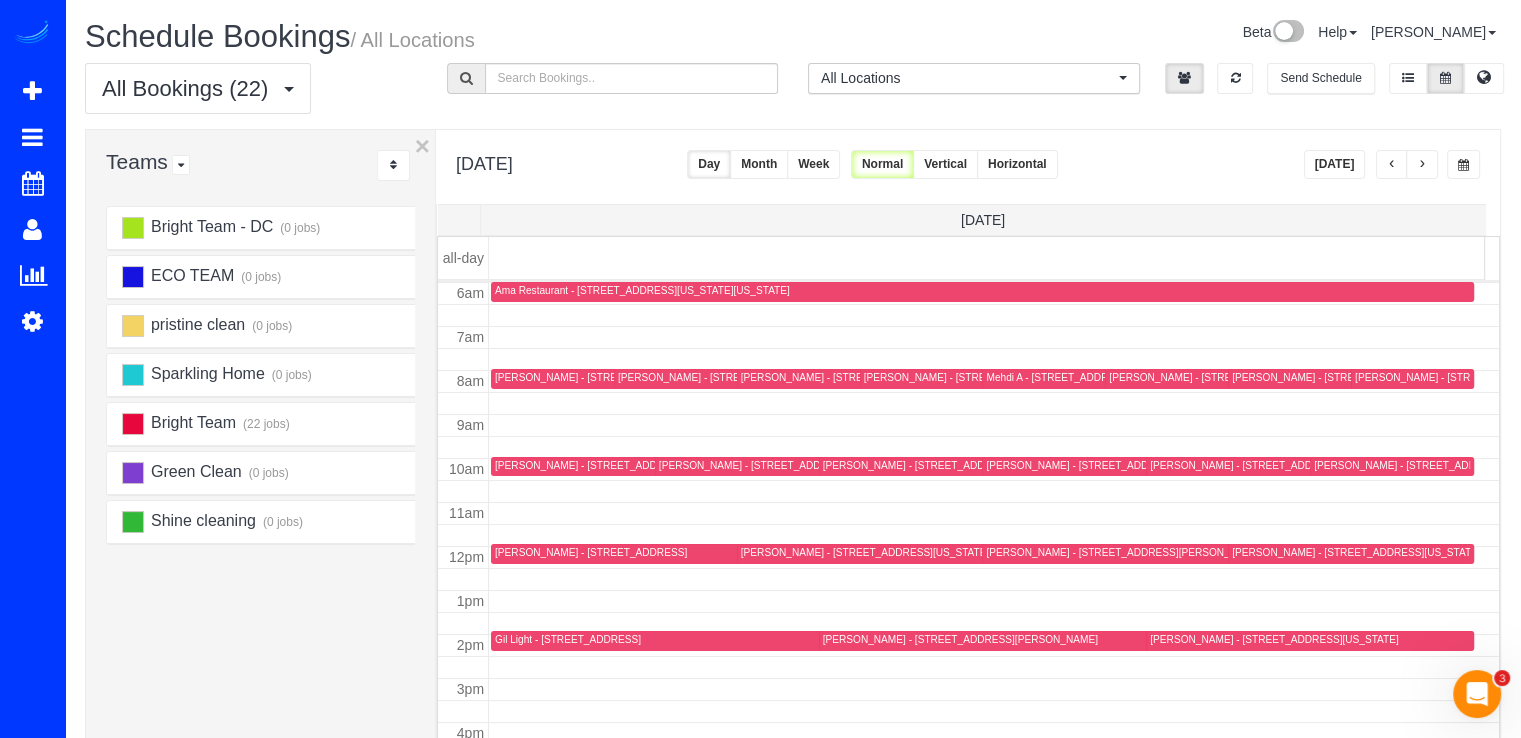 click at bounding box center [1422, 165] 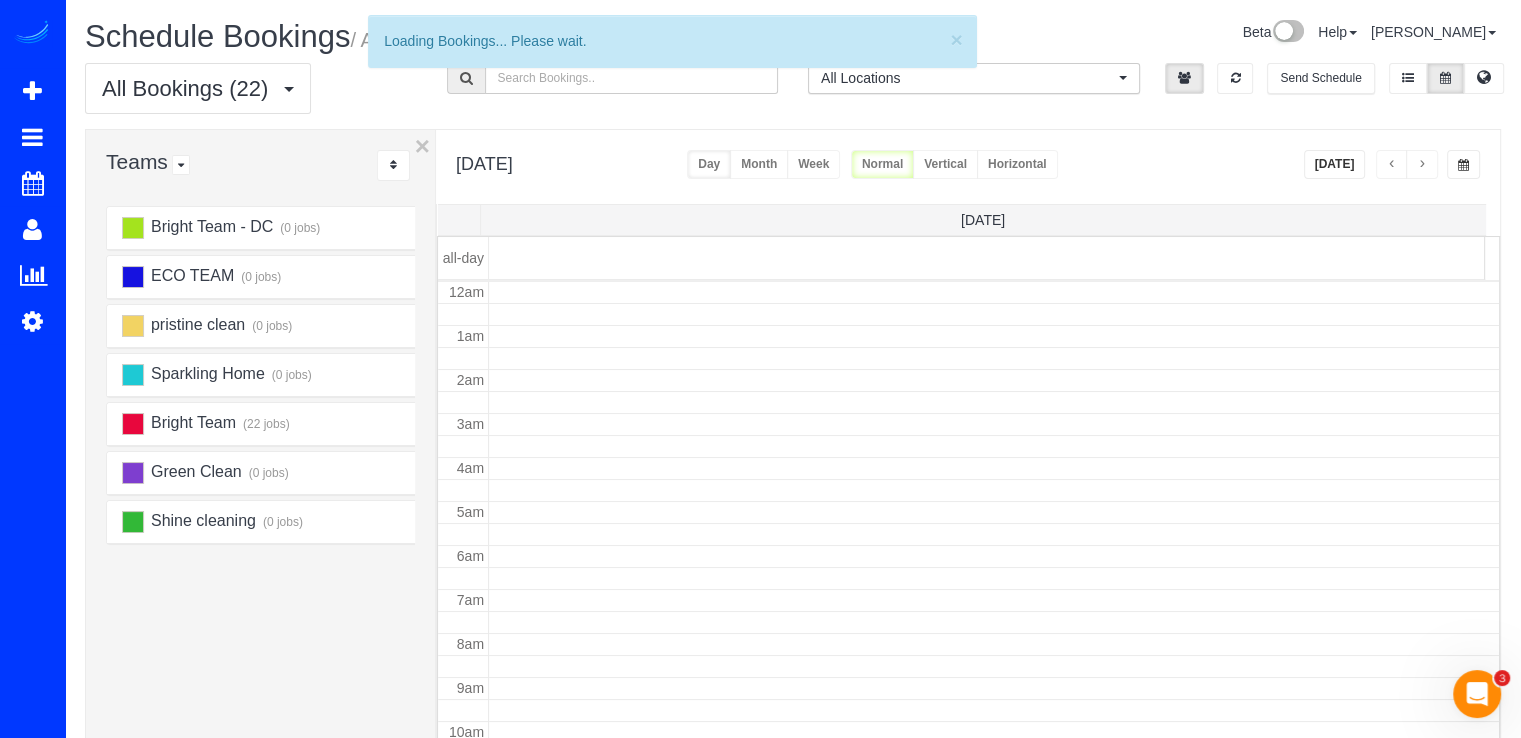 scroll, scrollTop: 263, scrollLeft: 0, axis: vertical 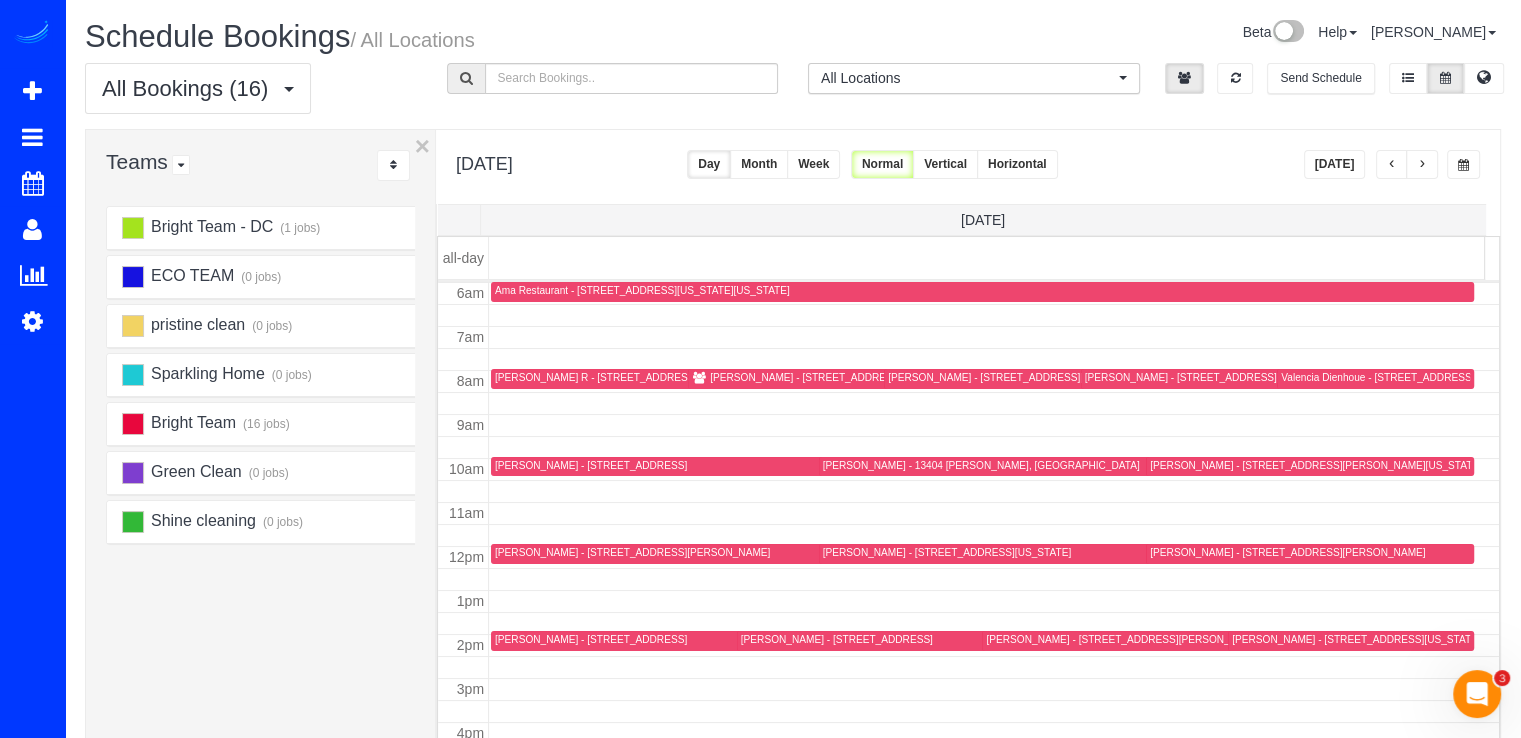 click at bounding box center [1392, 165] 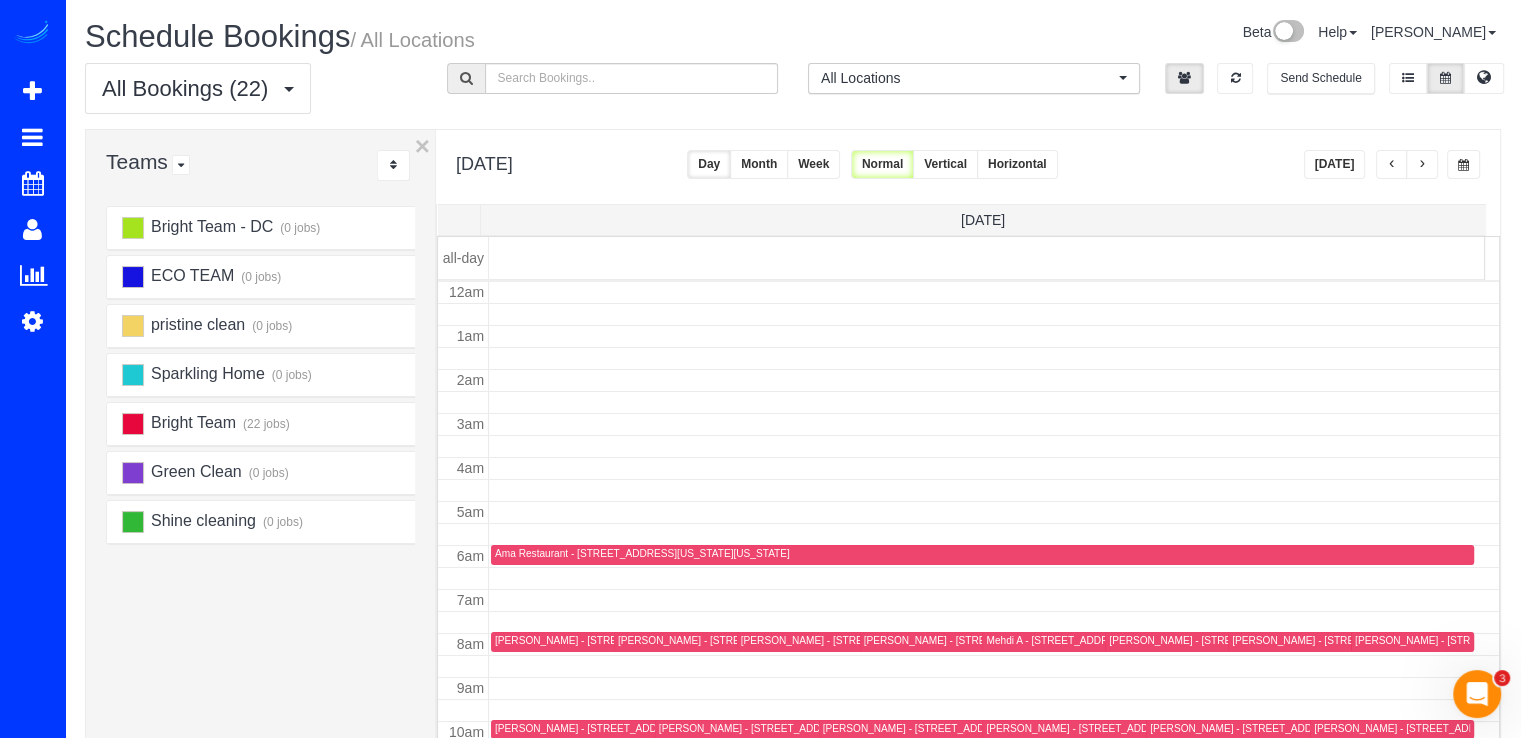scroll, scrollTop: 263, scrollLeft: 0, axis: vertical 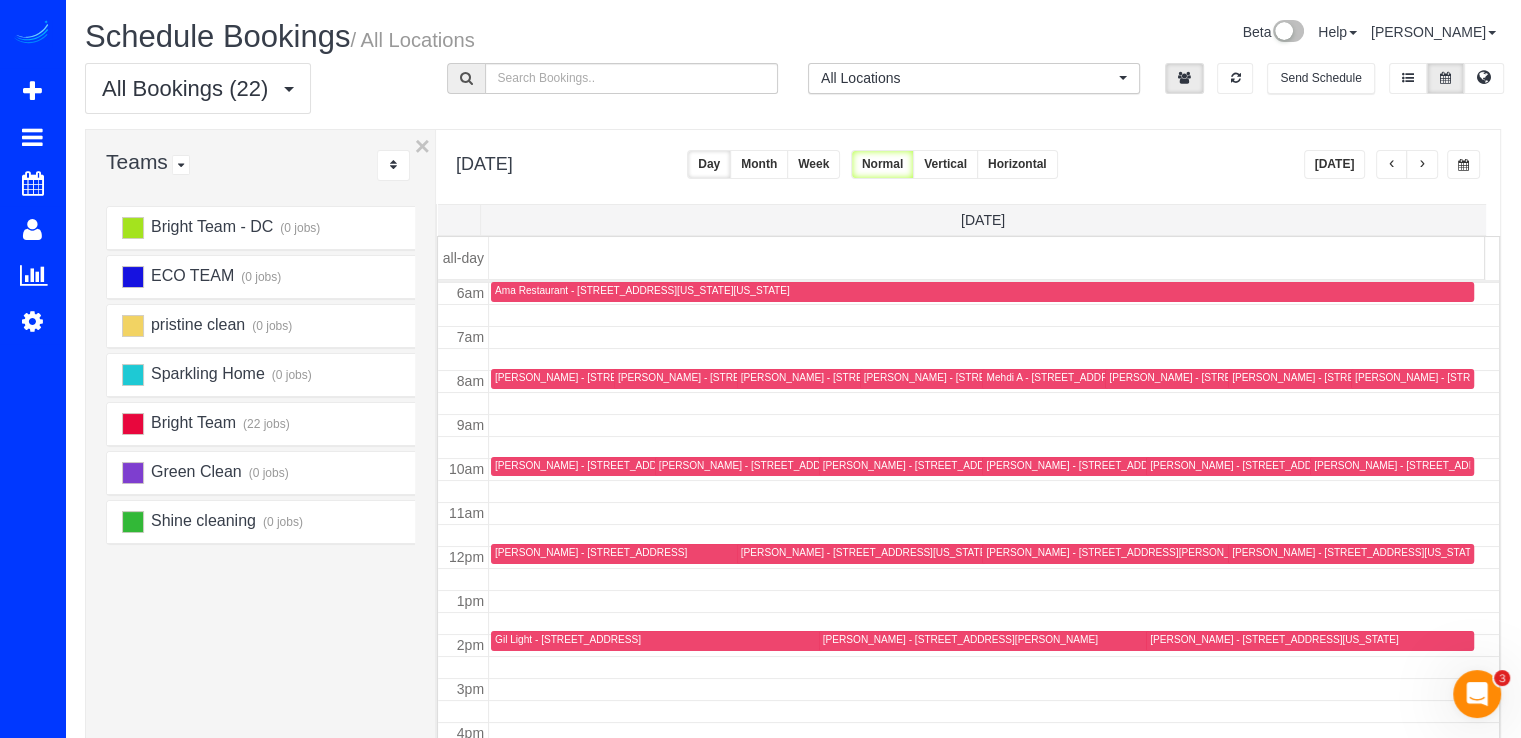 click at bounding box center [1422, 165] 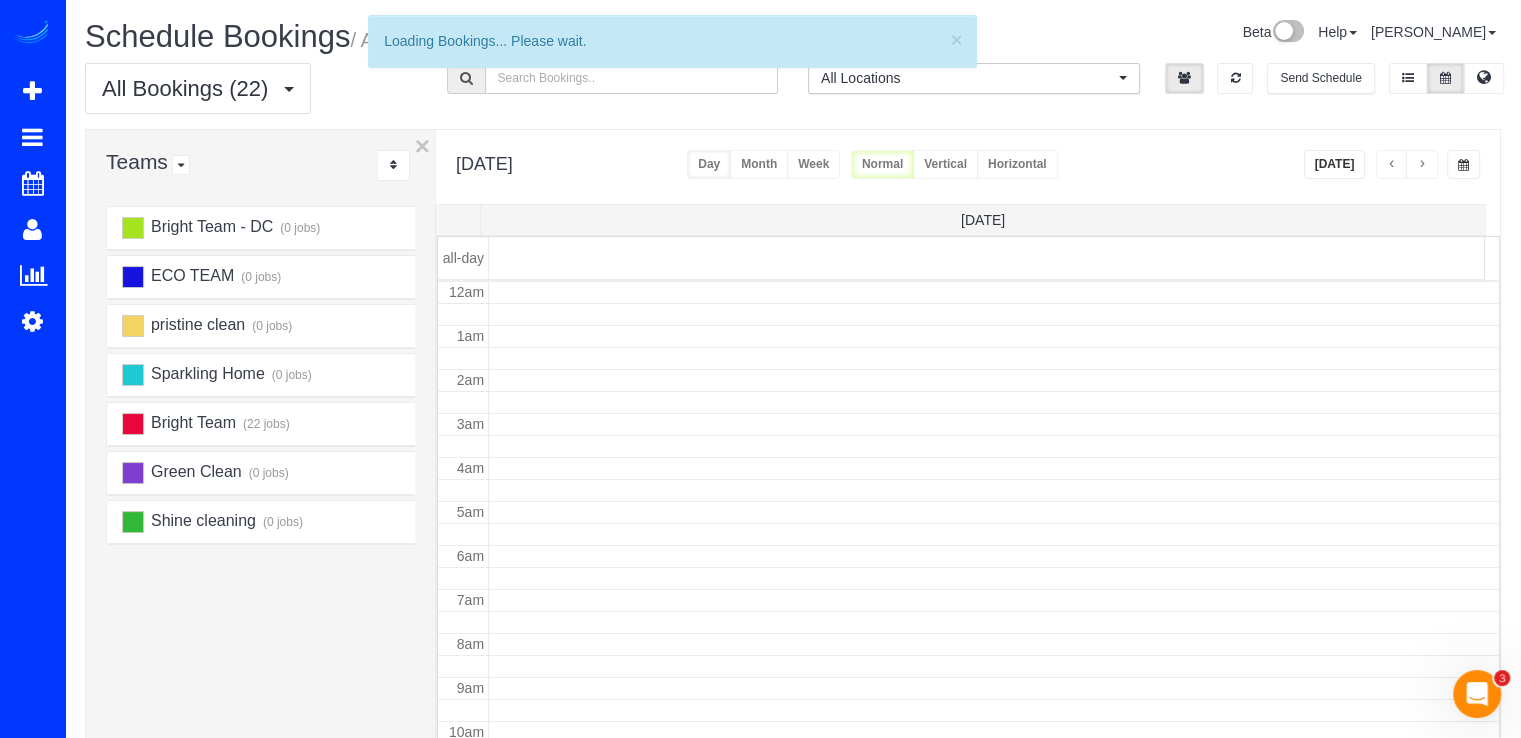 scroll, scrollTop: 263, scrollLeft: 0, axis: vertical 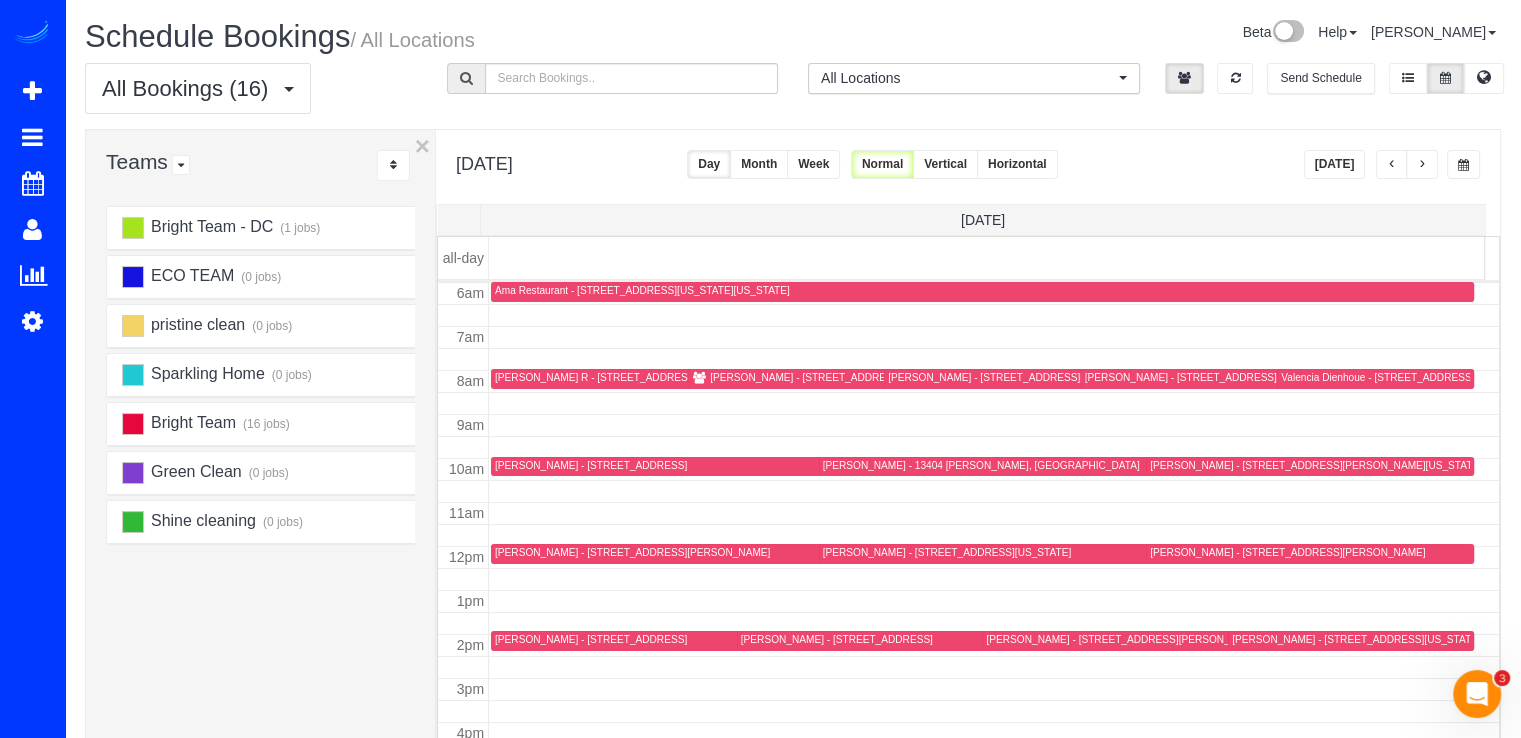 click on "[PERSON_NAME] - [STREET_ADDRESS][US_STATE][US_STATE]" at bounding box center (1384, 639) 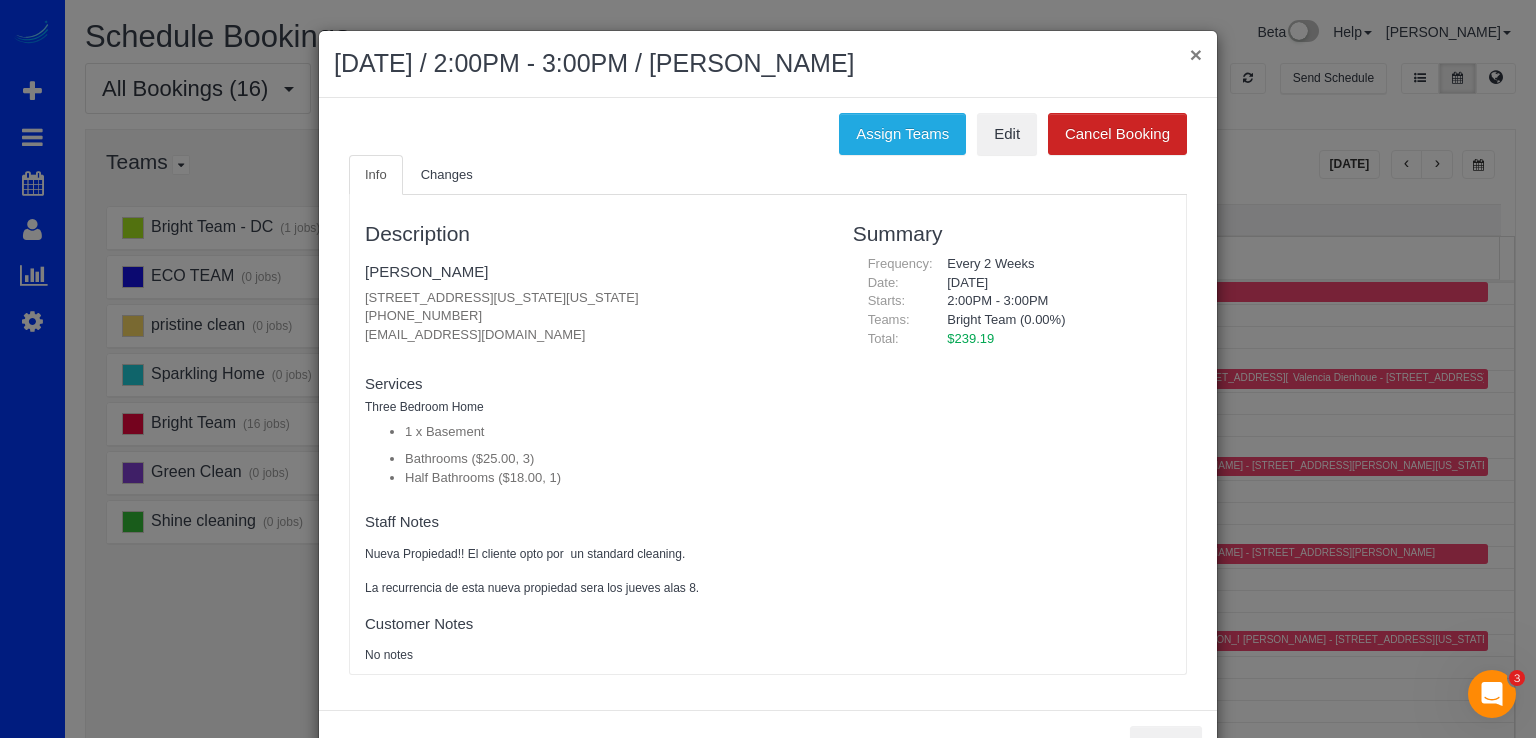 click on "×" at bounding box center (1196, 54) 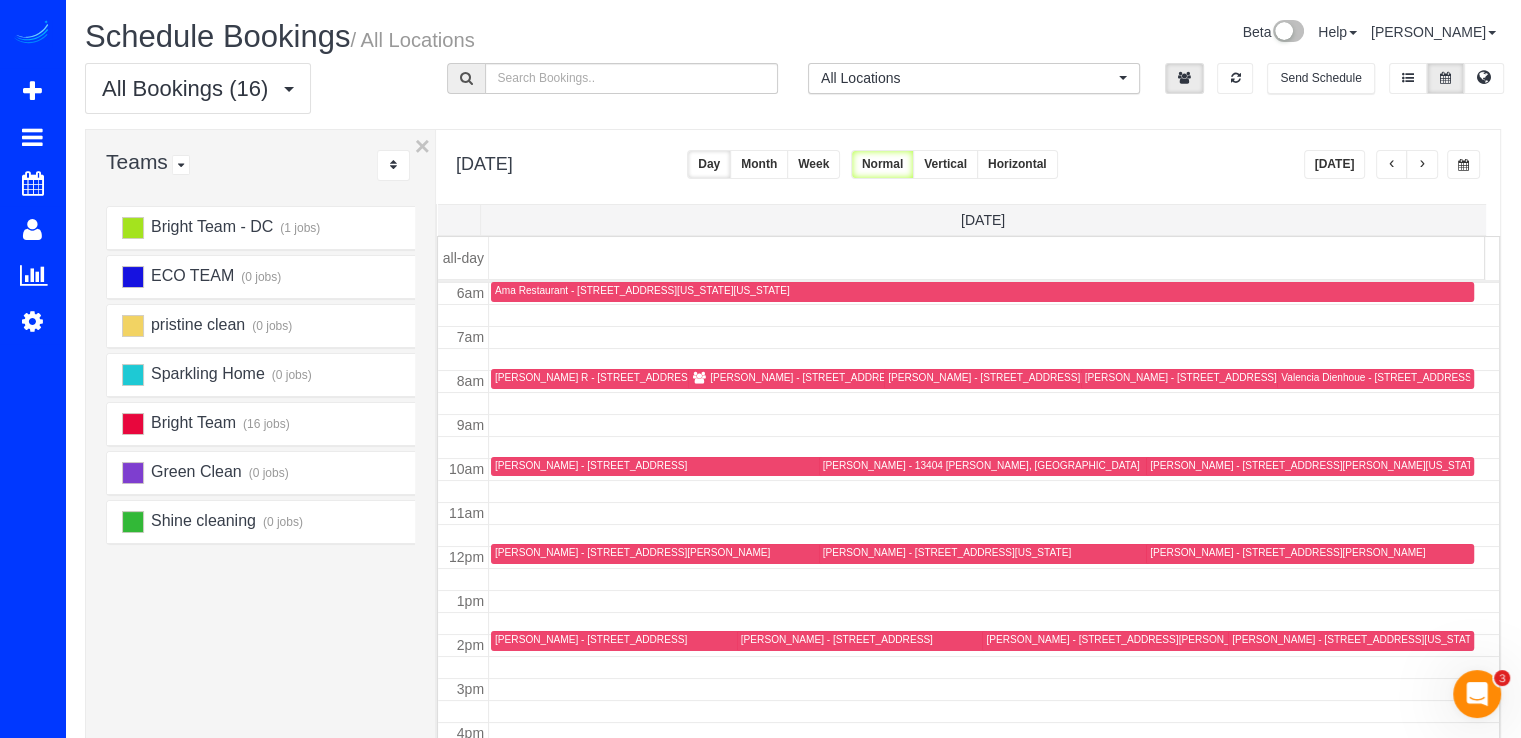 click at bounding box center [1422, 164] 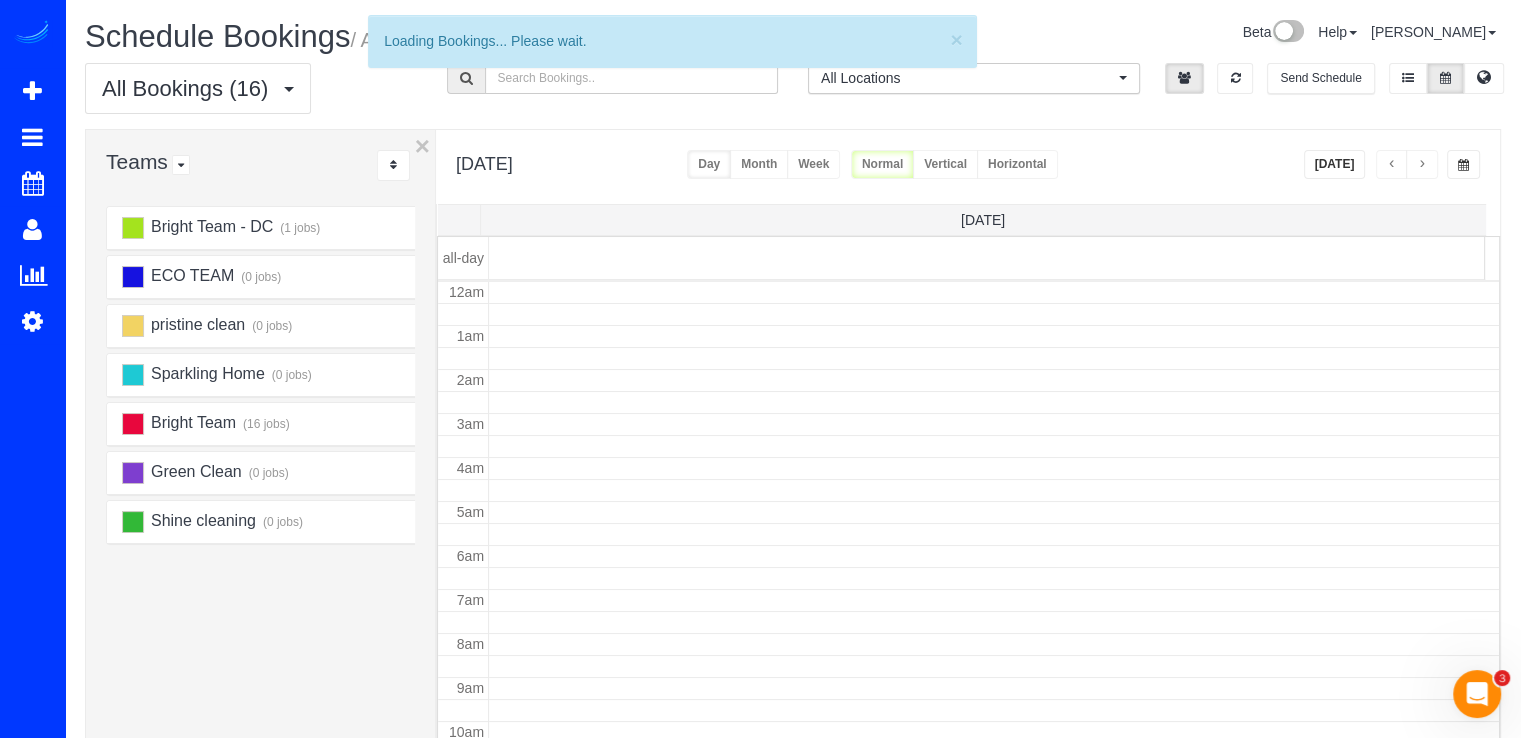 scroll, scrollTop: 263, scrollLeft: 0, axis: vertical 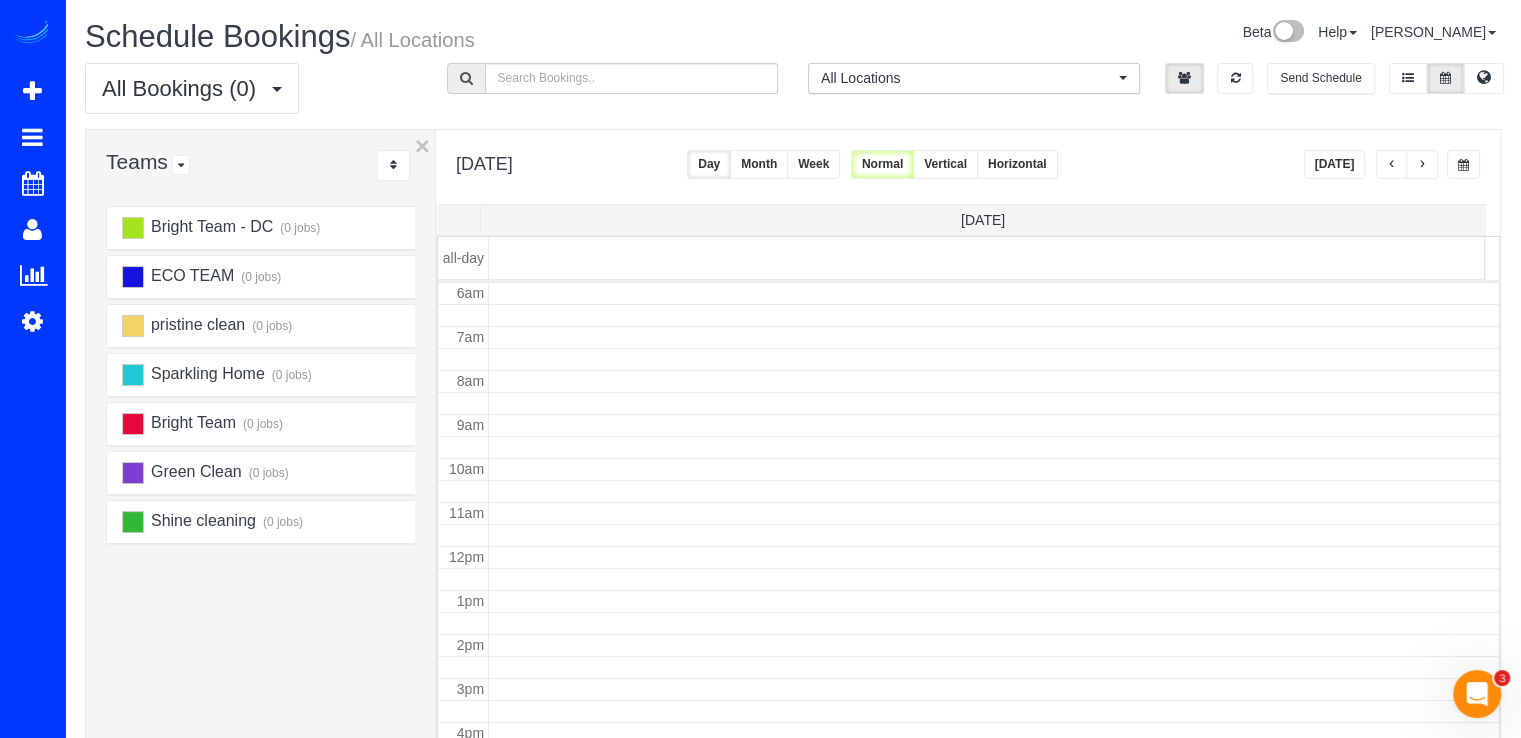 click at bounding box center [1392, 164] 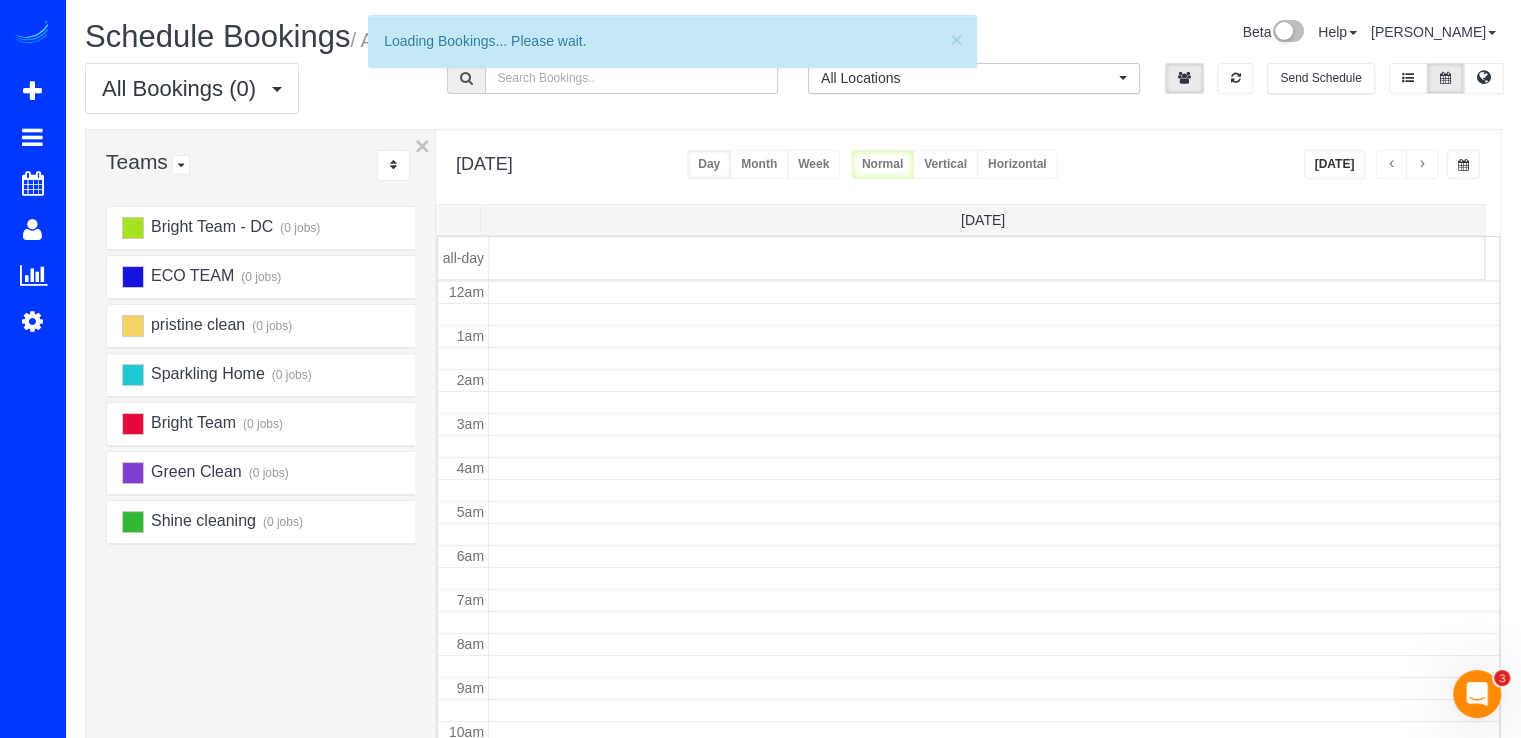 scroll, scrollTop: 263, scrollLeft: 0, axis: vertical 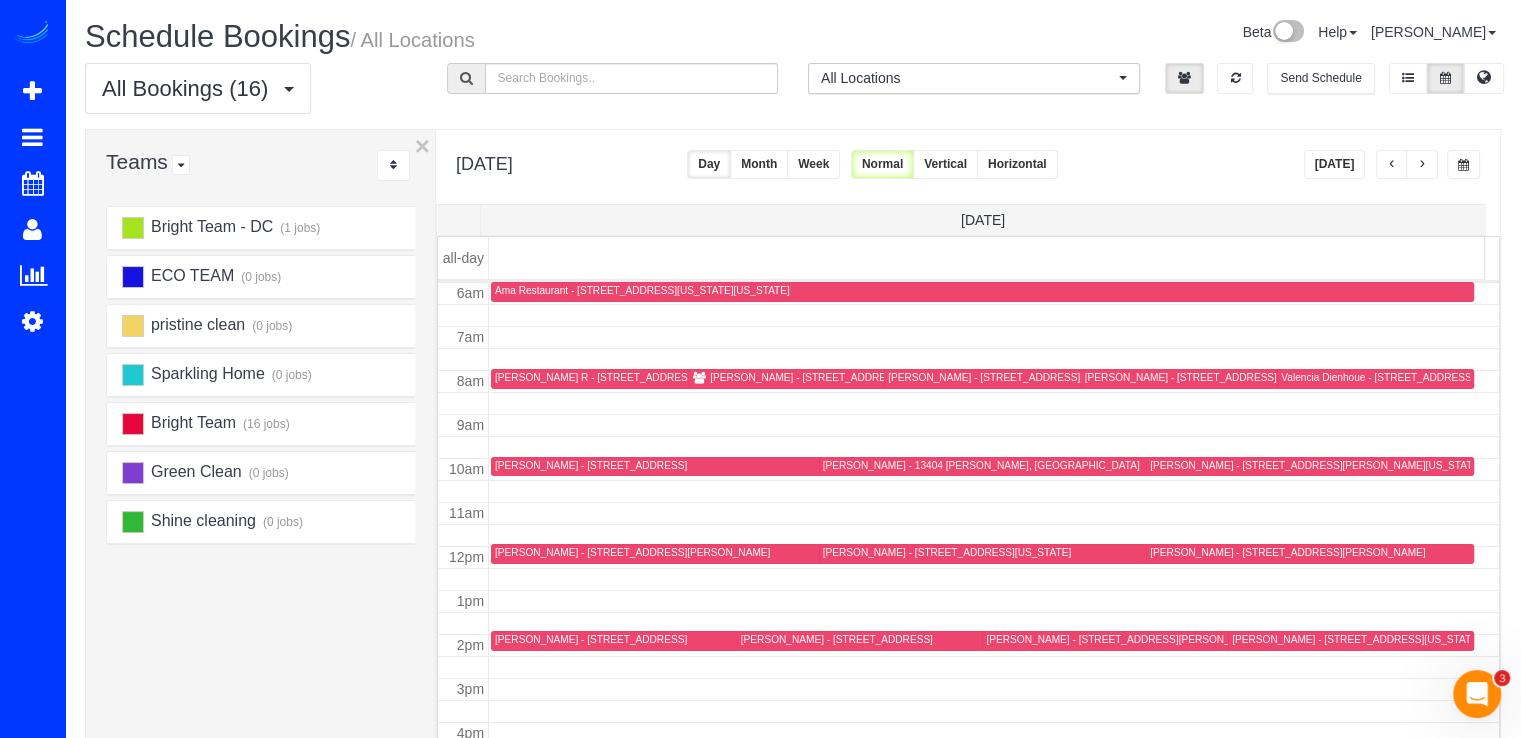 click at bounding box center [1392, 164] 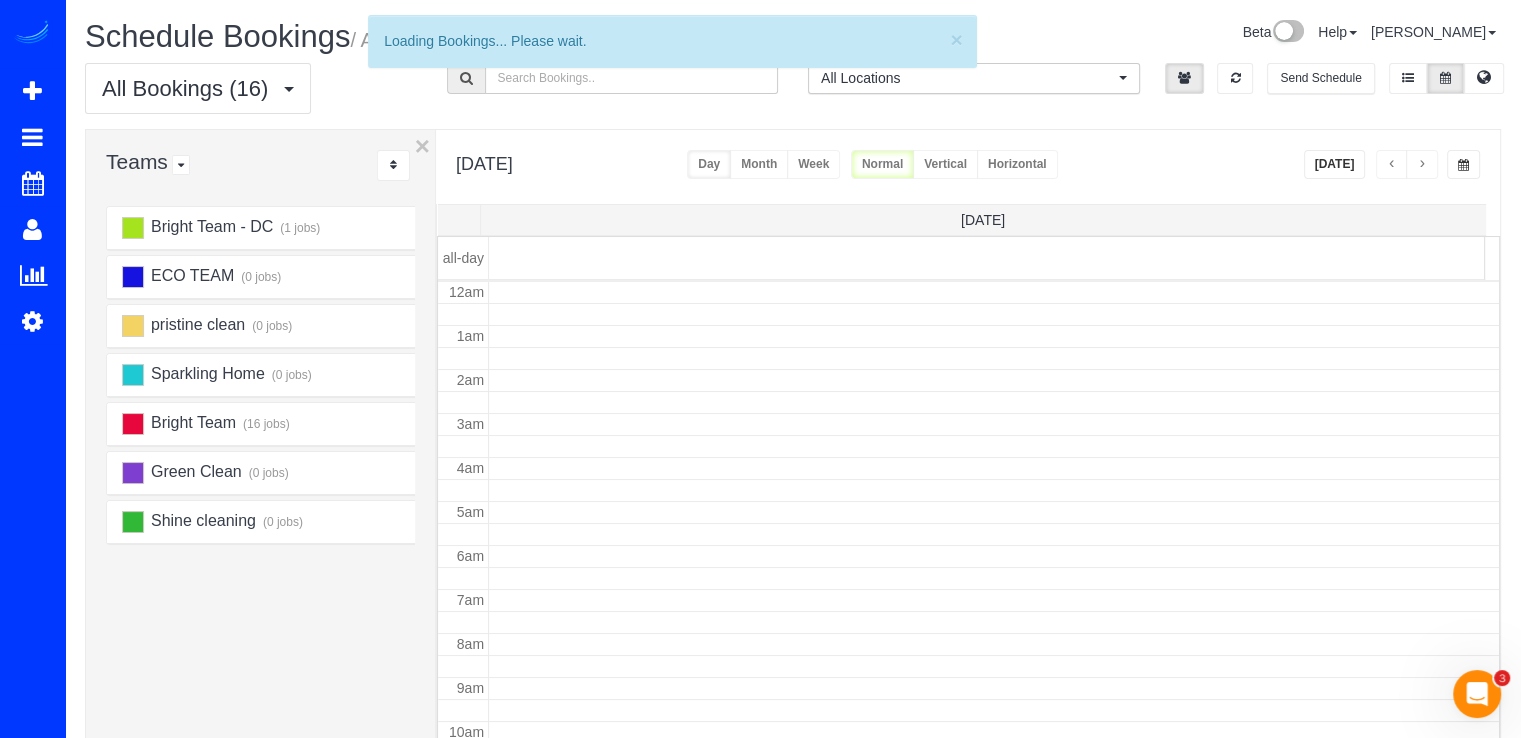 scroll, scrollTop: 263, scrollLeft: 0, axis: vertical 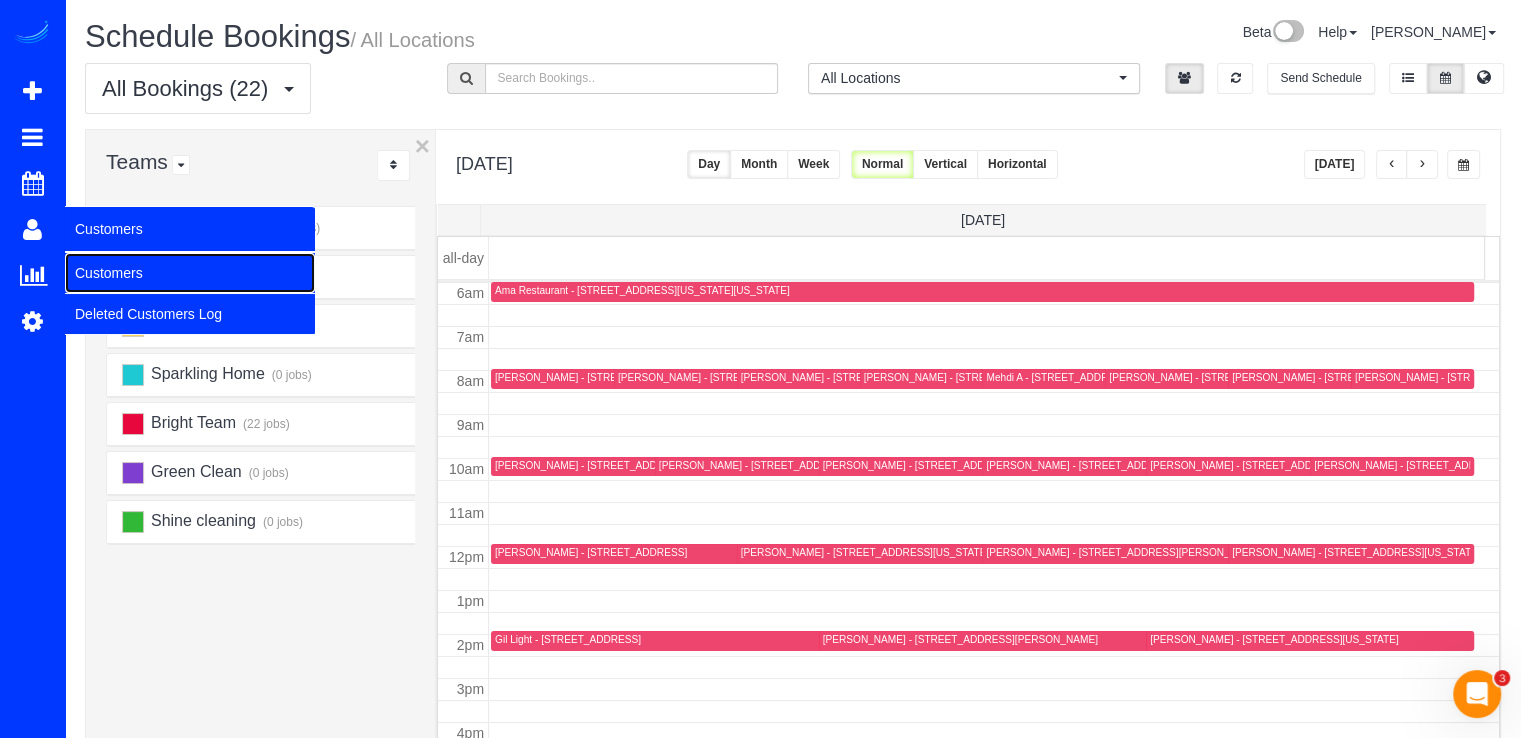 click on "Customers" at bounding box center (190, 273) 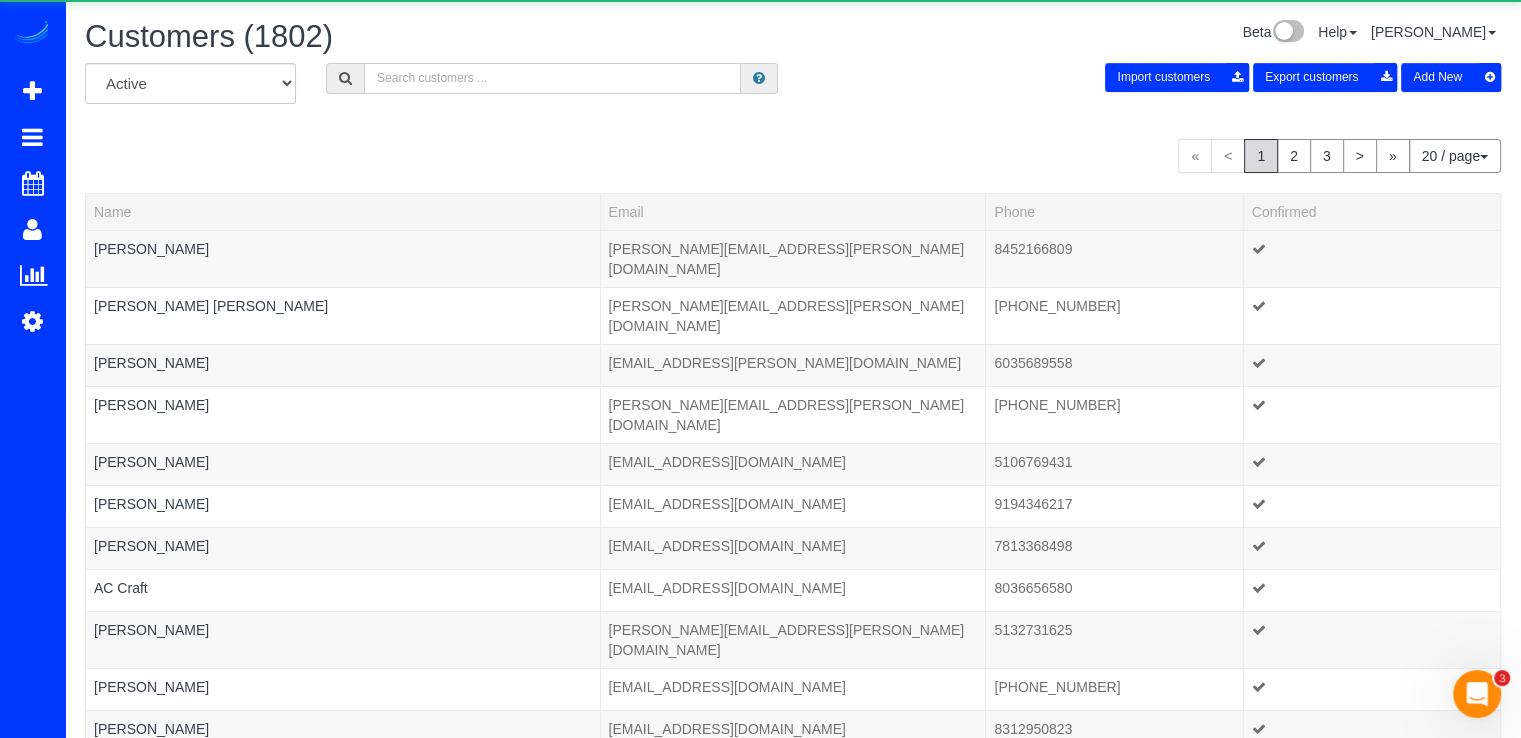 click at bounding box center (552, 78) 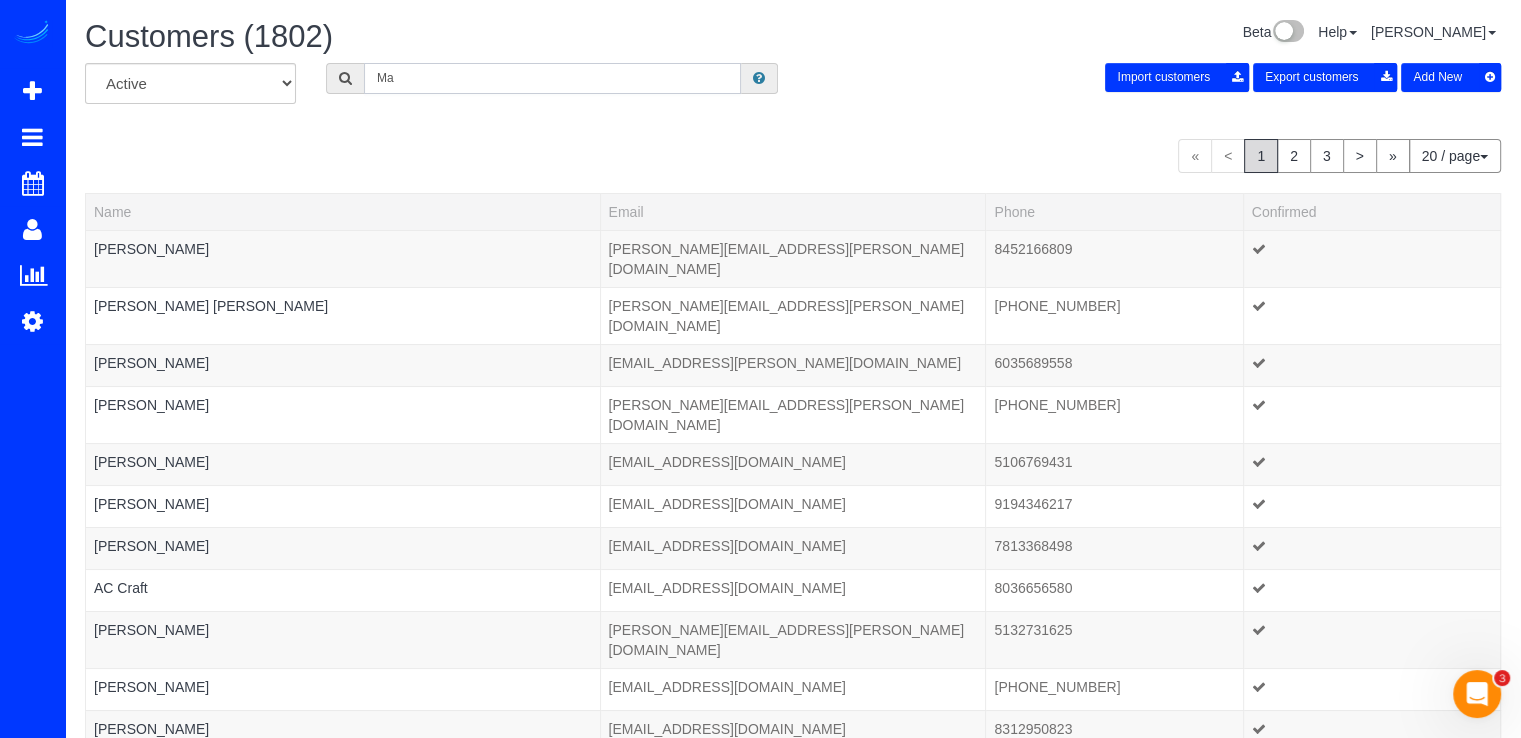 type on "M" 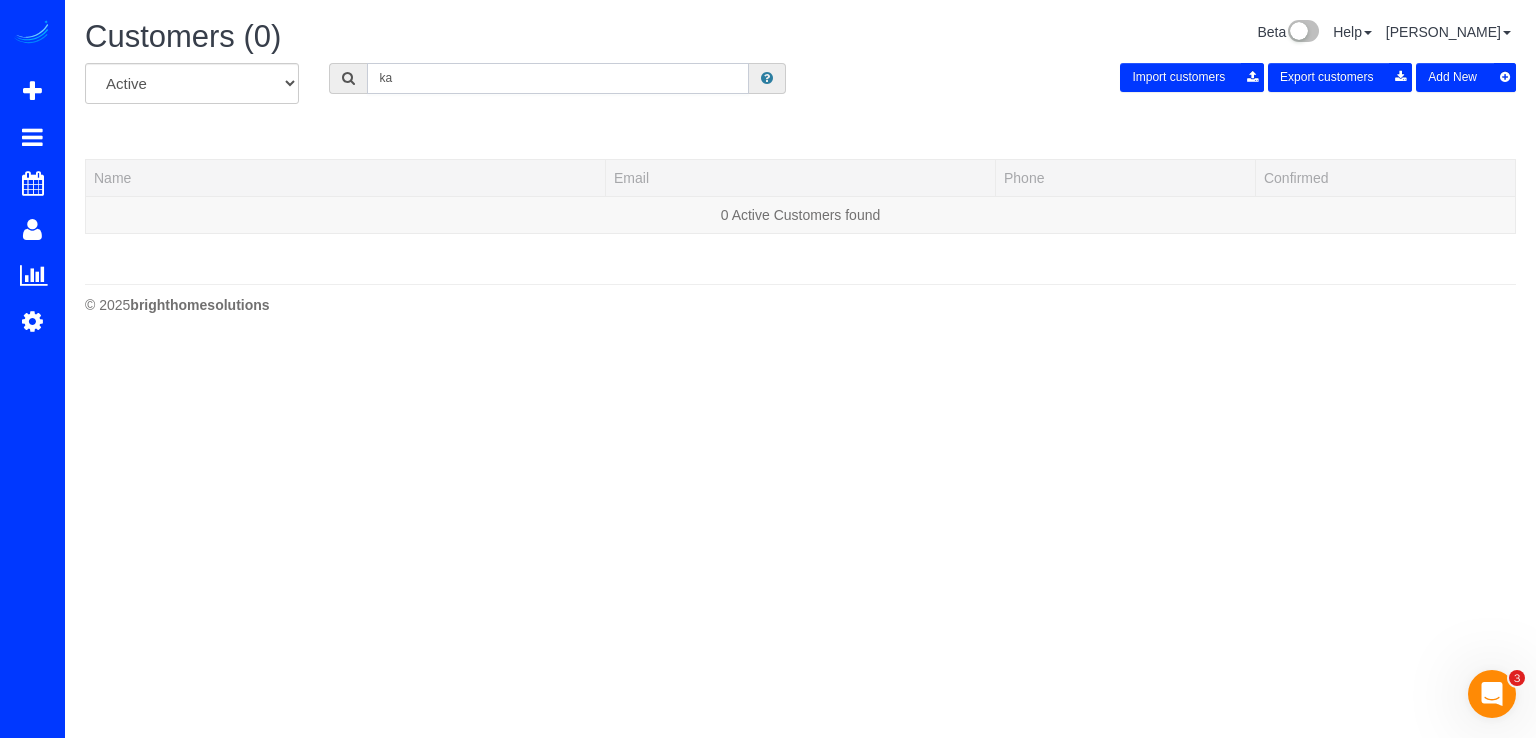 type on "k" 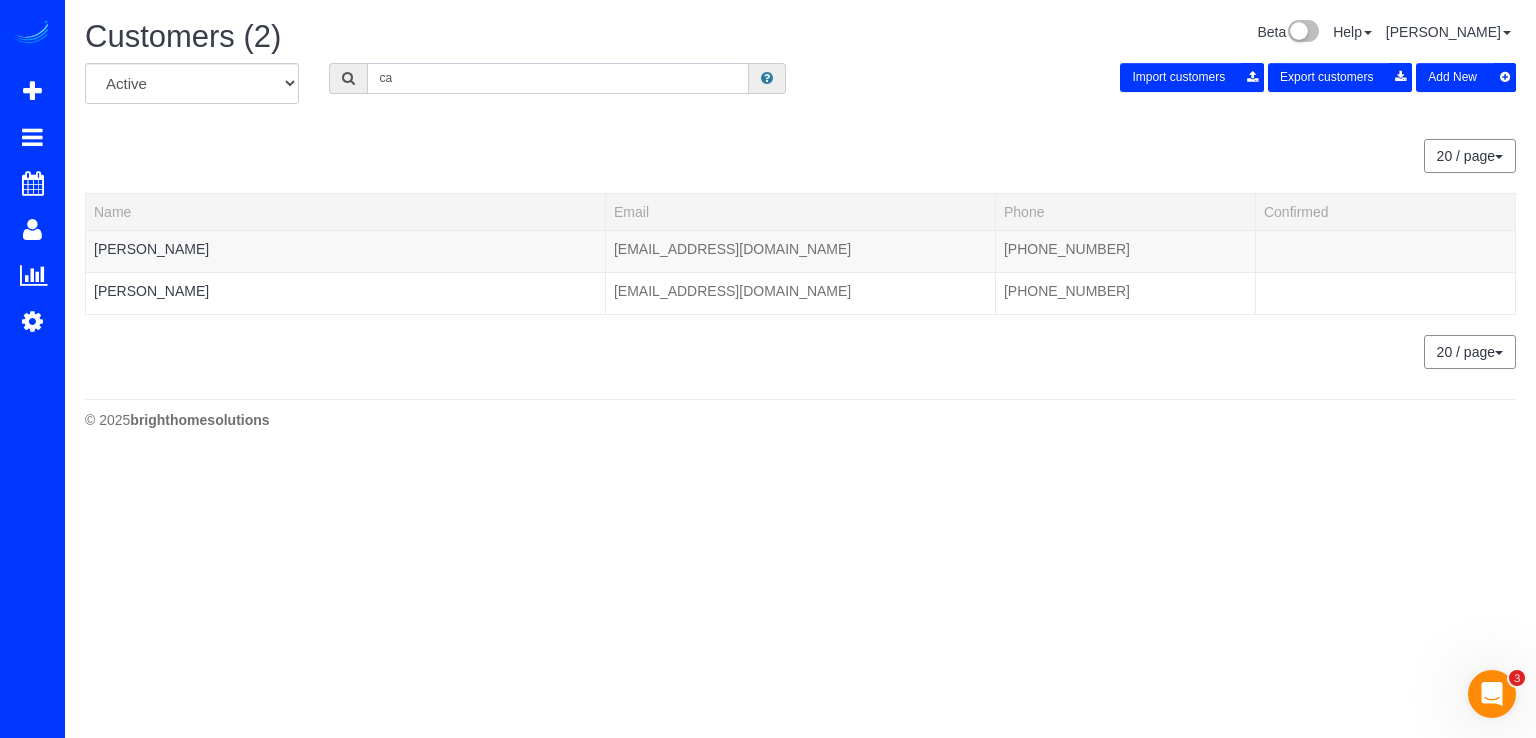 type on "c" 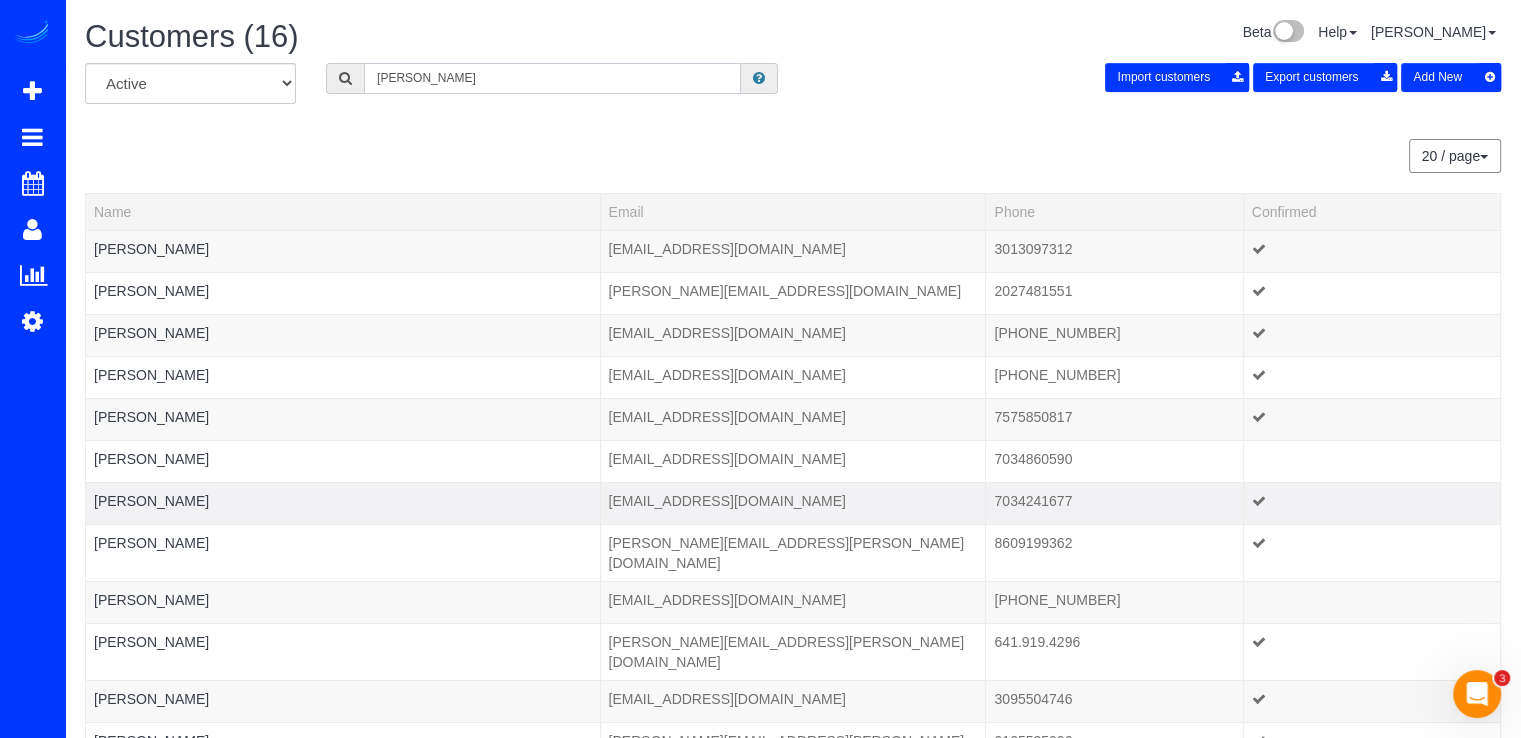 scroll, scrollTop: 0, scrollLeft: 0, axis: both 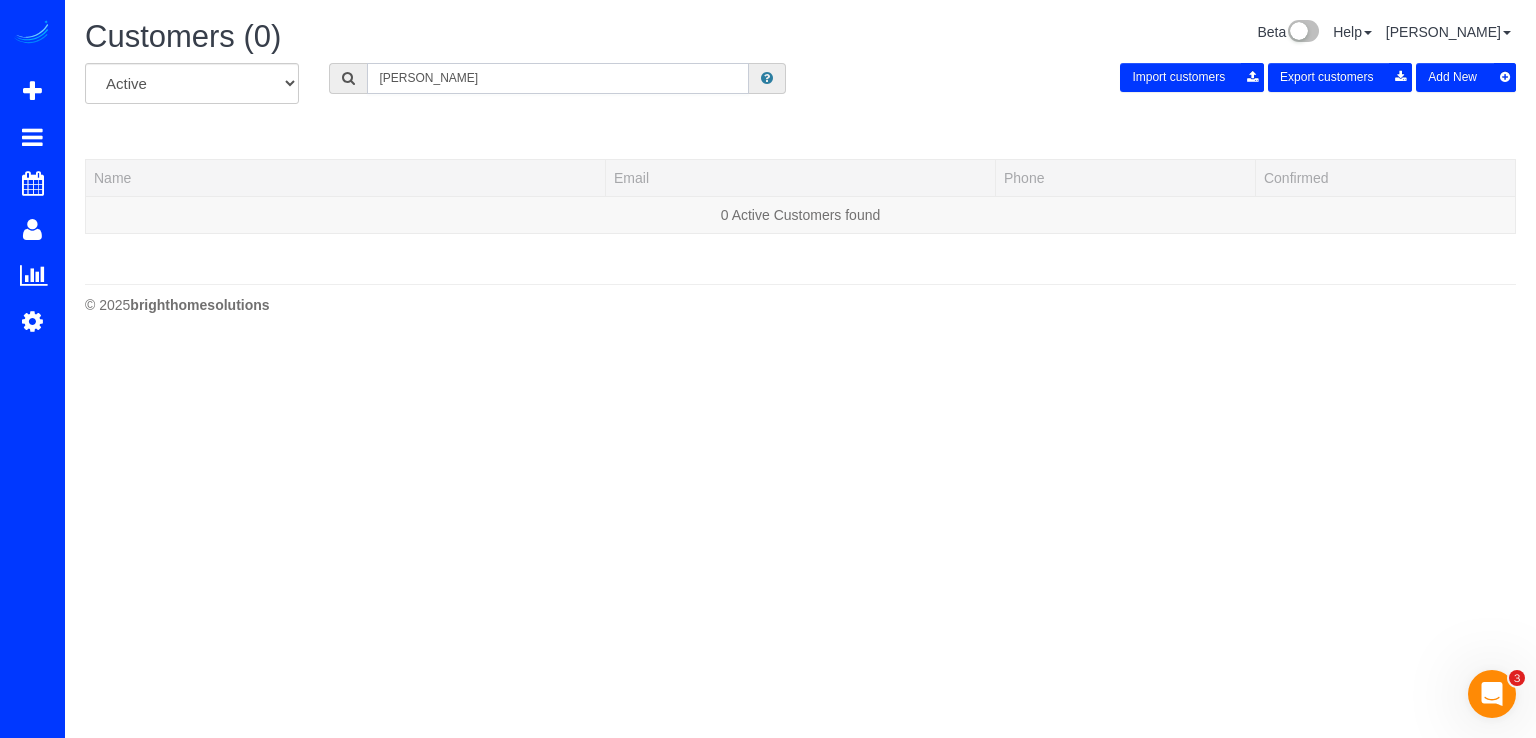 click on "[PERSON_NAME]" at bounding box center (558, 78) 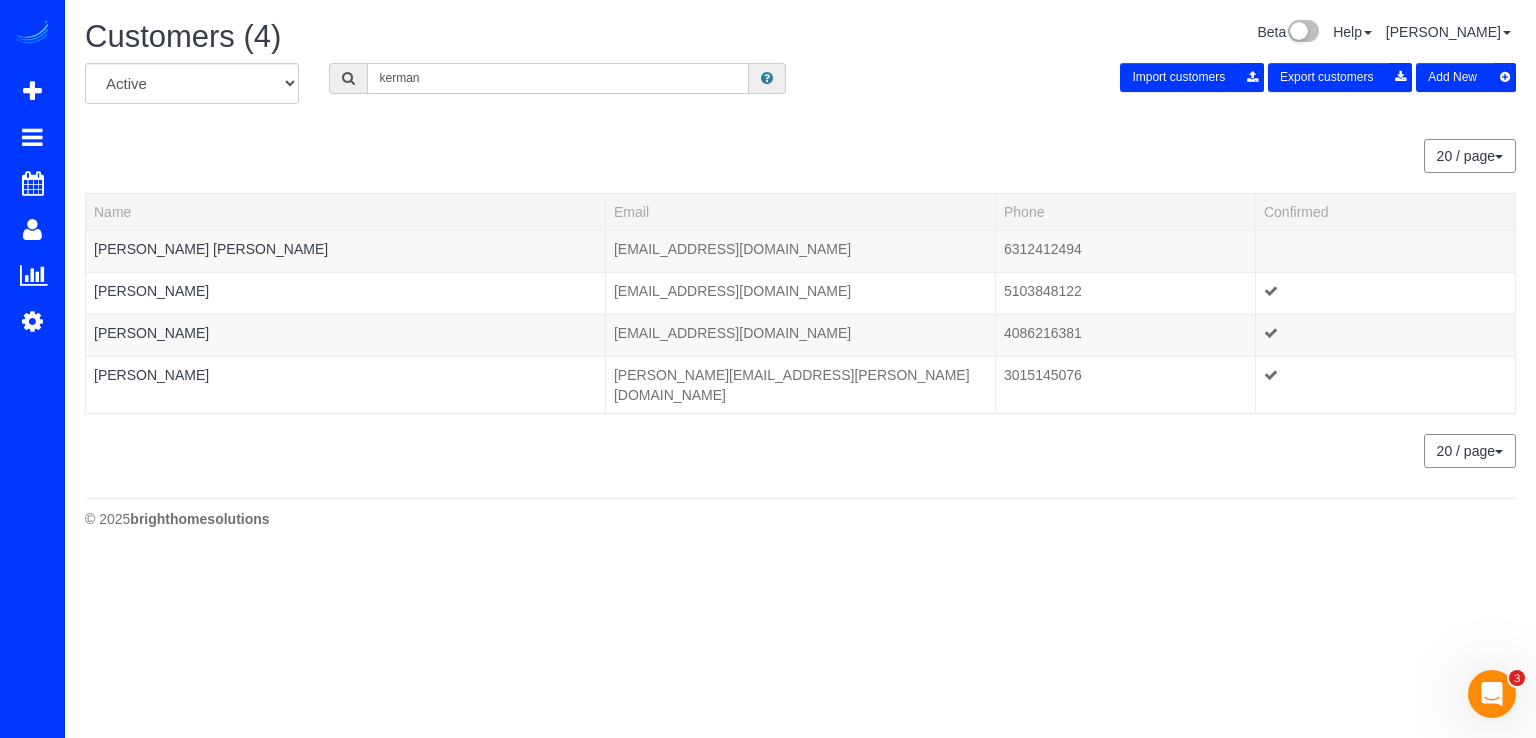 click on "kerman" at bounding box center [558, 78] 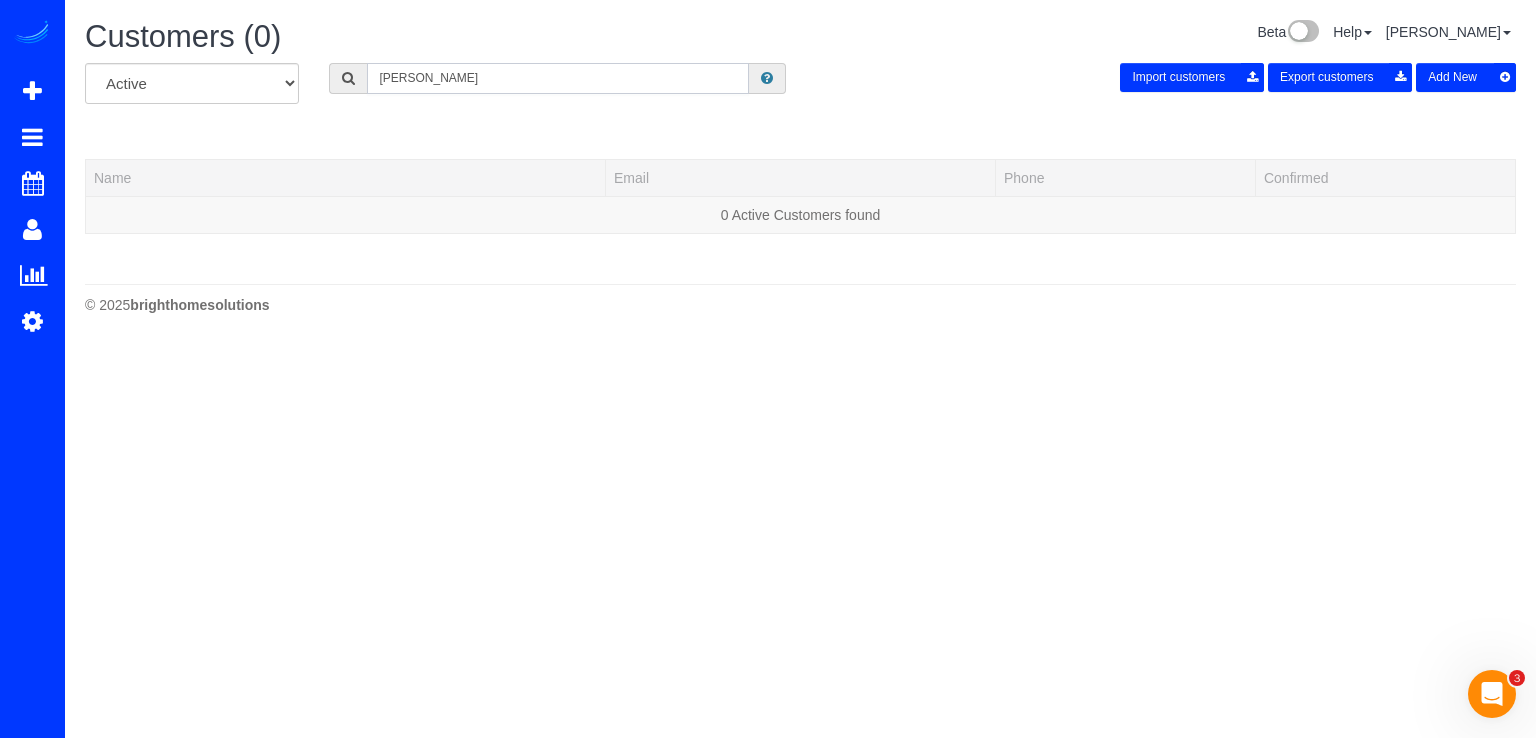 click on "[PERSON_NAME]" at bounding box center (558, 78) 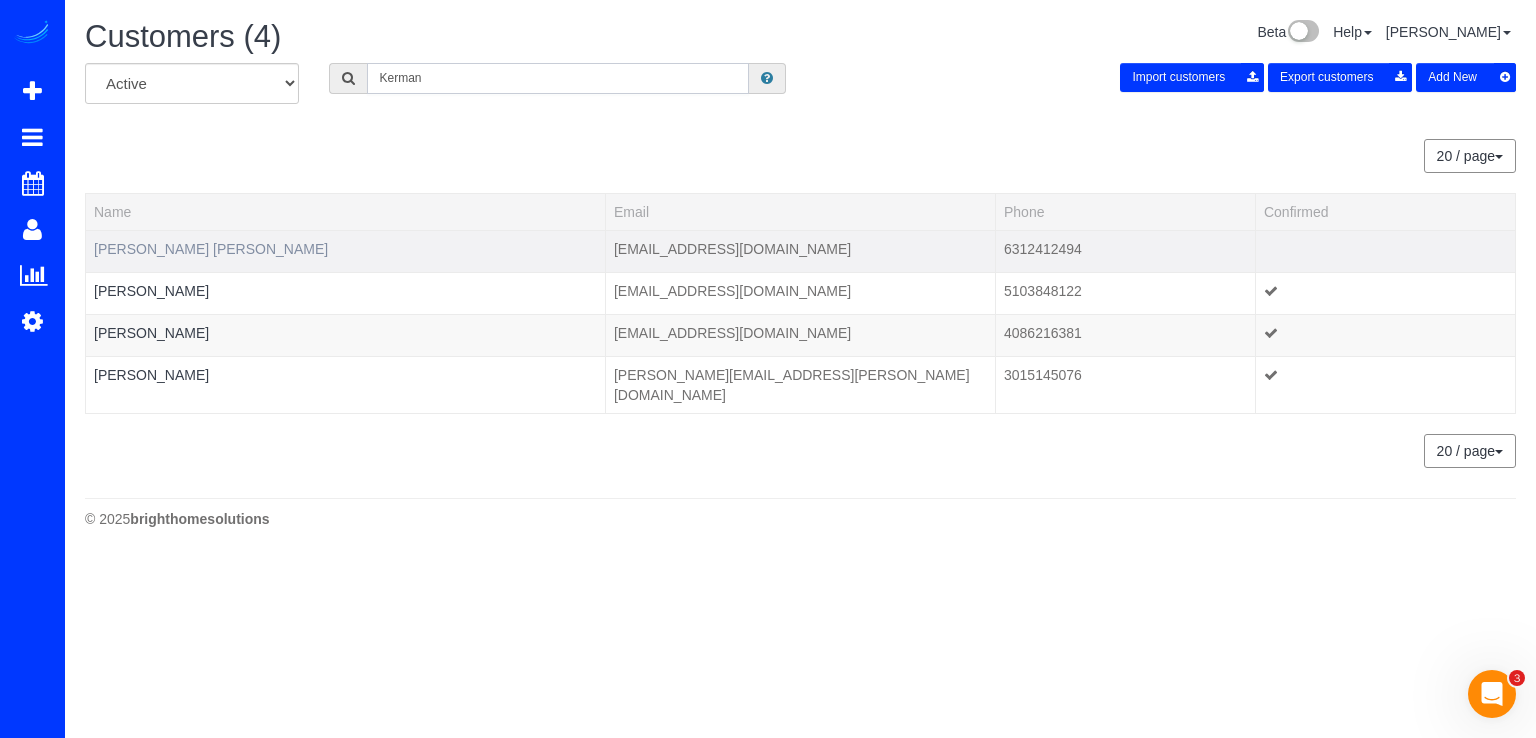 type on "Kerman" 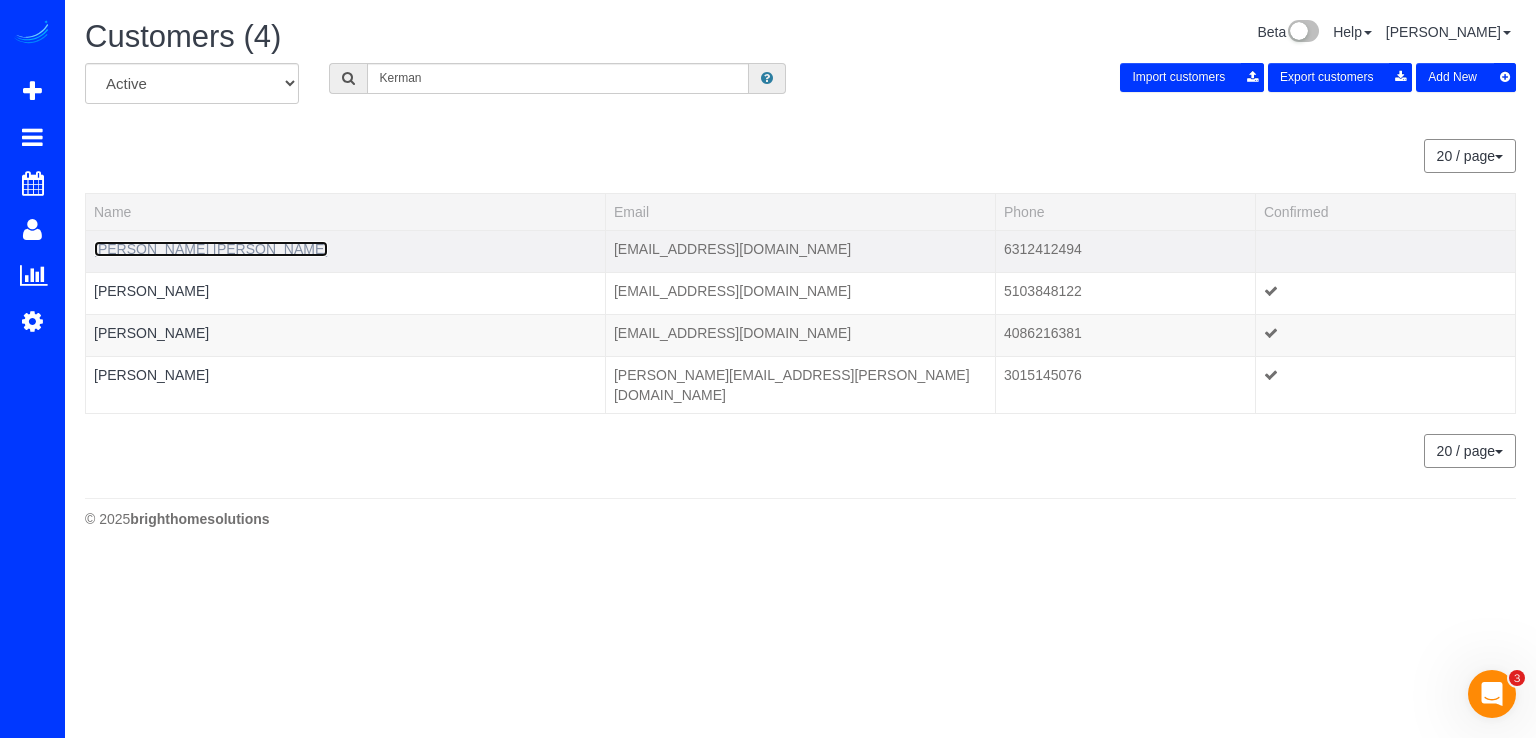 click on "[PERSON_NAME] [PERSON_NAME]" at bounding box center [211, 249] 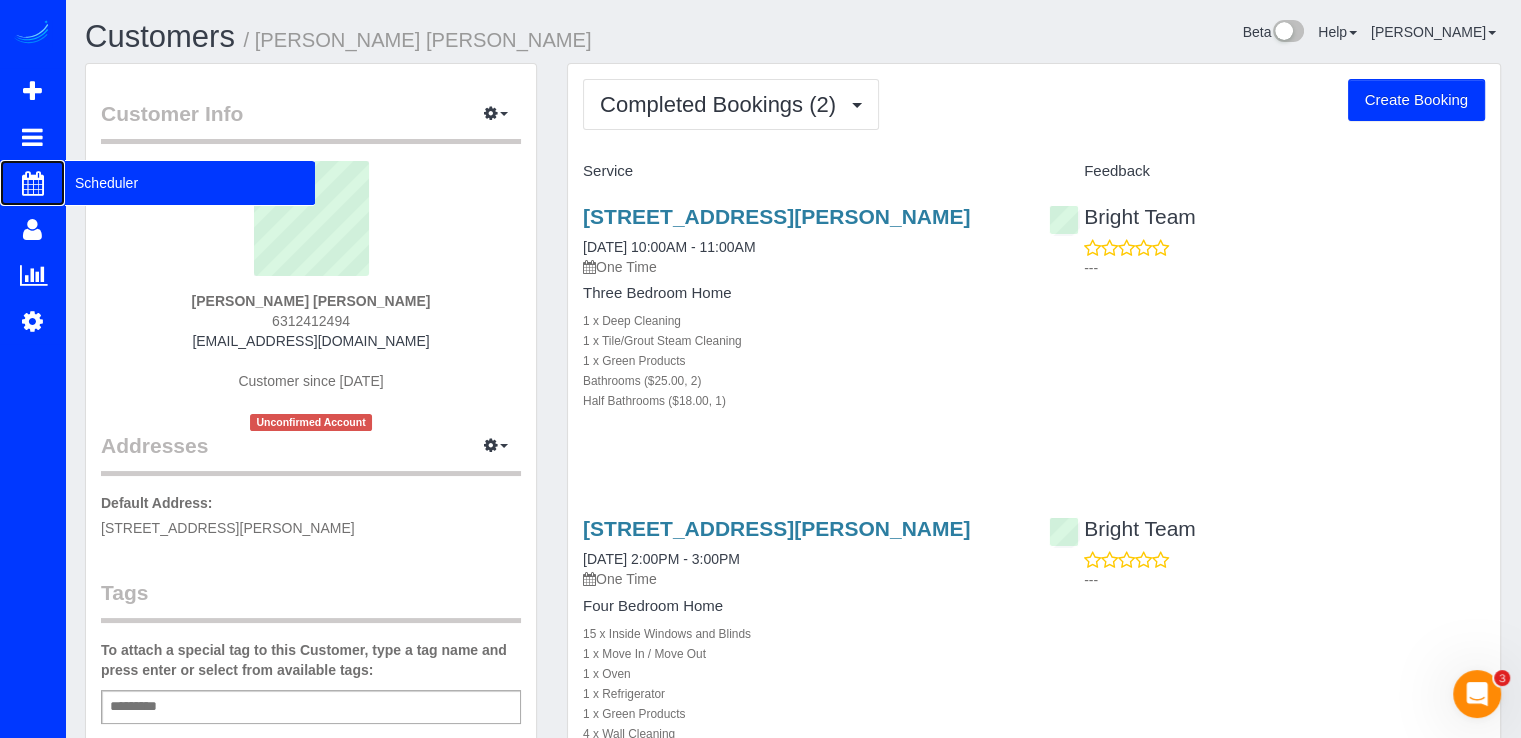 click on "Scheduler" at bounding box center (190, 183) 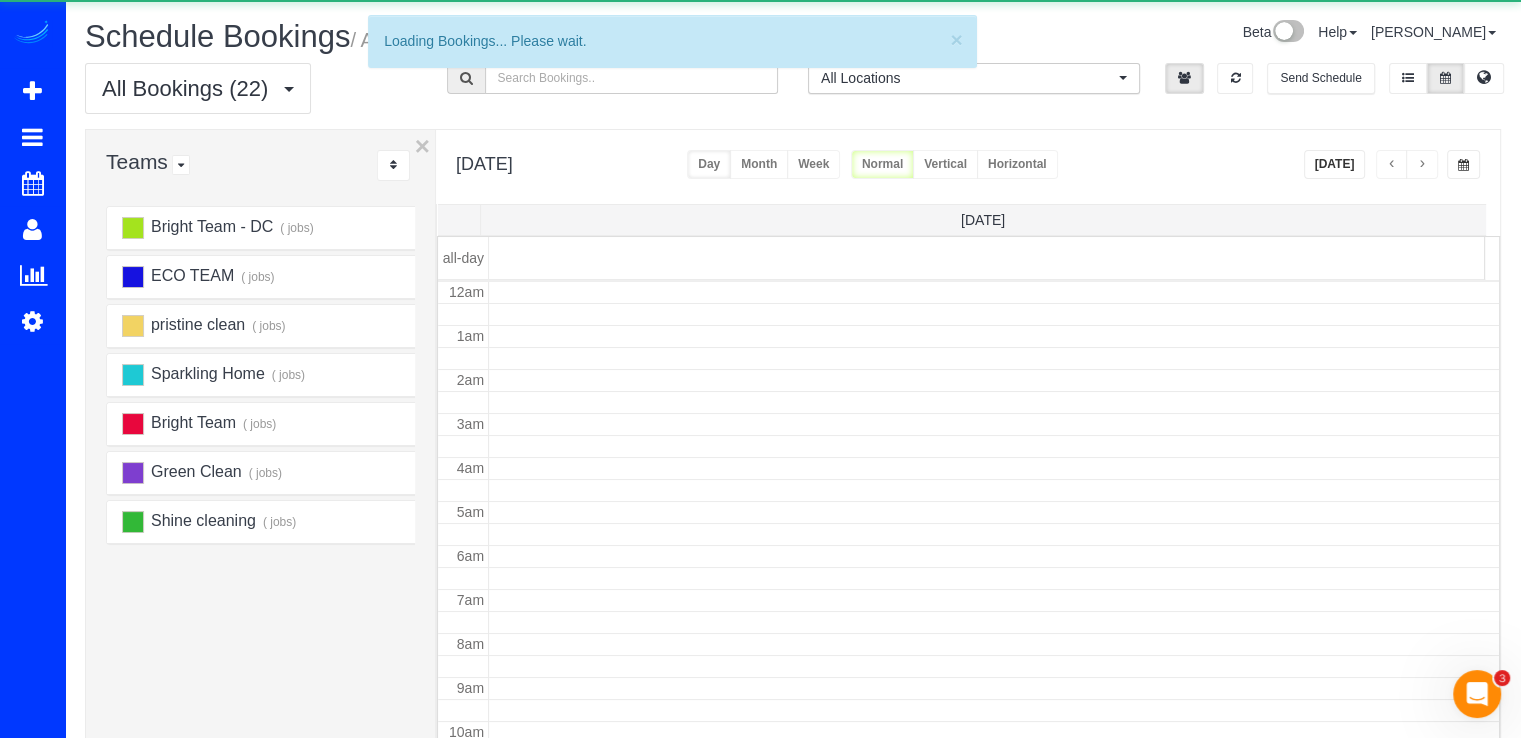 scroll, scrollTop: 263, scrollLeft: 0, axis: vertical 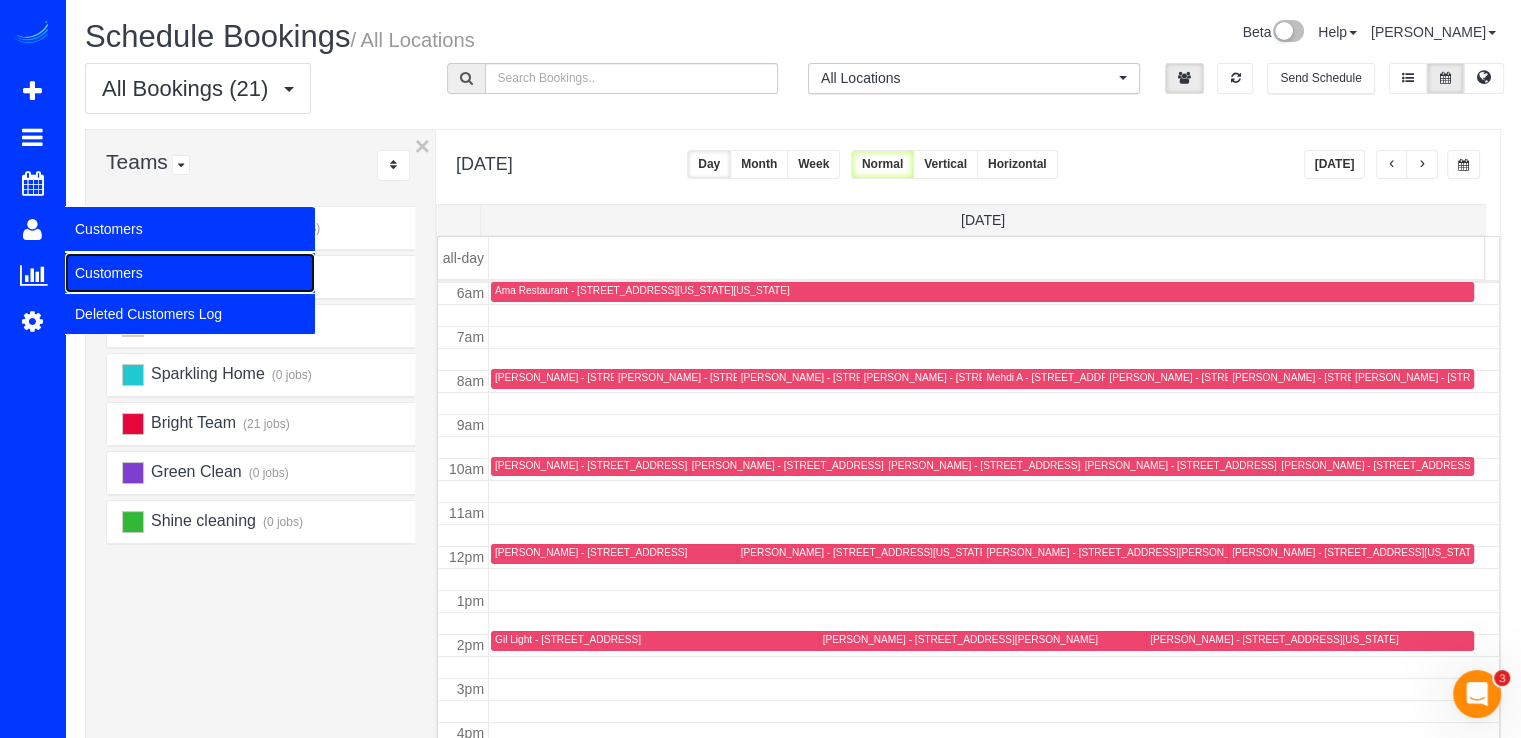 click on "Customers" at bounding box center [190, 273] 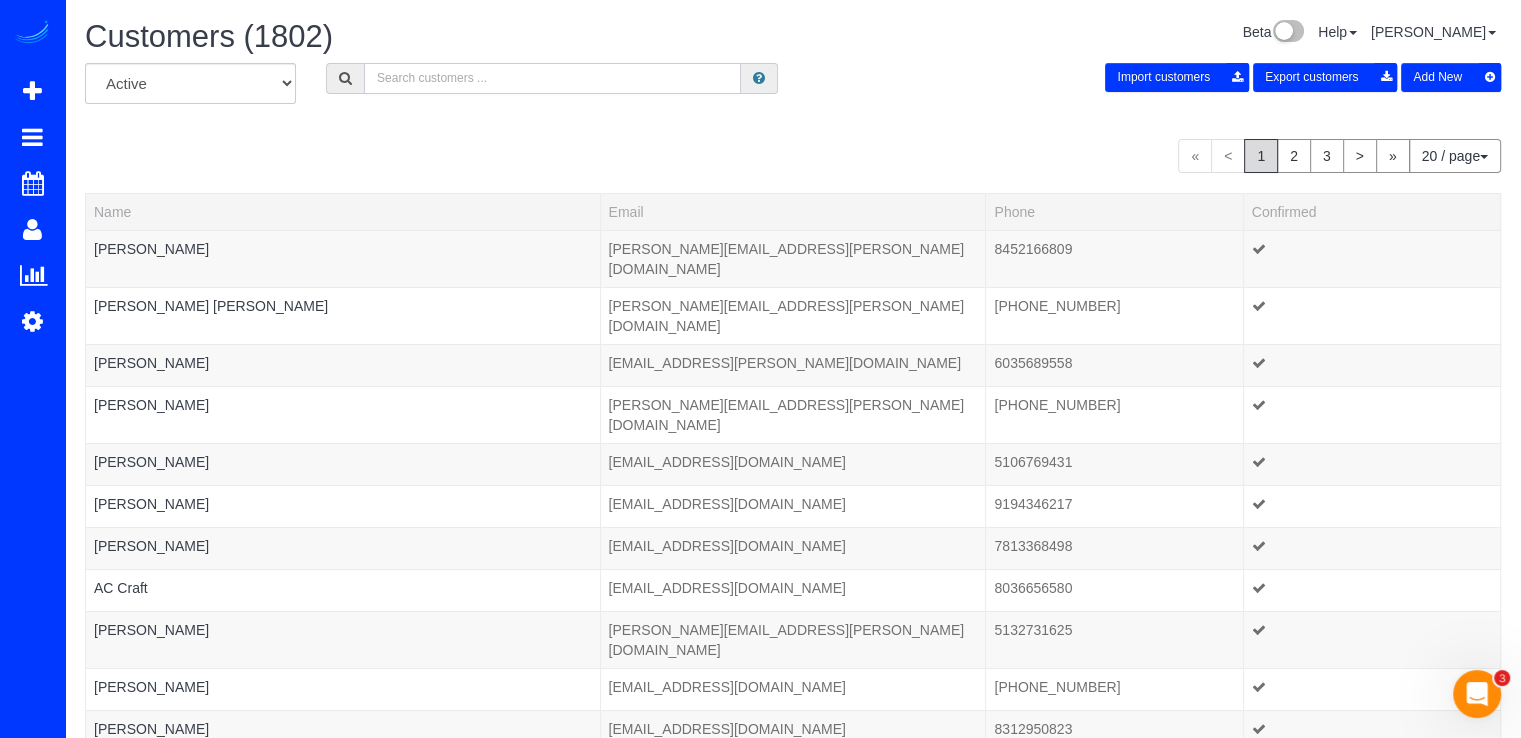 click at bounding box center [552, 78] 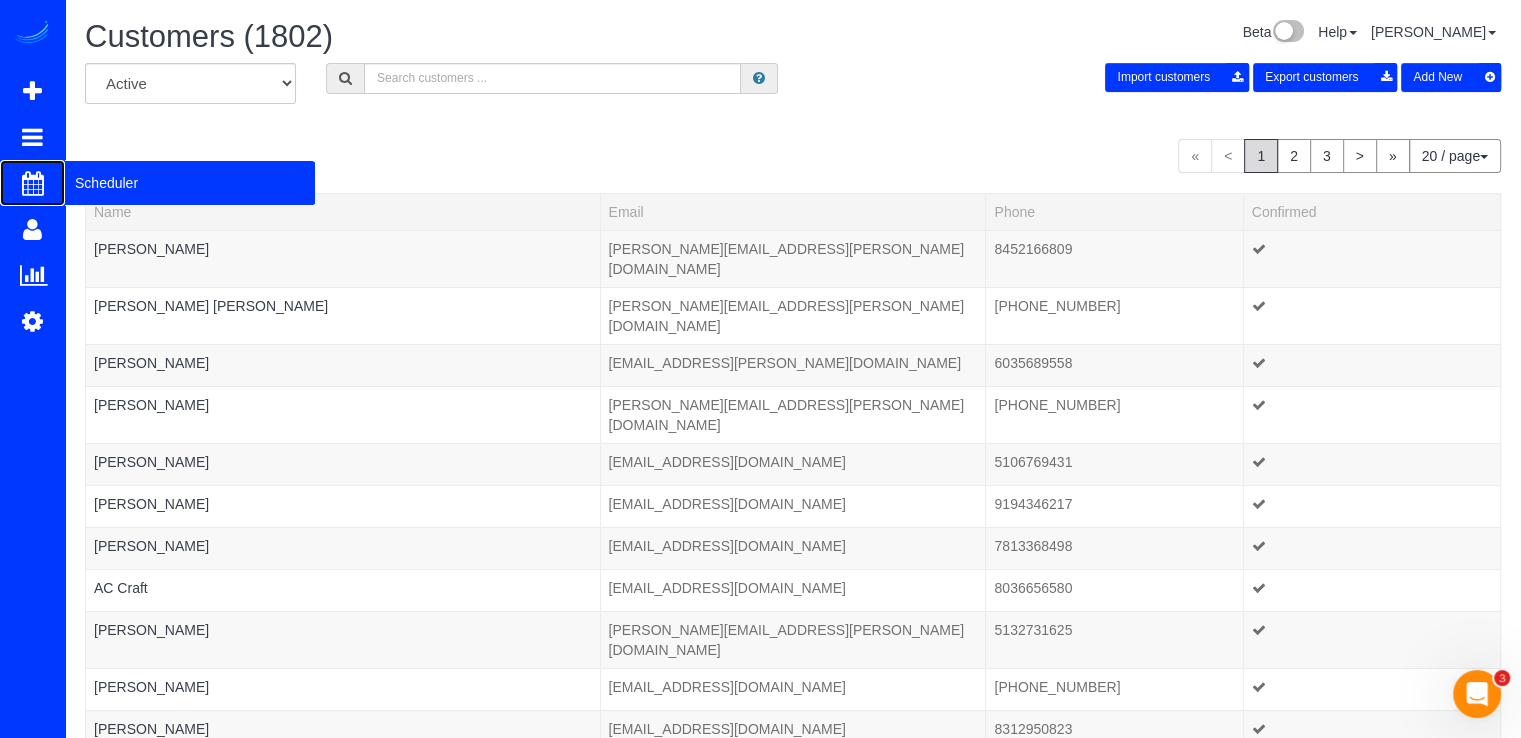 click on "Scheduler" at bounding box center [190, 183] 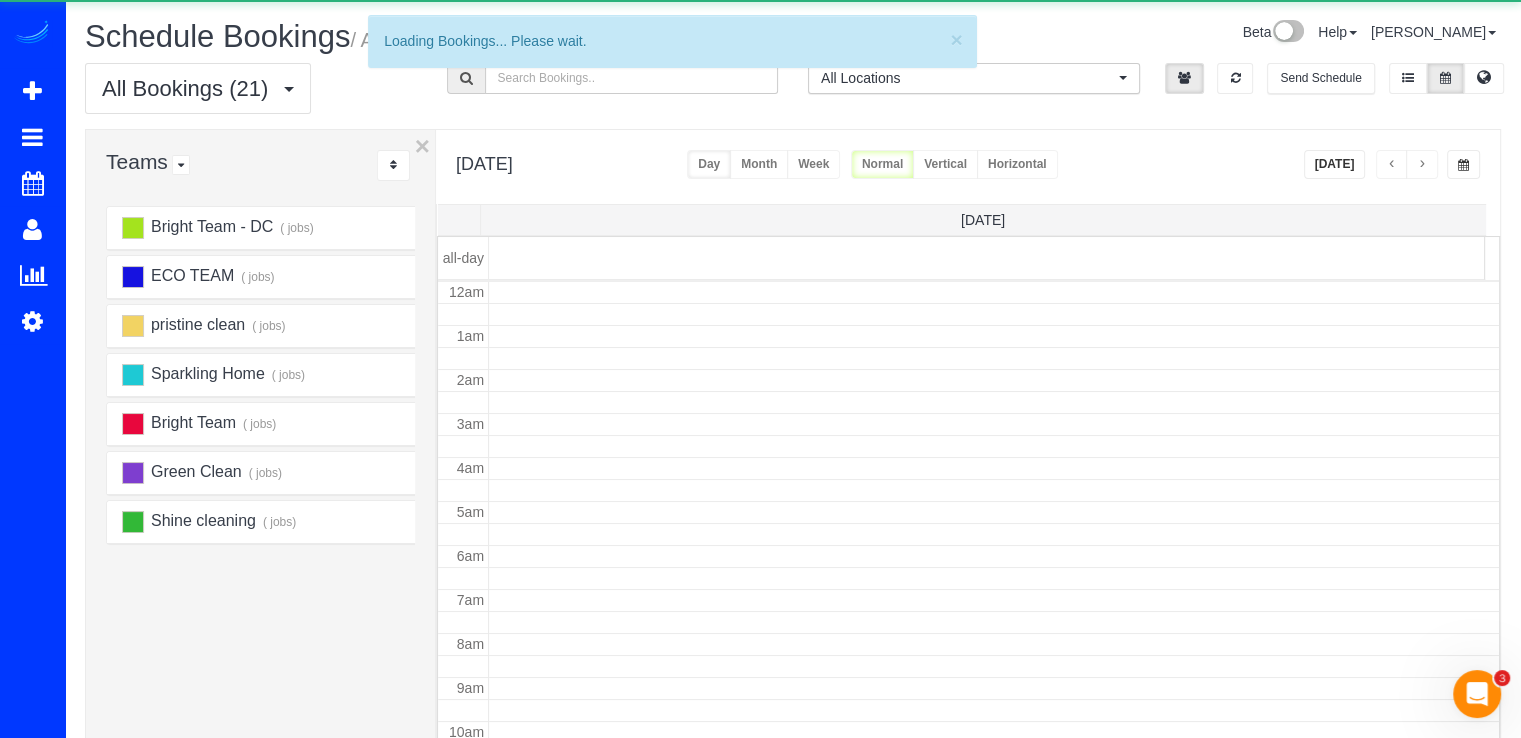 scroll, scrollTop: 263, scrollLeft: 0, axis: vertical 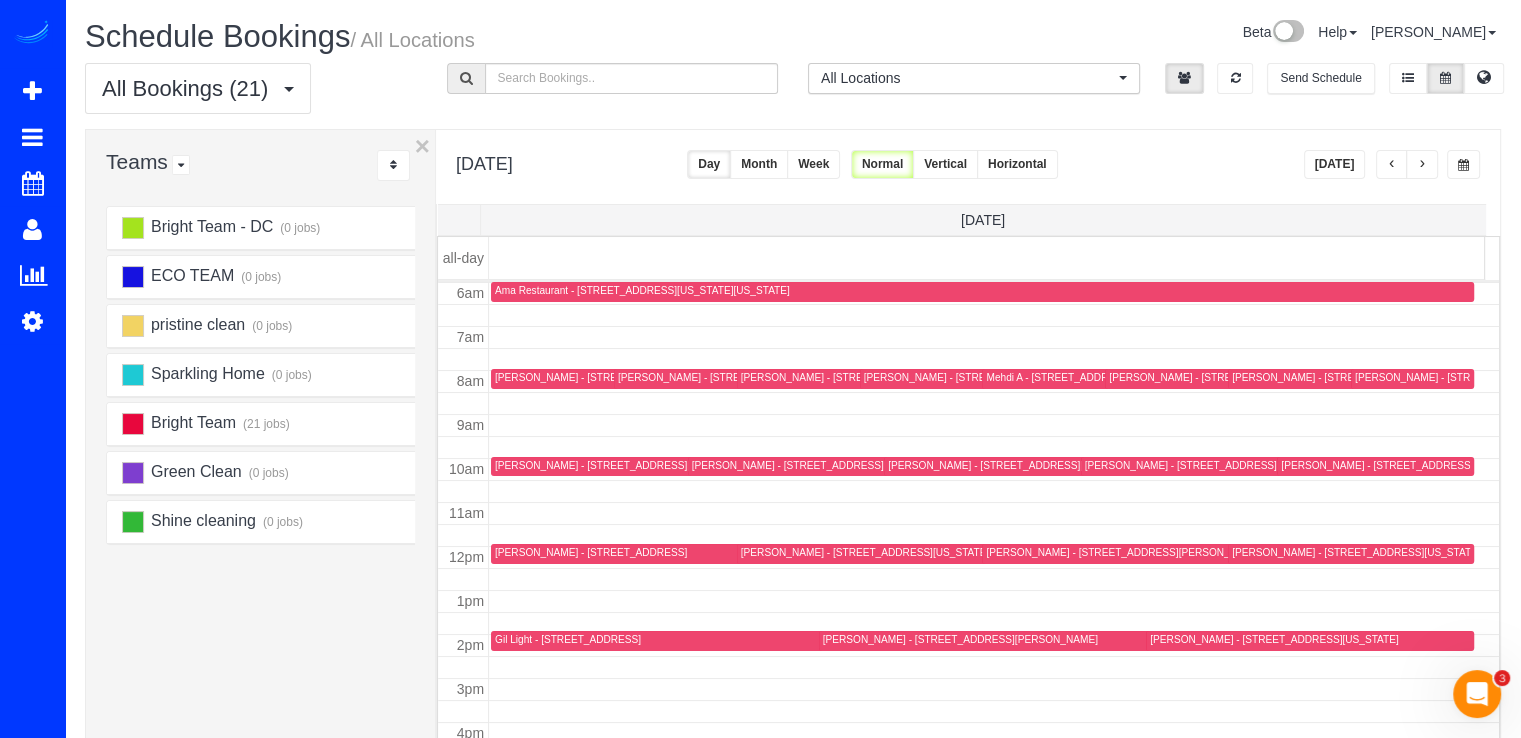 click at bounding box center [1422, 165] 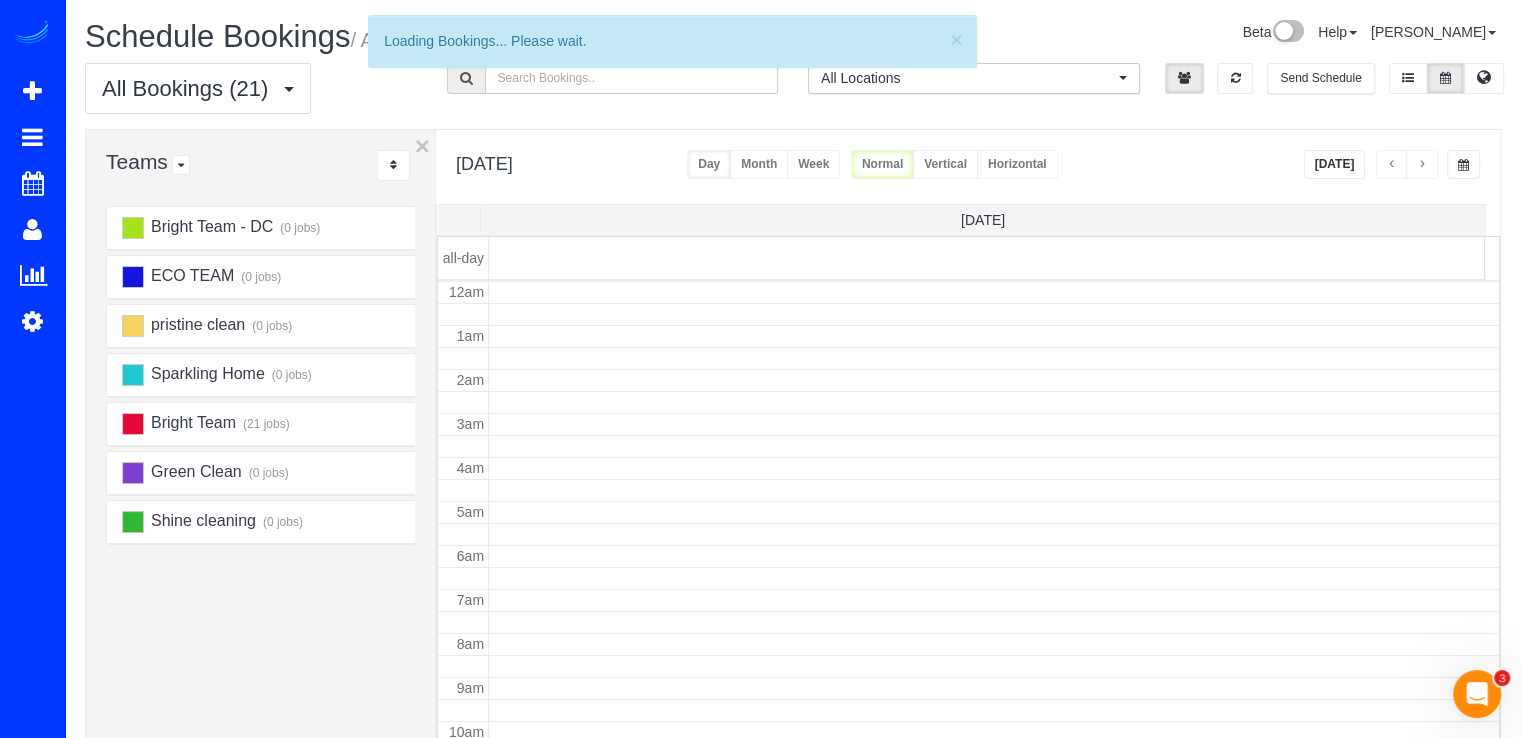 scroll, scrollTop: 263, scrollLeft: 0, axis: vertical 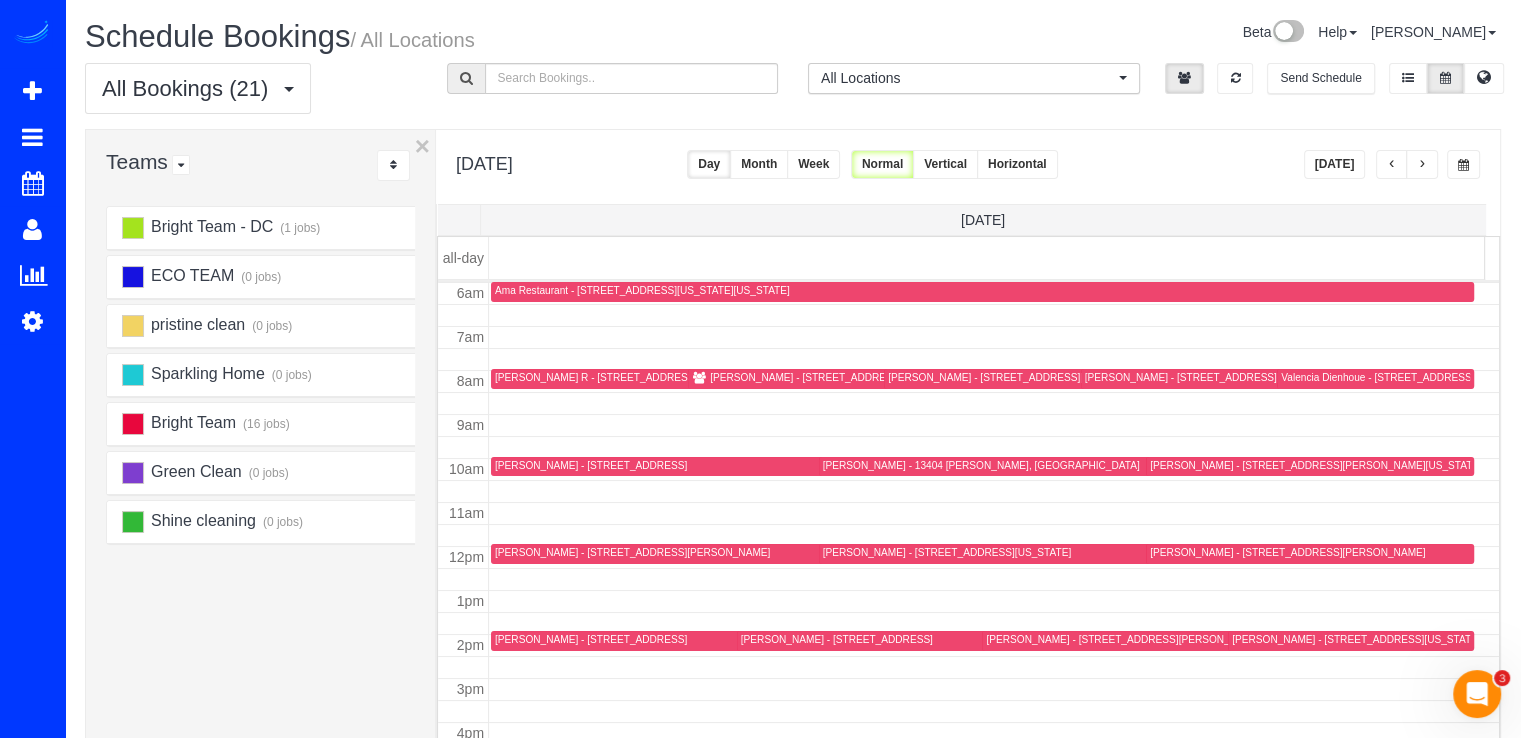 click at bounding box center (1422, 165) 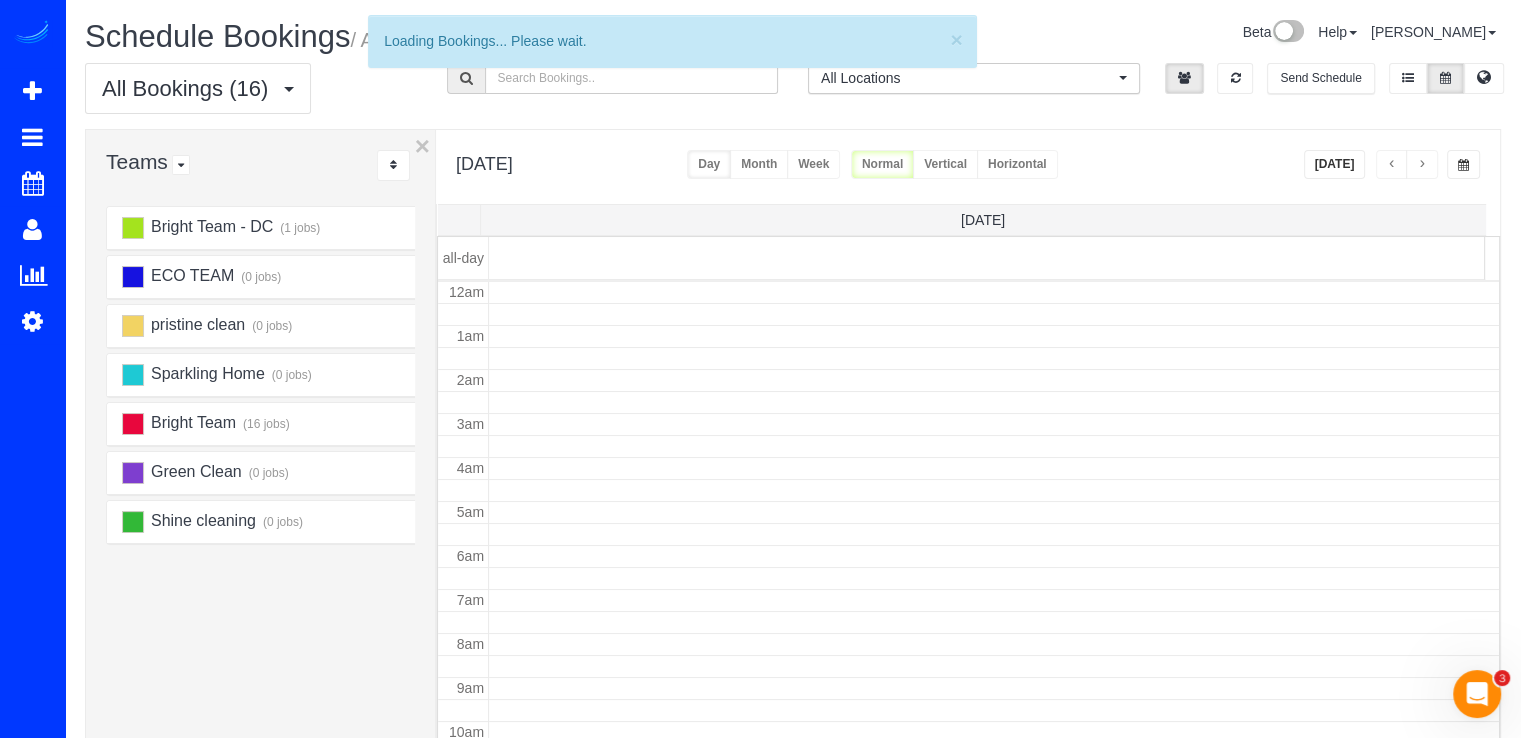 click at bounding box center (1422, 165) 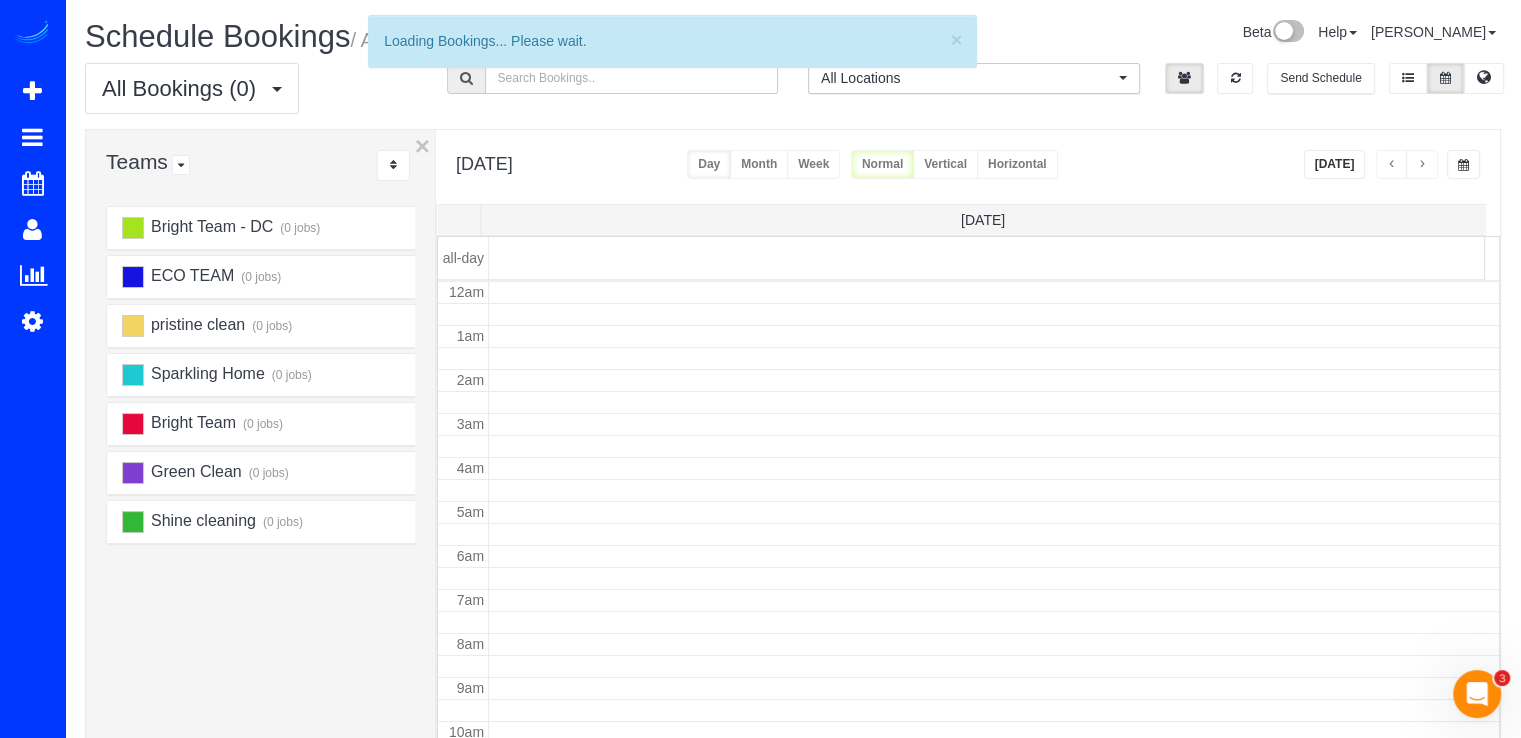 click at bounding box center [1422, 165] 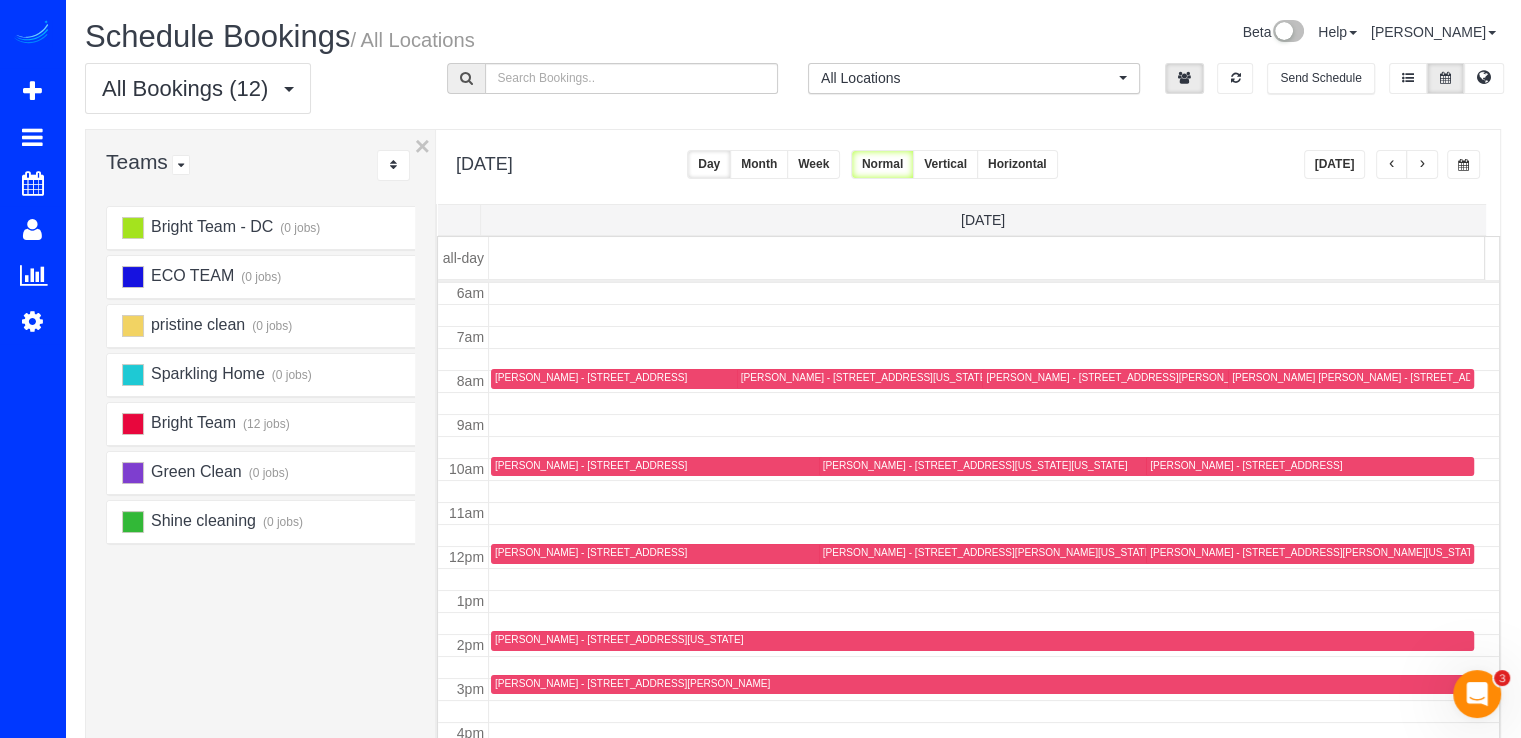 click at bounding box center [1422, 165] 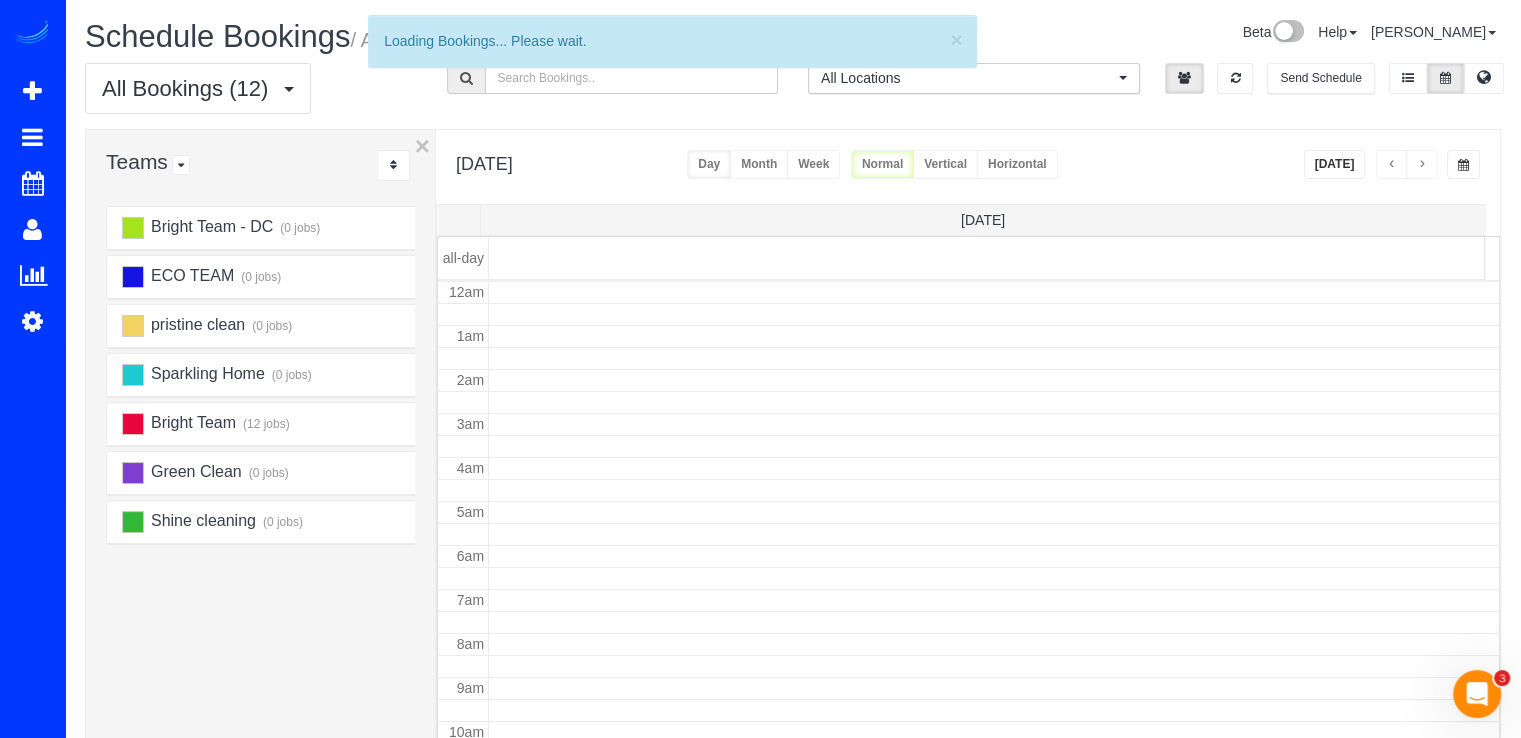 scroll, scrollTop: 263, scrollLeft: 0, axis: vertical 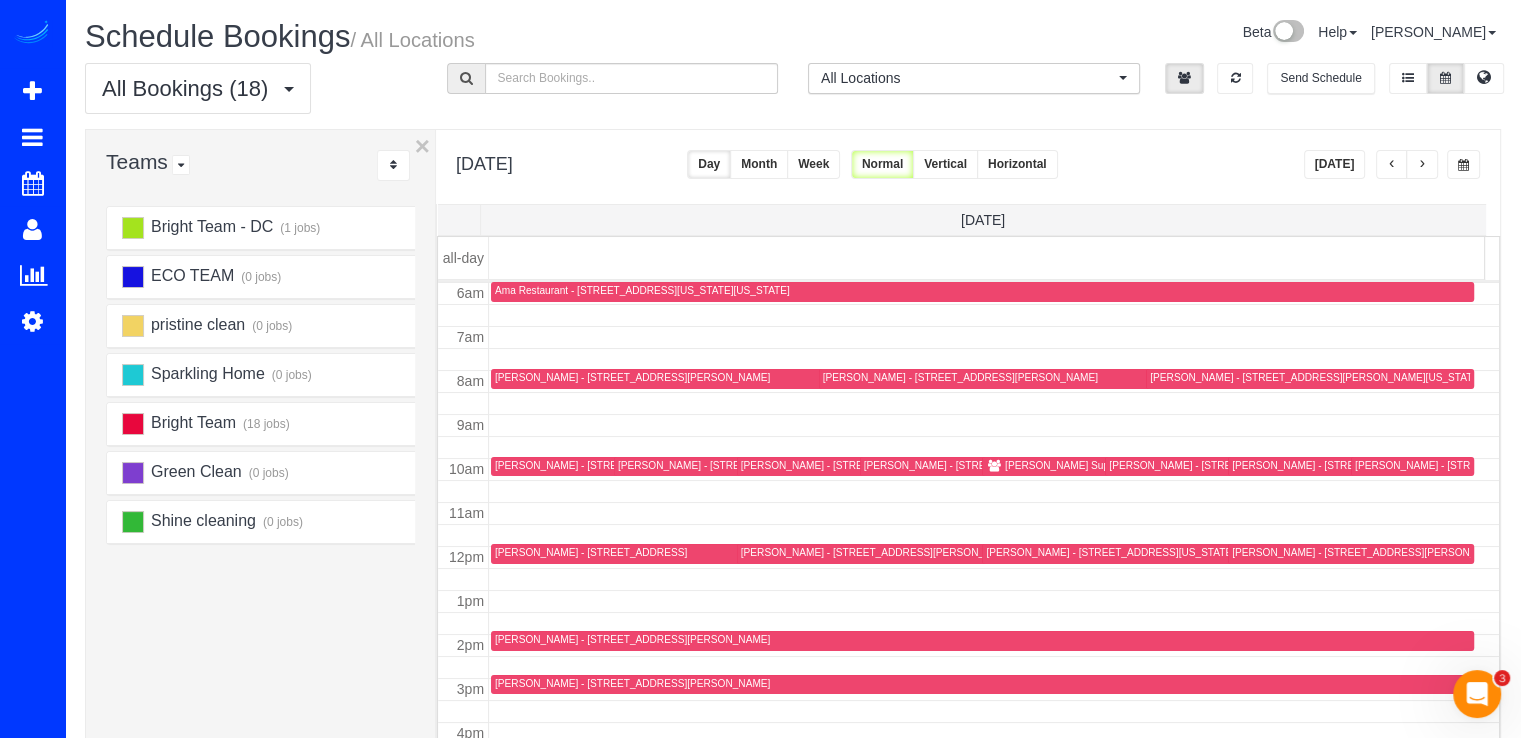 click at bounding box center (1422, 165) 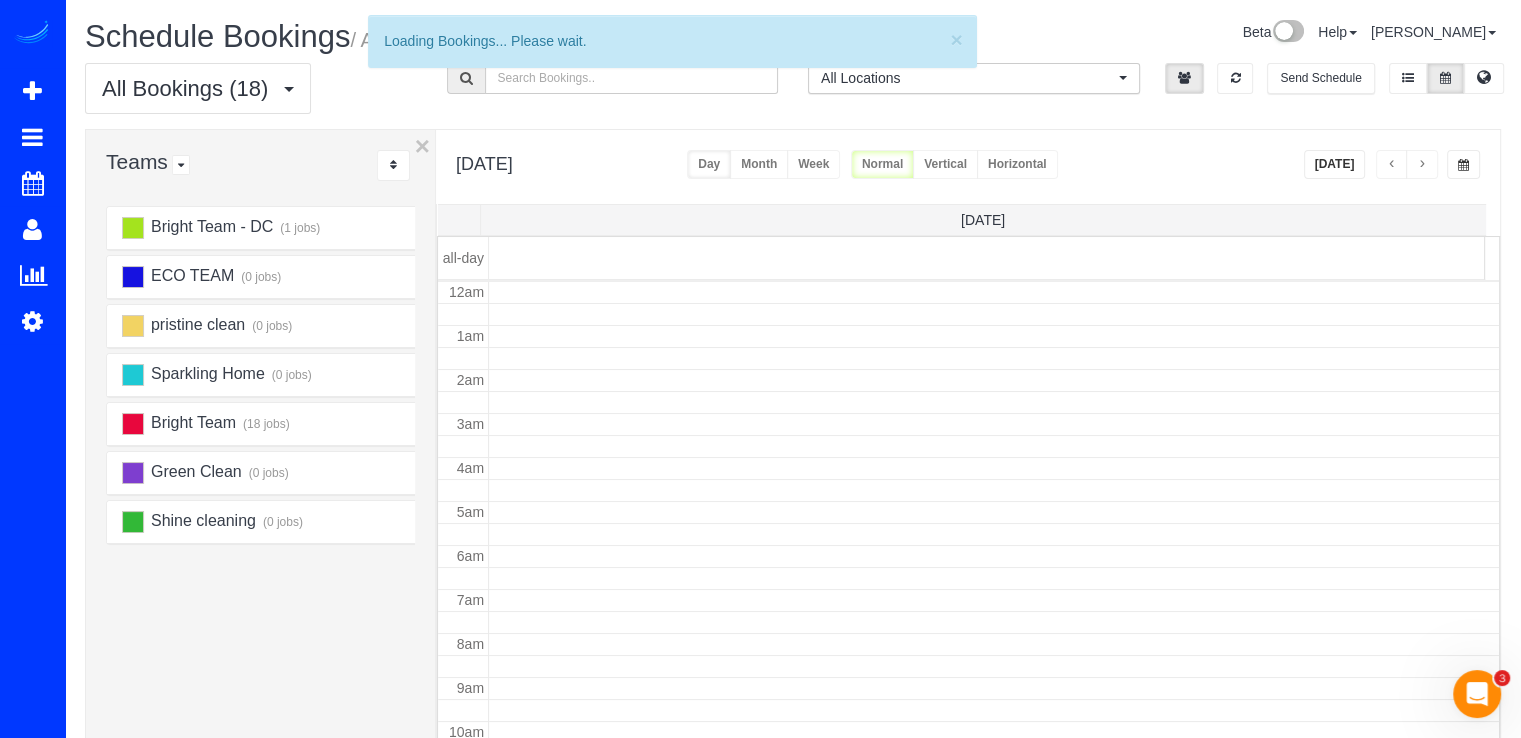 click at bounding box center (1422, 165) 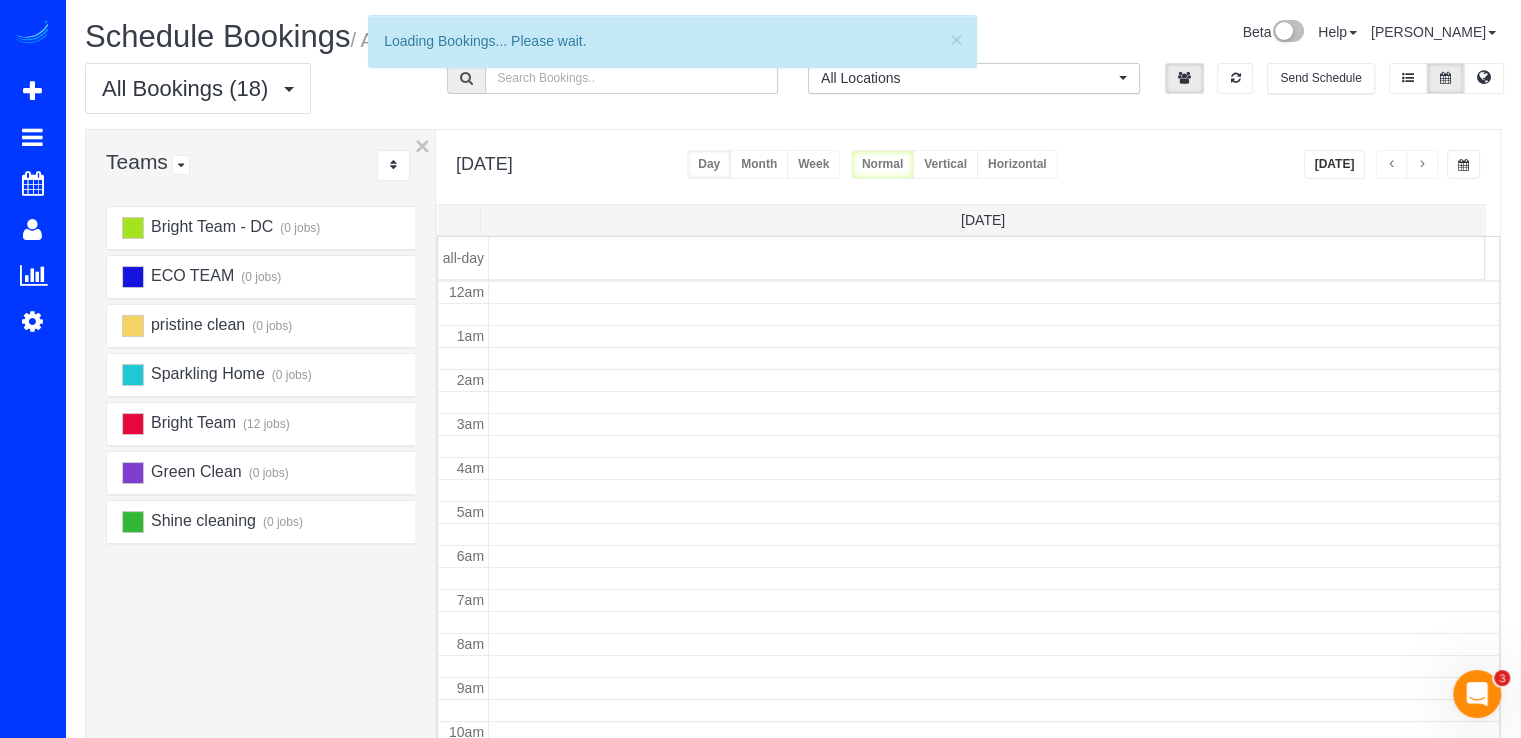 scroll, scrollTop: 263, scrollLeft: 0, axis: vertical 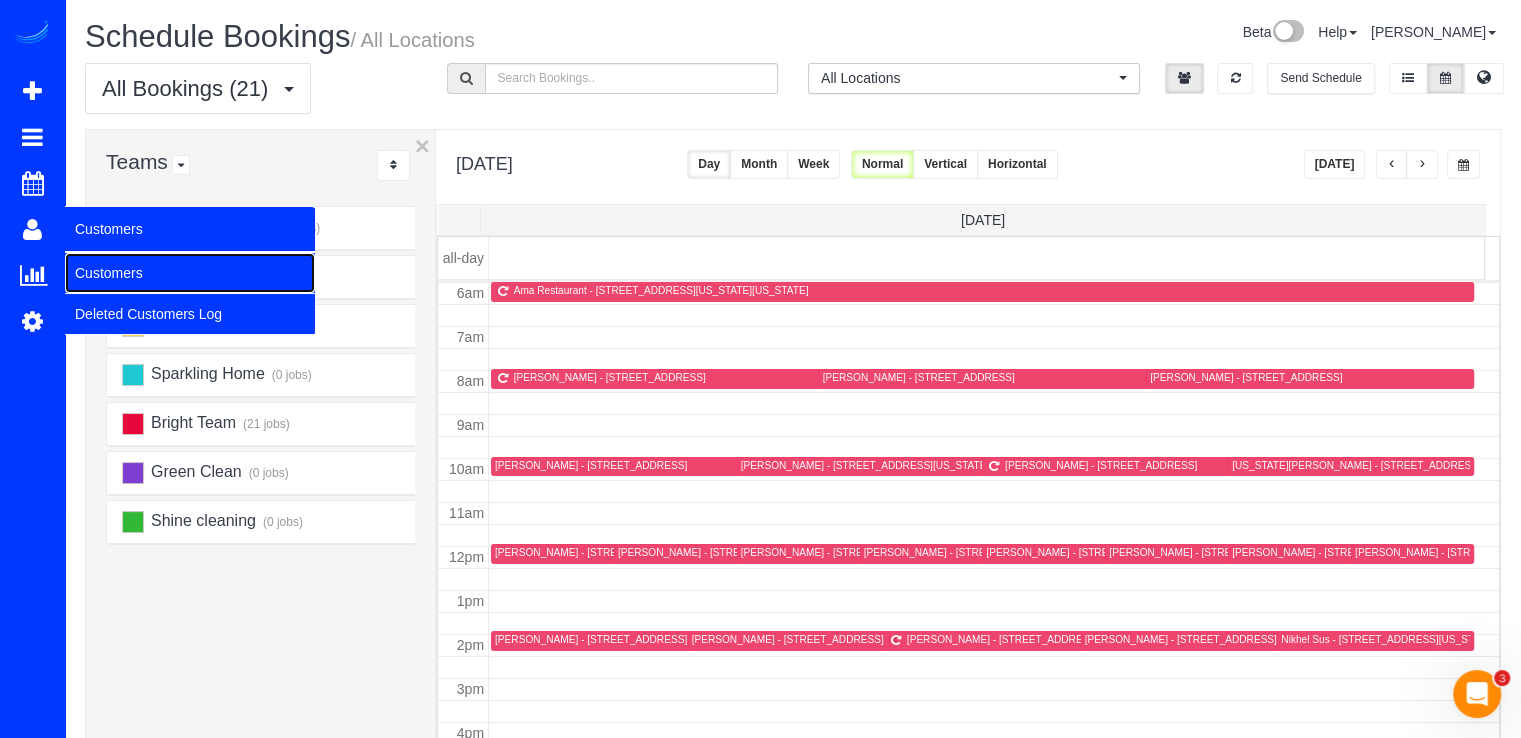 click on "Customers" at bounding box center (190, 273) 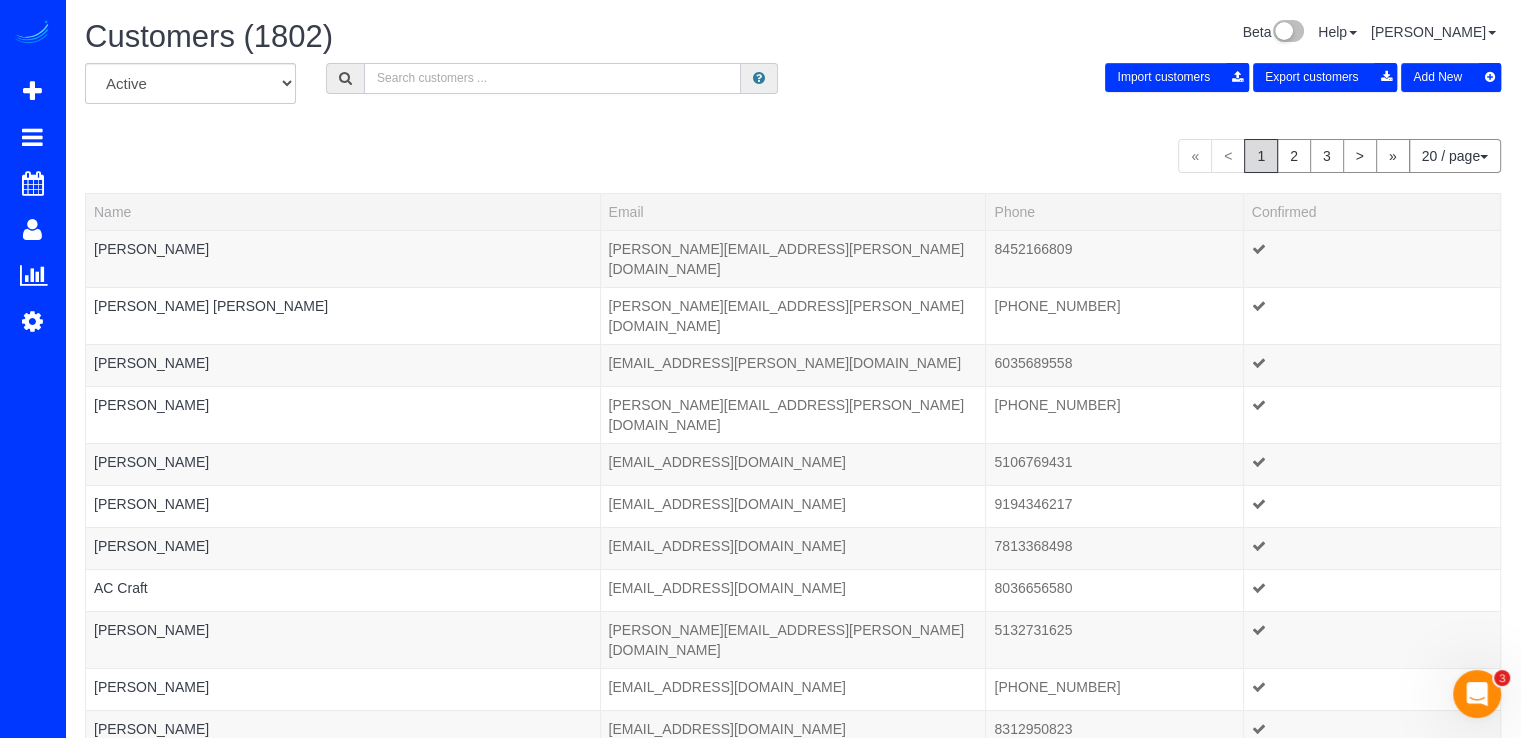 click at bounding box center (552, 78) 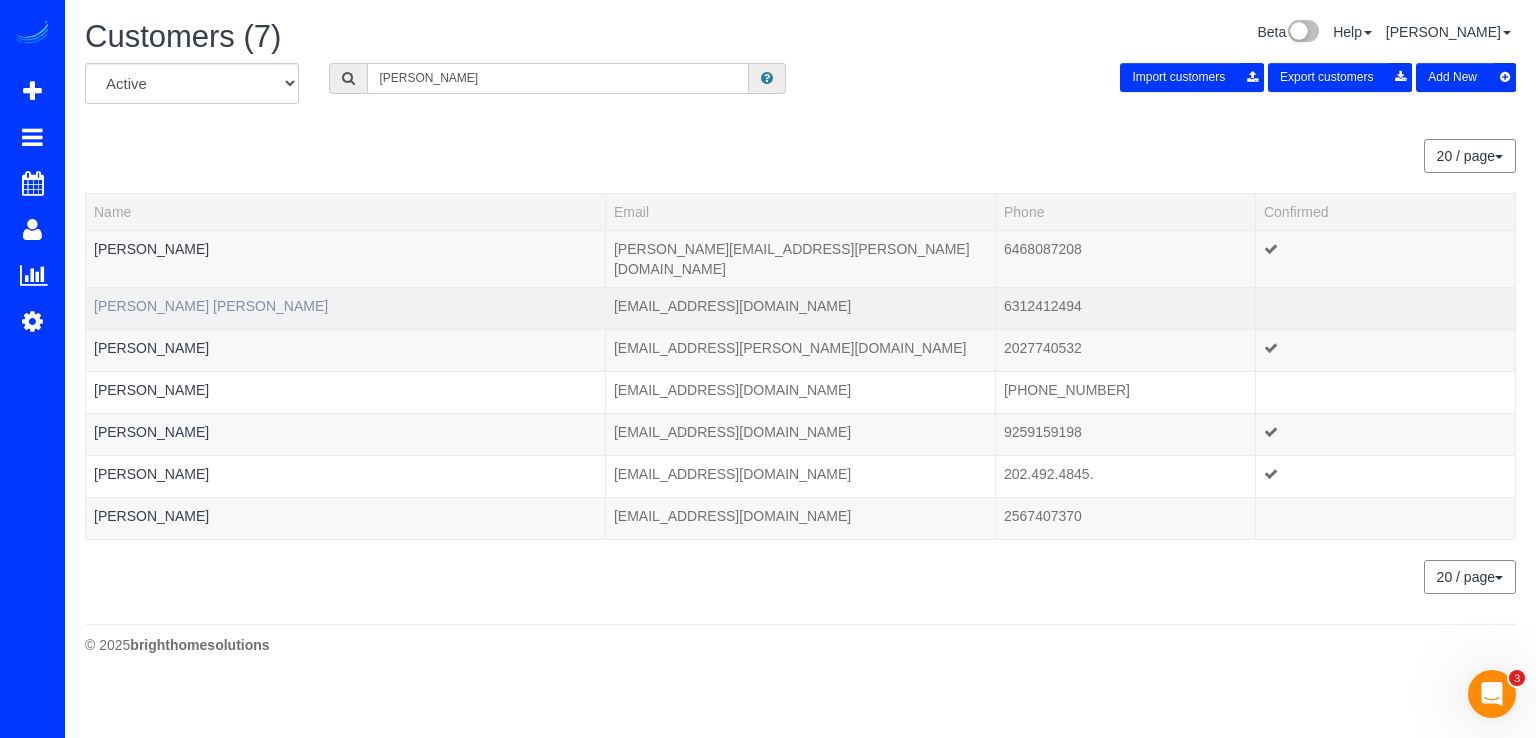 type on "[PERSON_NAME]" 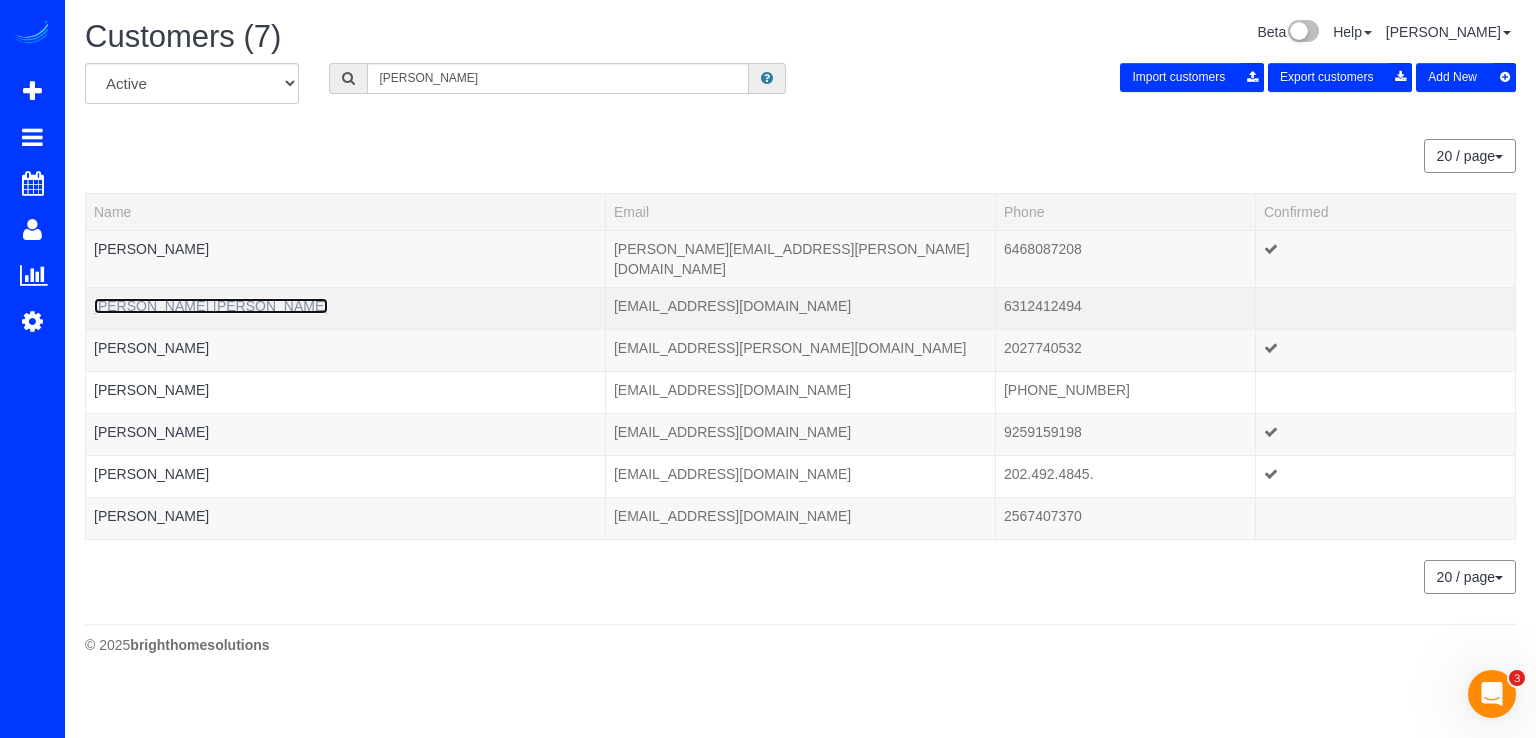 click on "[PERSON_NAME] [PERSON_NAME]" at bounding box center [211, 306] 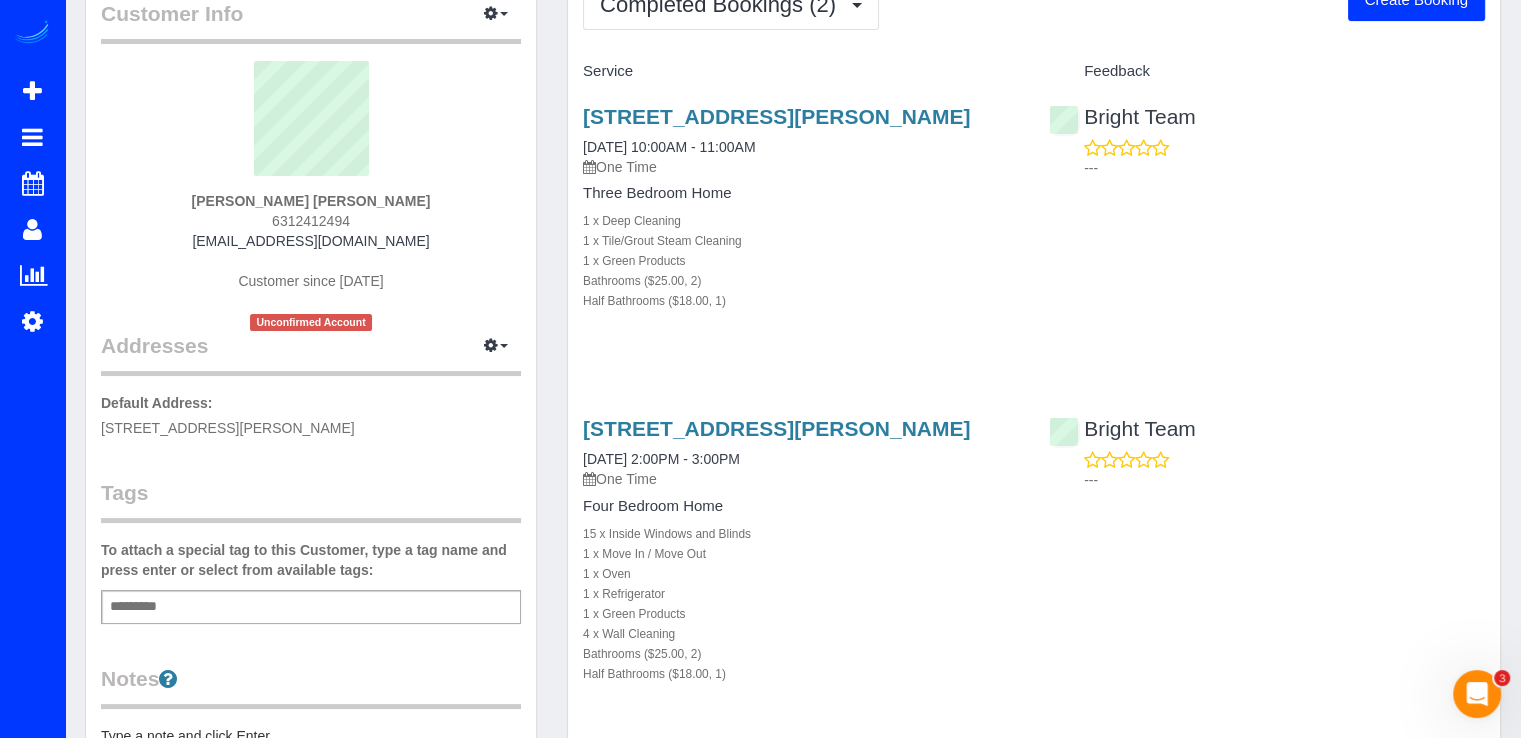 scroll, scrollTop: 0, scrollLeft: 0, axis: both 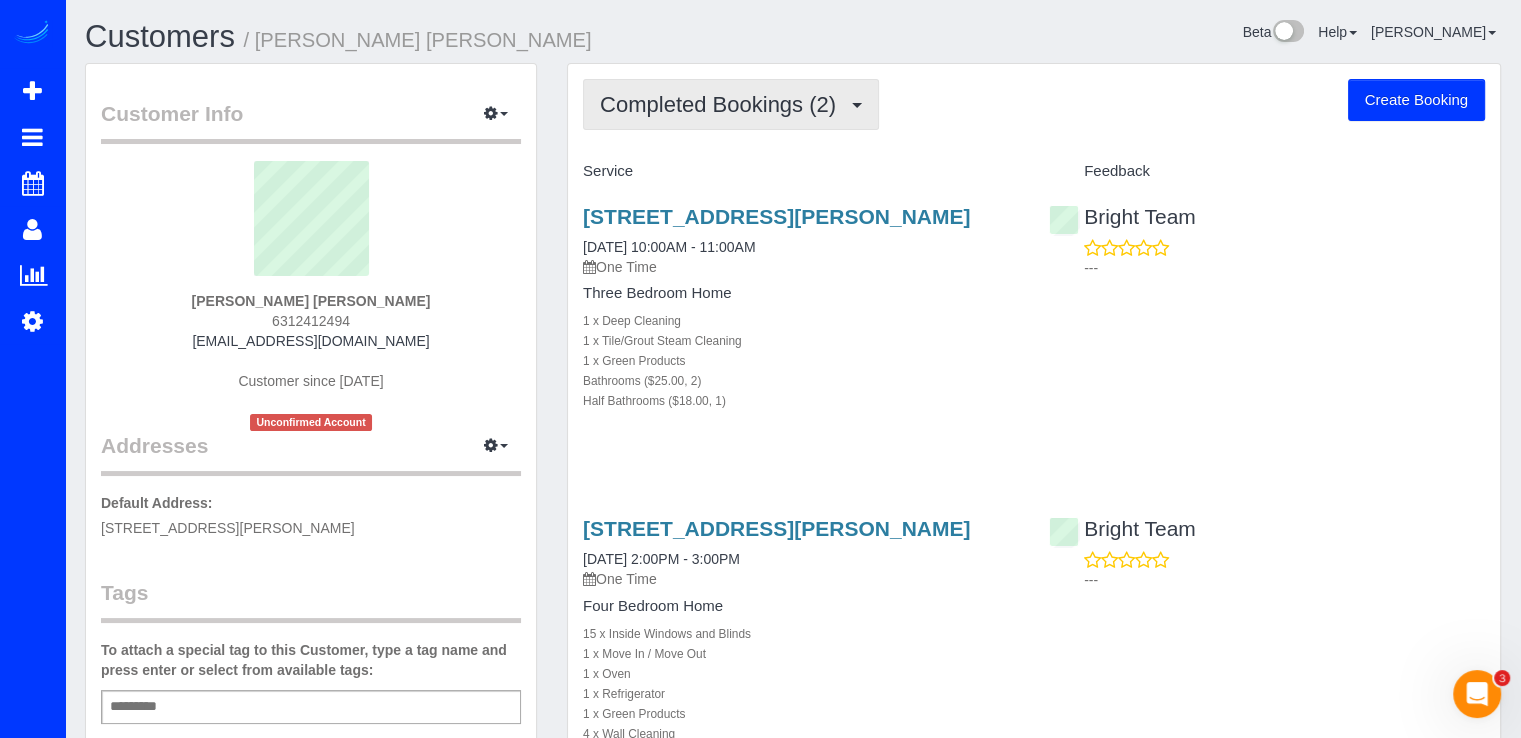 click on "Completed Bookings (2)" at bounding box center [723, 104] 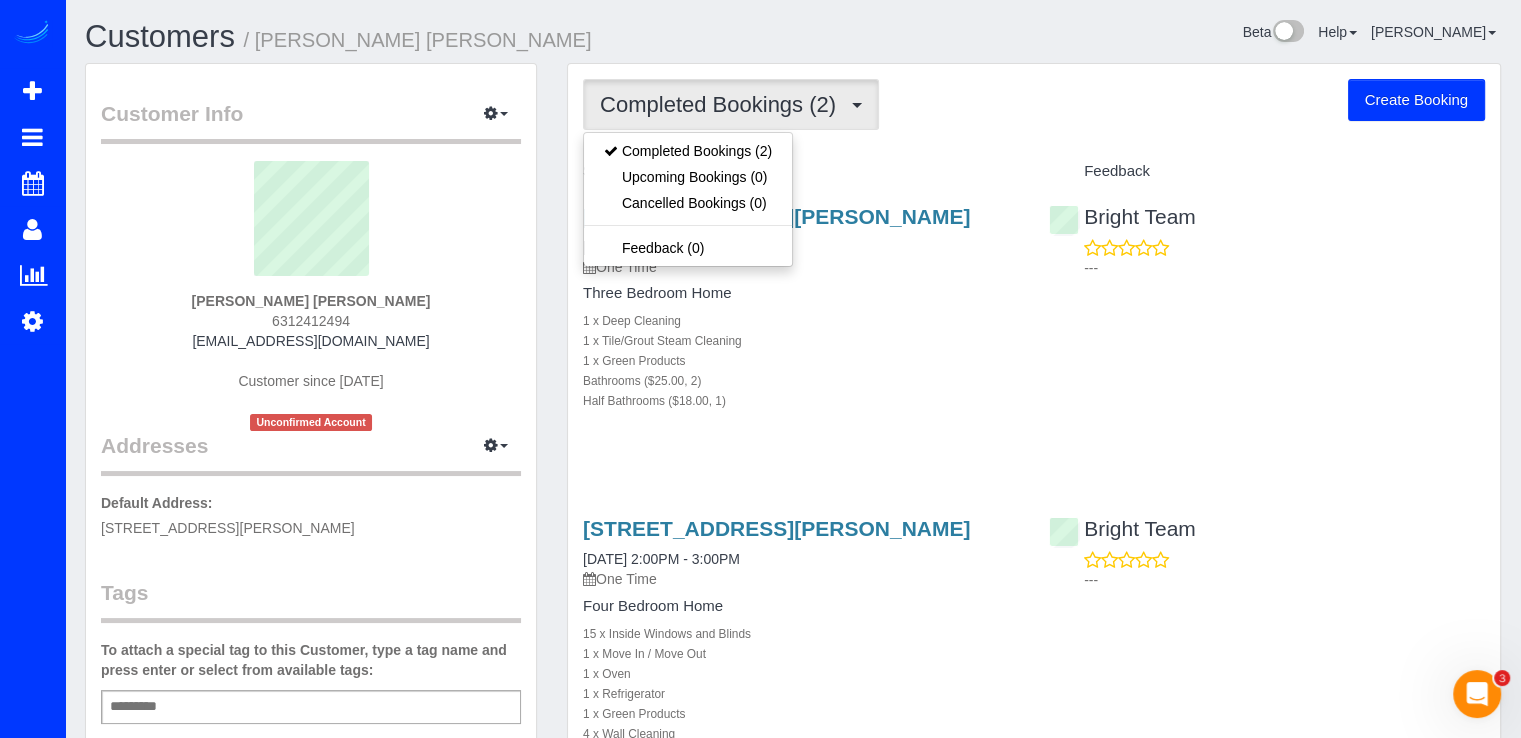 click on "Completed Bookings (2)
Completed Bookings (2)
Upcoming Bookings (0)
Cancelled Bookings (0)
Feedback (0)
Create Booking" at bounding box center (1034, 104) 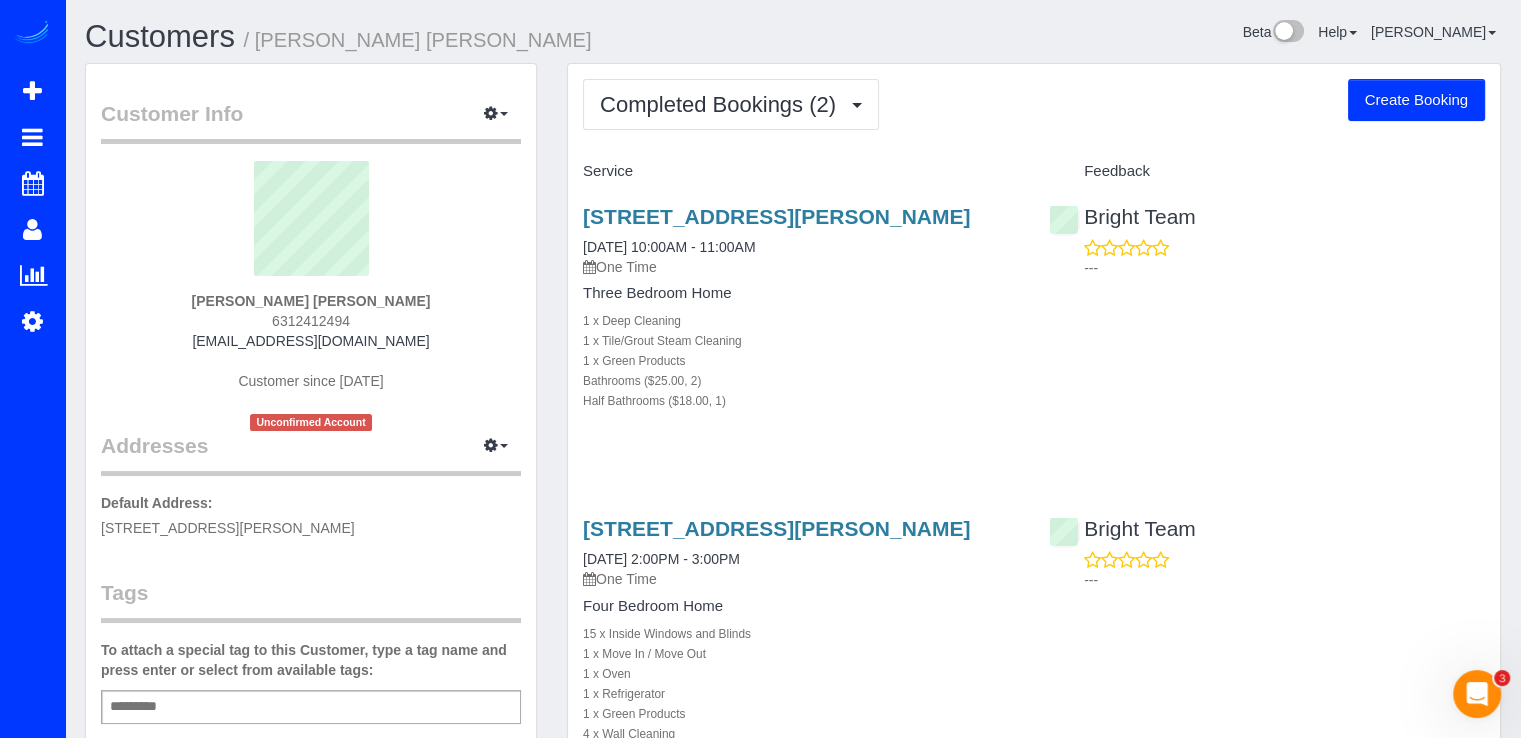 drag, startPoint x: 661, startPoint y: 242, endPoint x: 570, endPoint y: 220, distance: 93.62158 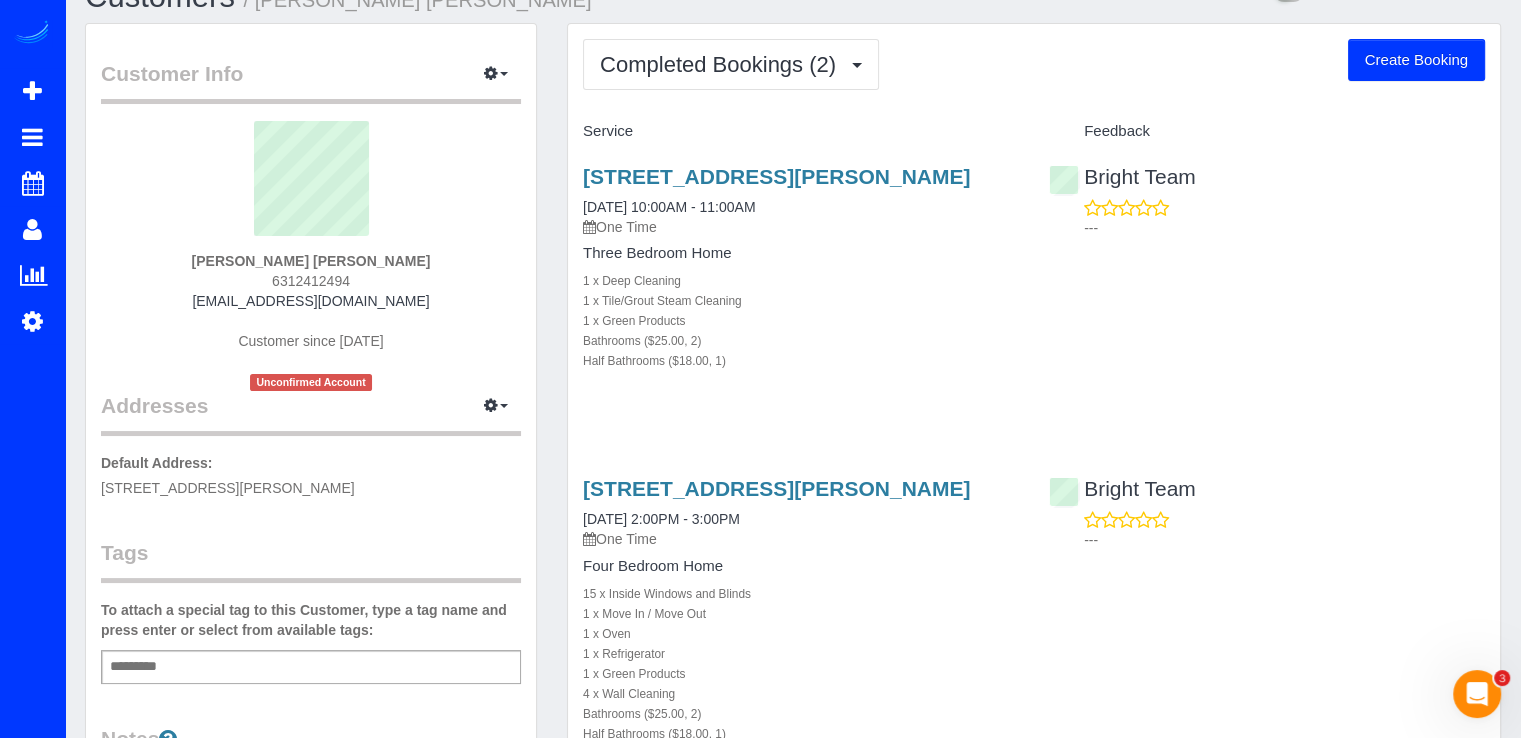 scroll, scrollTop: 0, scrollLeft: 0, axis: both 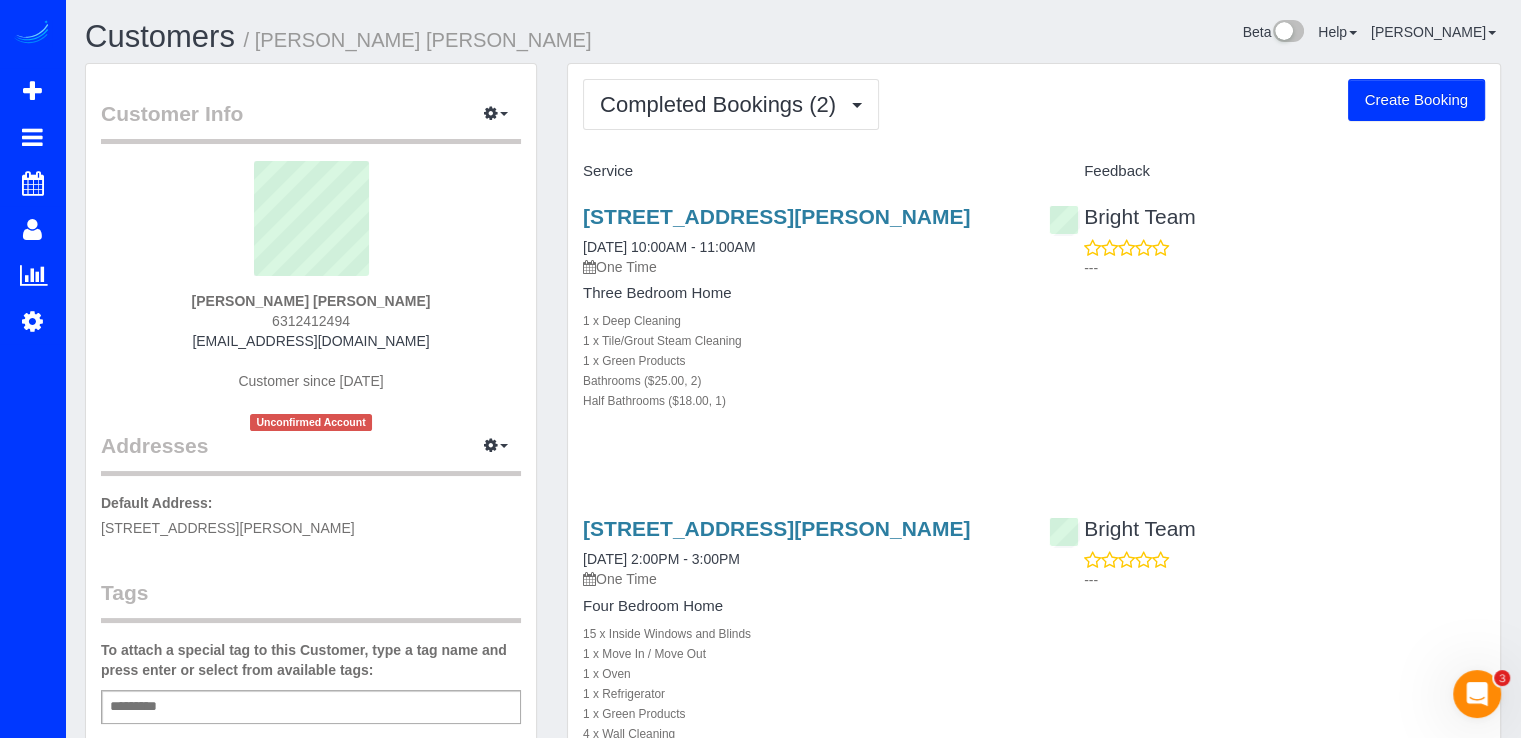 click on "Create Booking" at bounding box center [1416, 100] 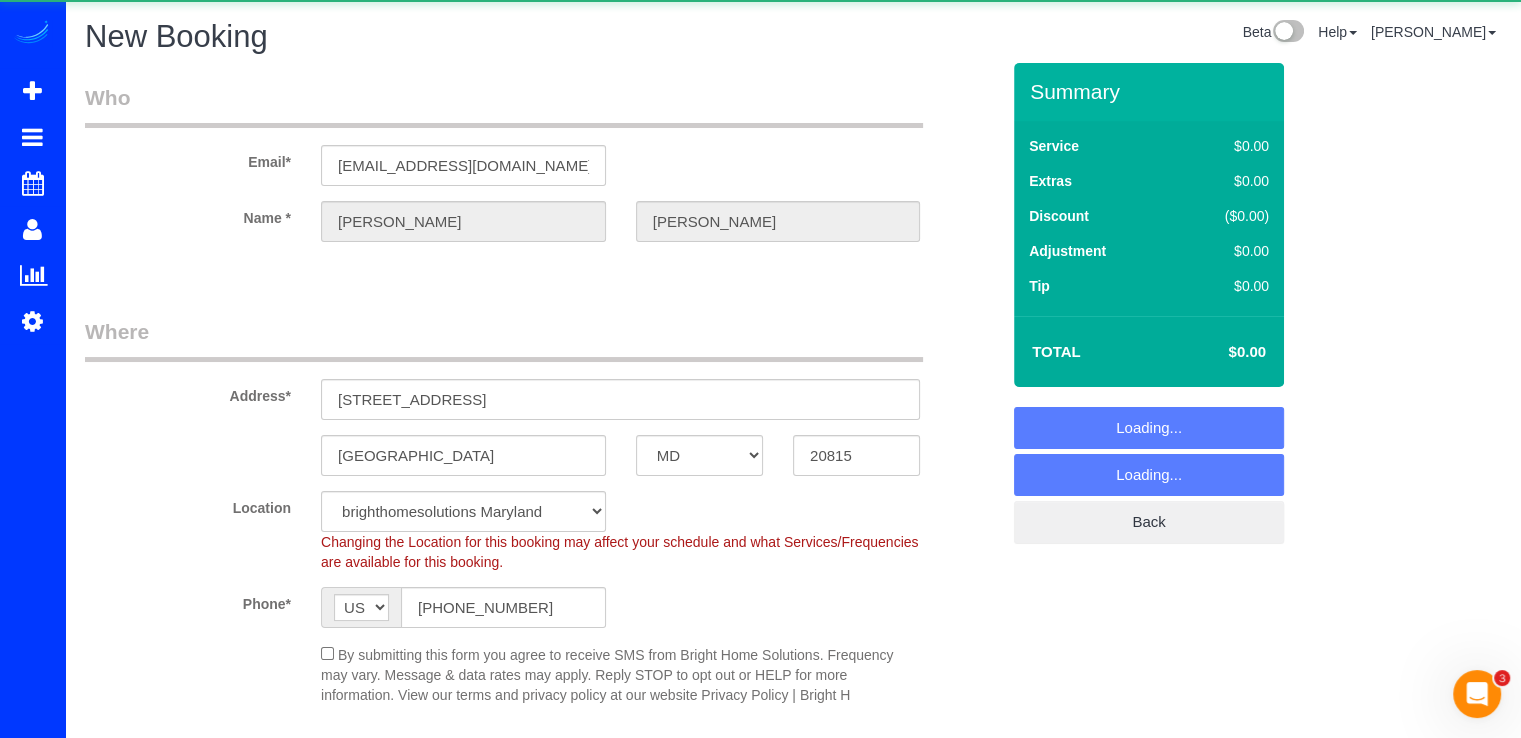 select on "object:4465" 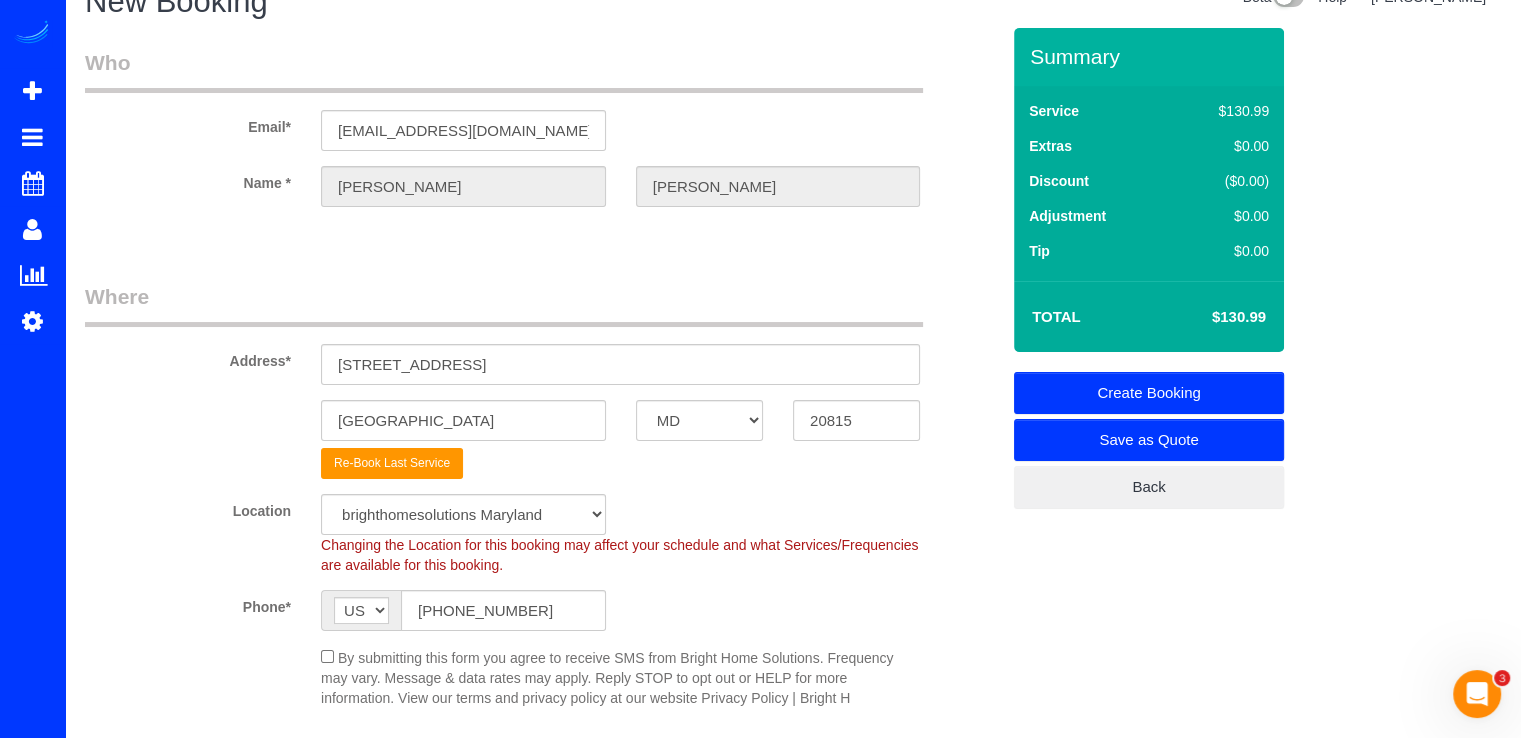 scroll, scrollTop: 0, scrollLeft: 0, axis: both 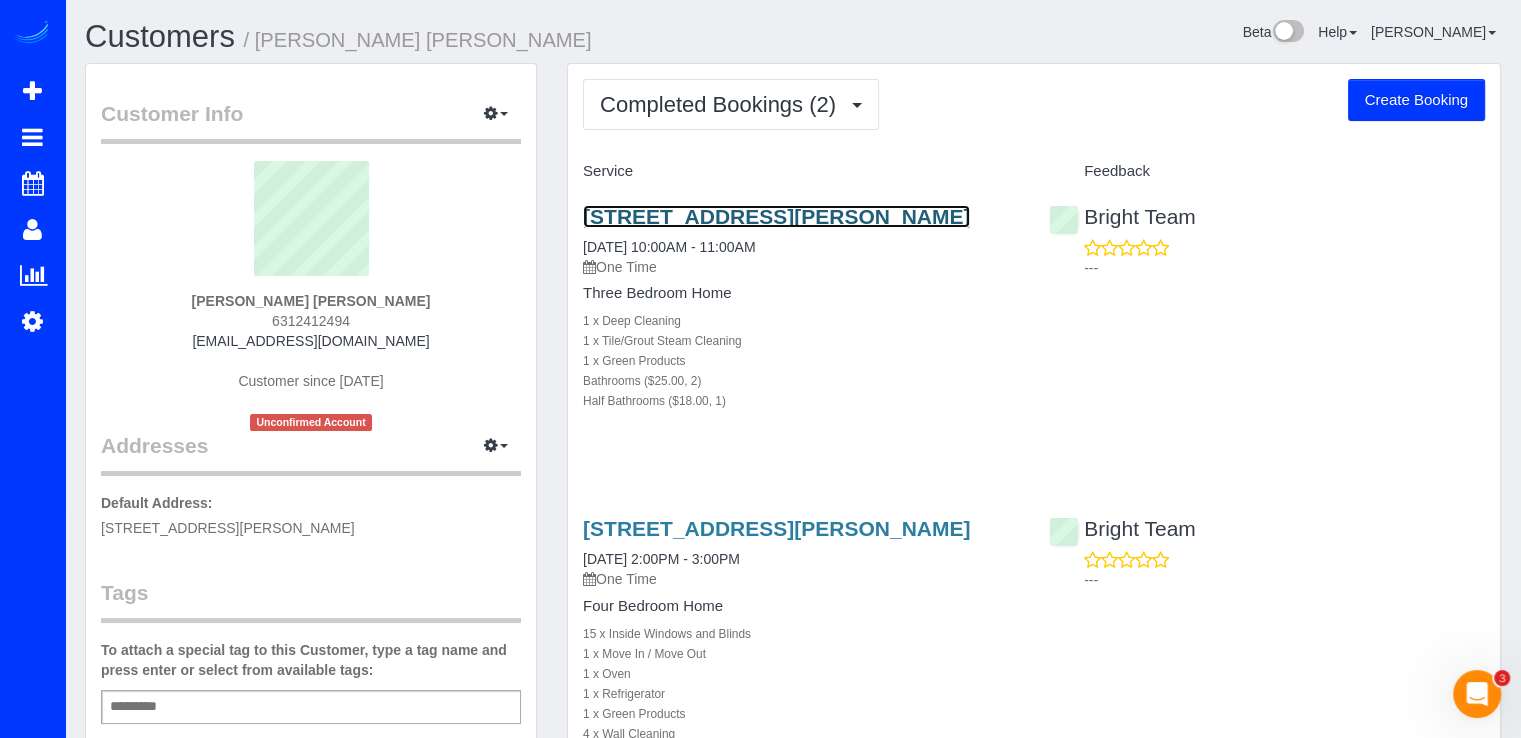 click on "[STREET_ADDRESS][PERSON_NAME]" at bounding box center (776, 216) 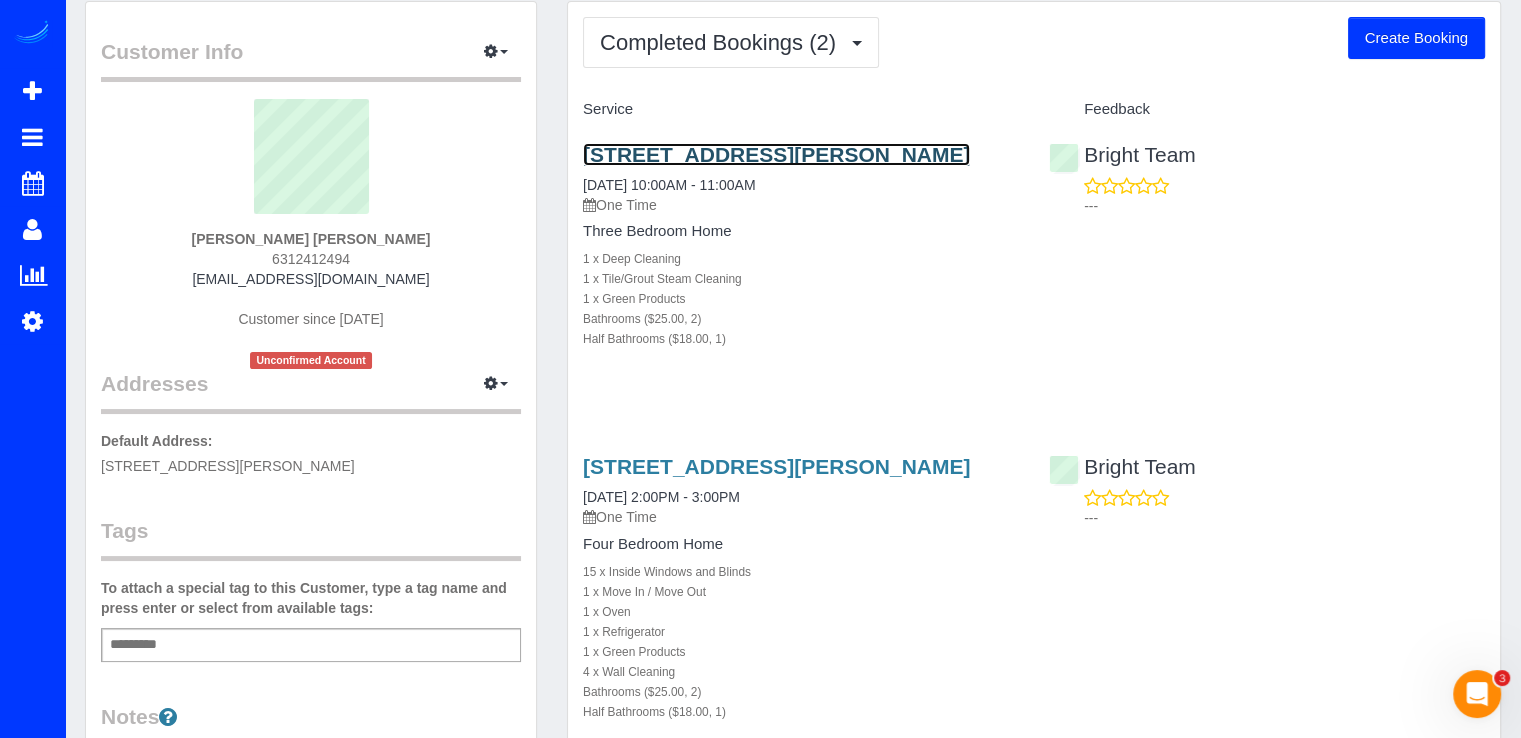 scroll, scrollTop: 0, scrollLeft: 0, axis: both 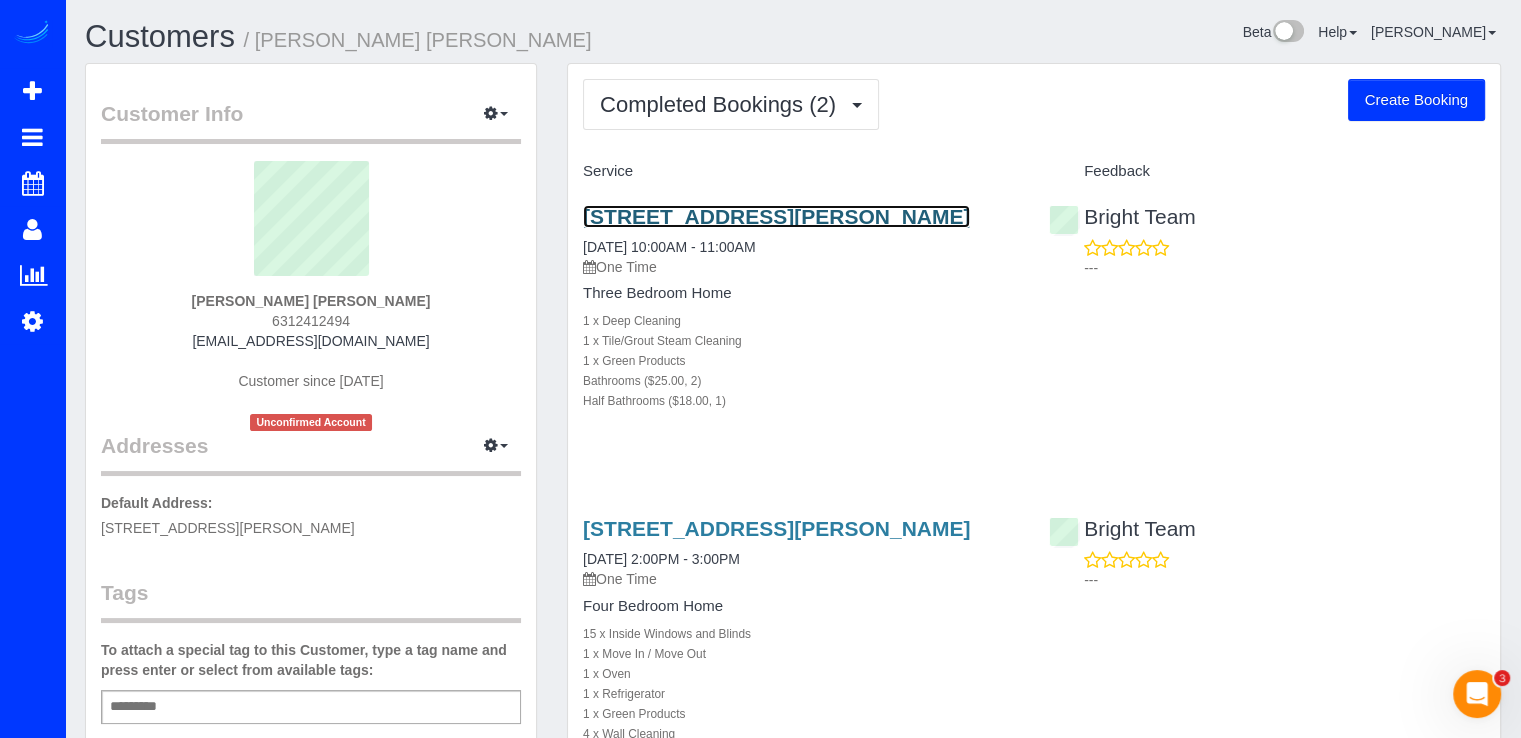 click on "[STREET_ADDRESS][PERSON_NAME]" at bounding box center (776, 216) 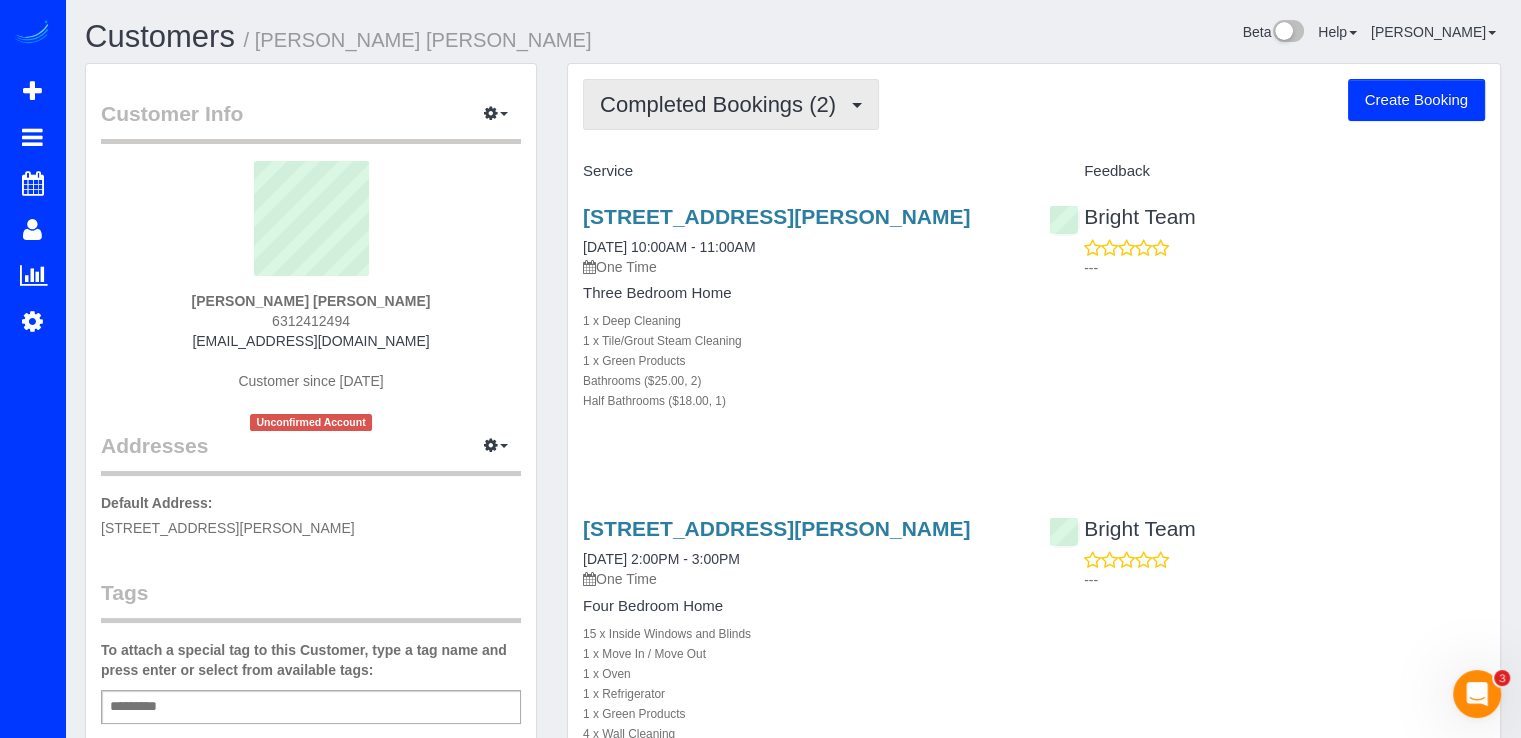 click on "Completed Bookings (2)" at bounding box center (723, 104) 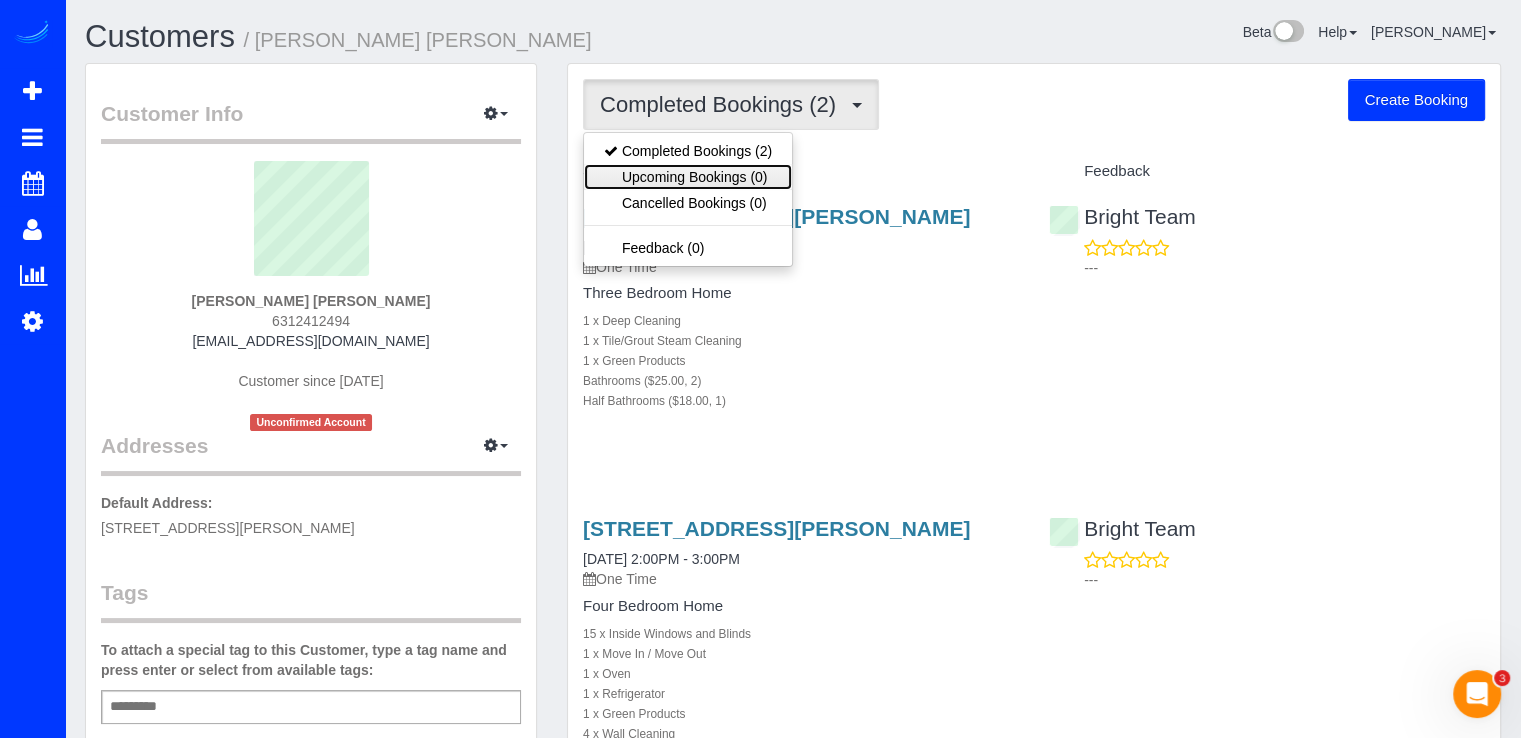 click on "Upcoming Bookings (0)" at bounding box center (688, 177) 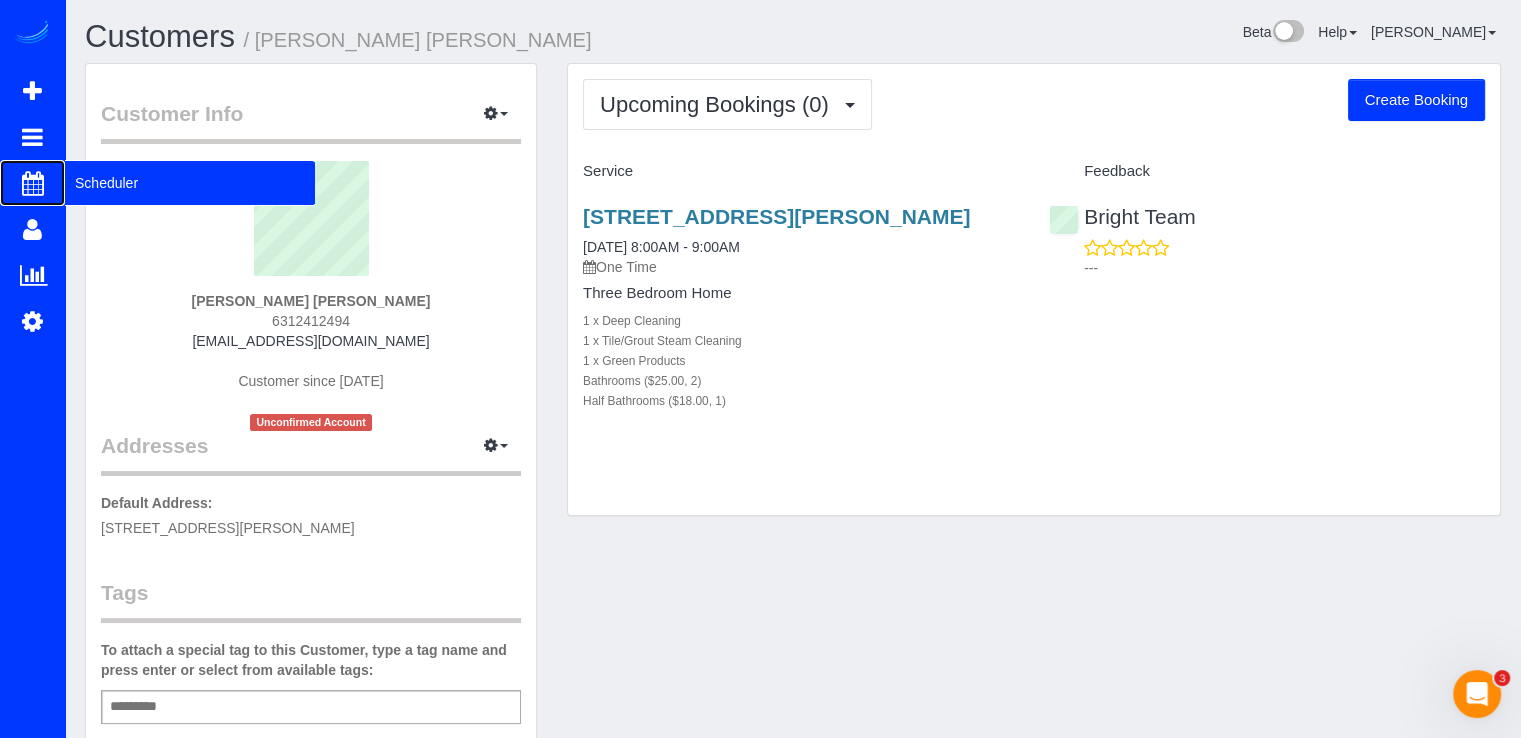 click on "Scheduler" at bounding box center (190, 183) 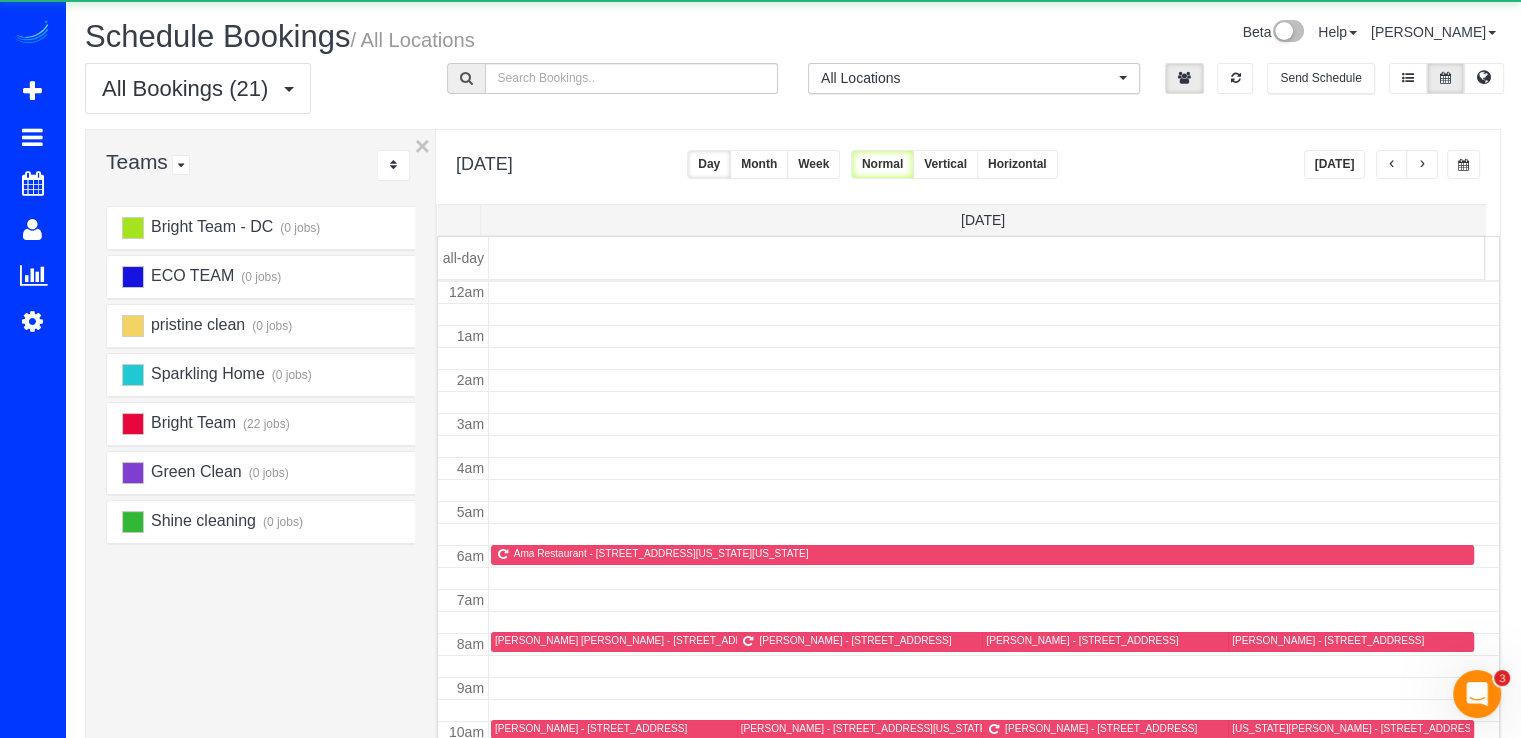 scroll, scrollTop: 263, scrollLeft: 0, axis: vertical 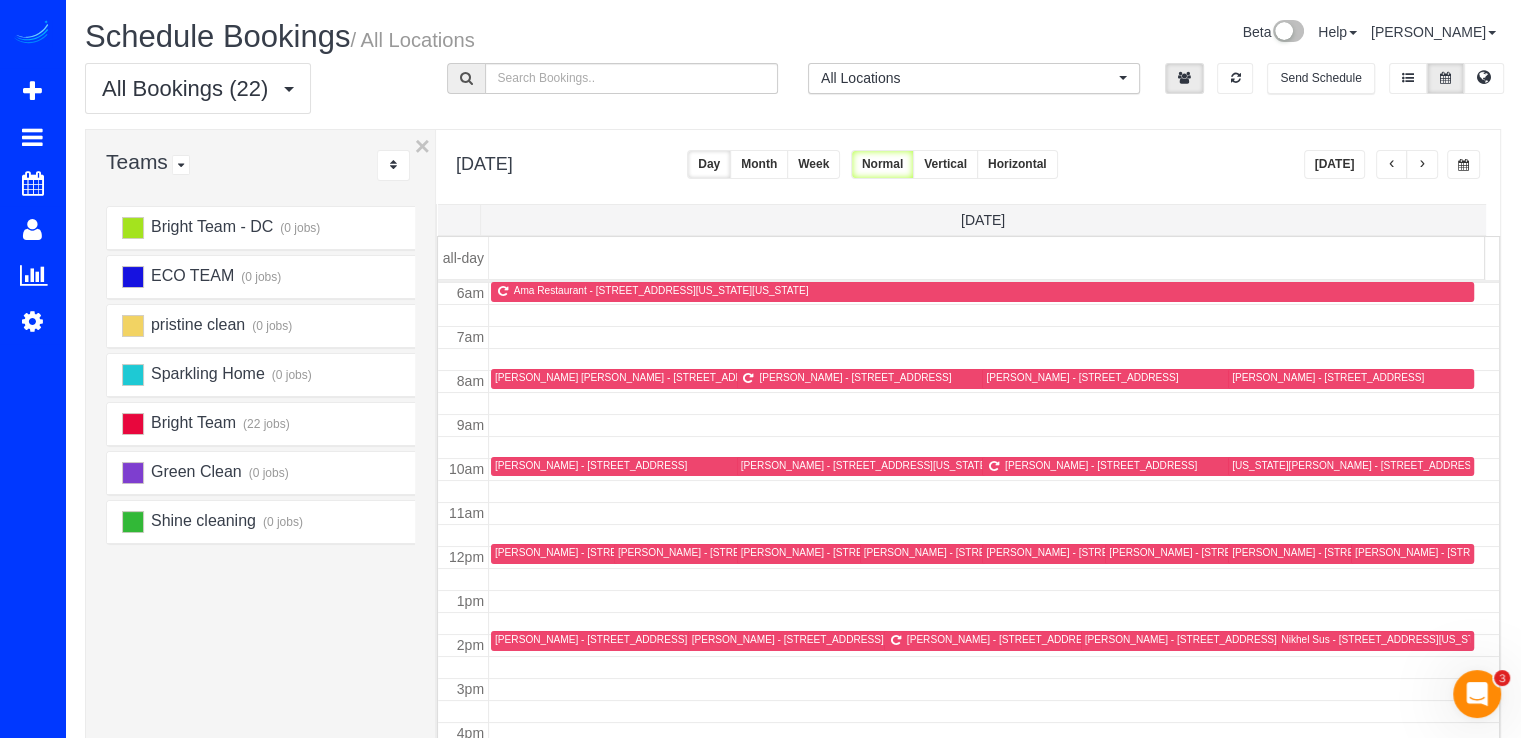 click at bounding box center [1422, 165] 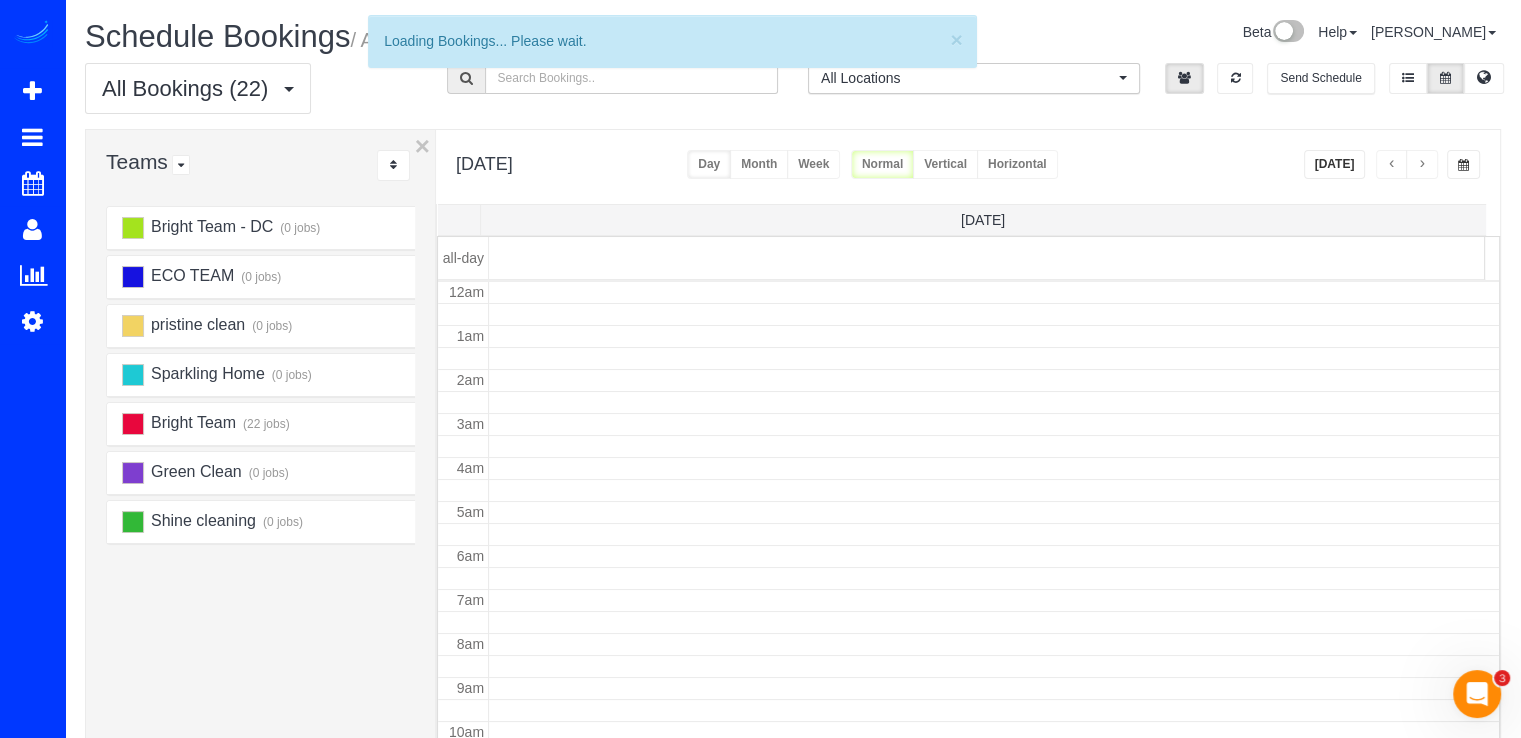 scroll, scrollTop: 263, scrollLeft: 0, axis: vertical 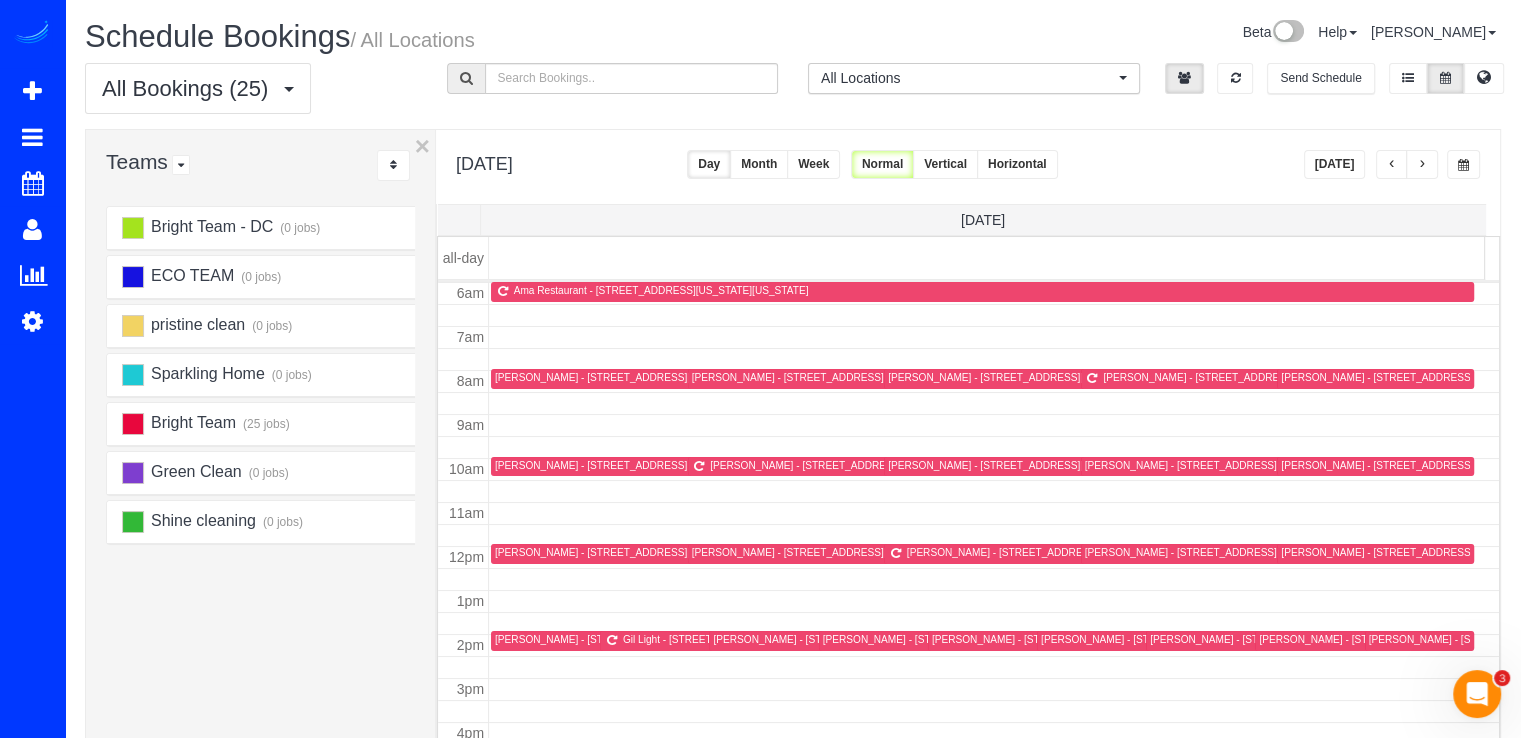click on "[DATE]" at bounding box center (1335, 164) 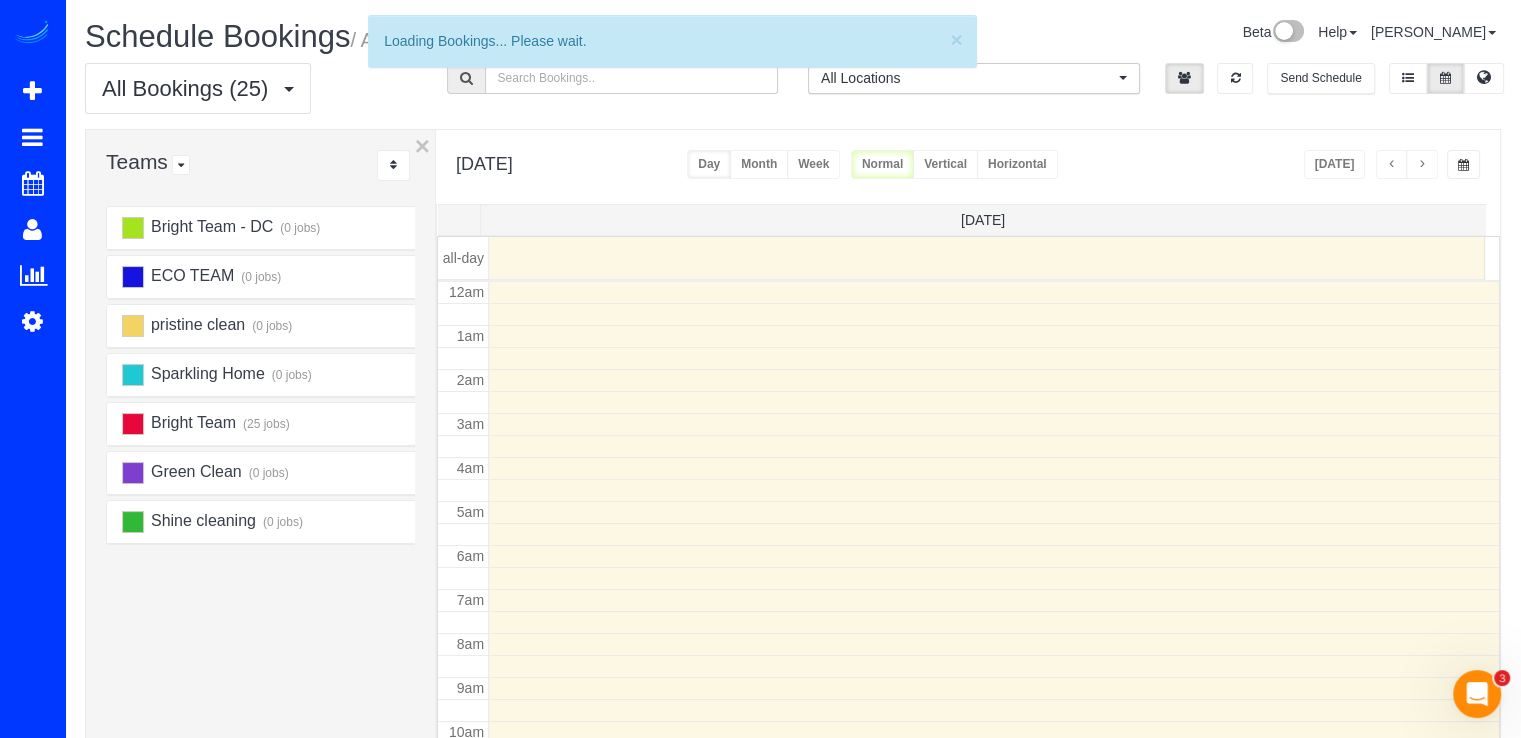 scroll, scrollTop: 263, scrollLeft: 0, axis: vertical 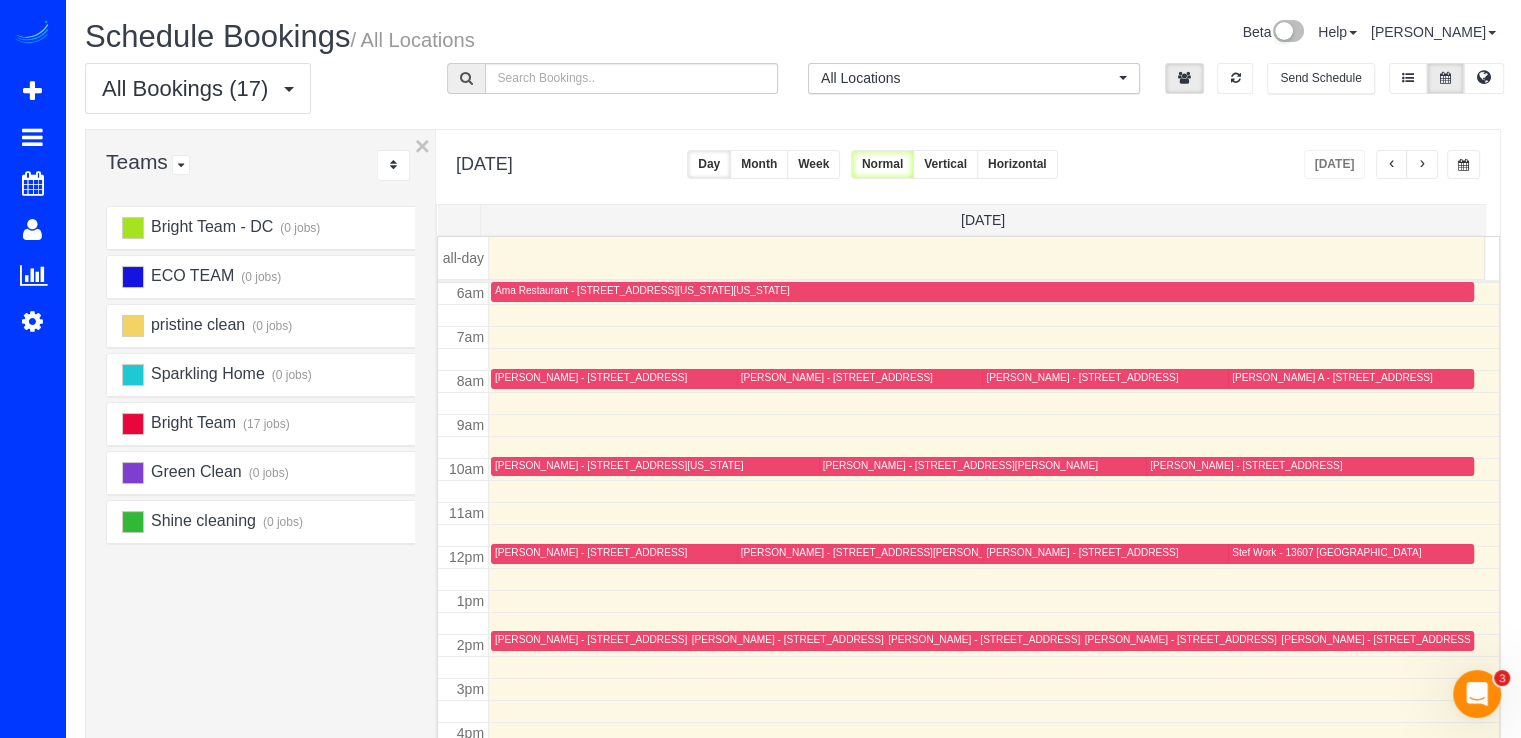 click at bounding box center [1422, 164] 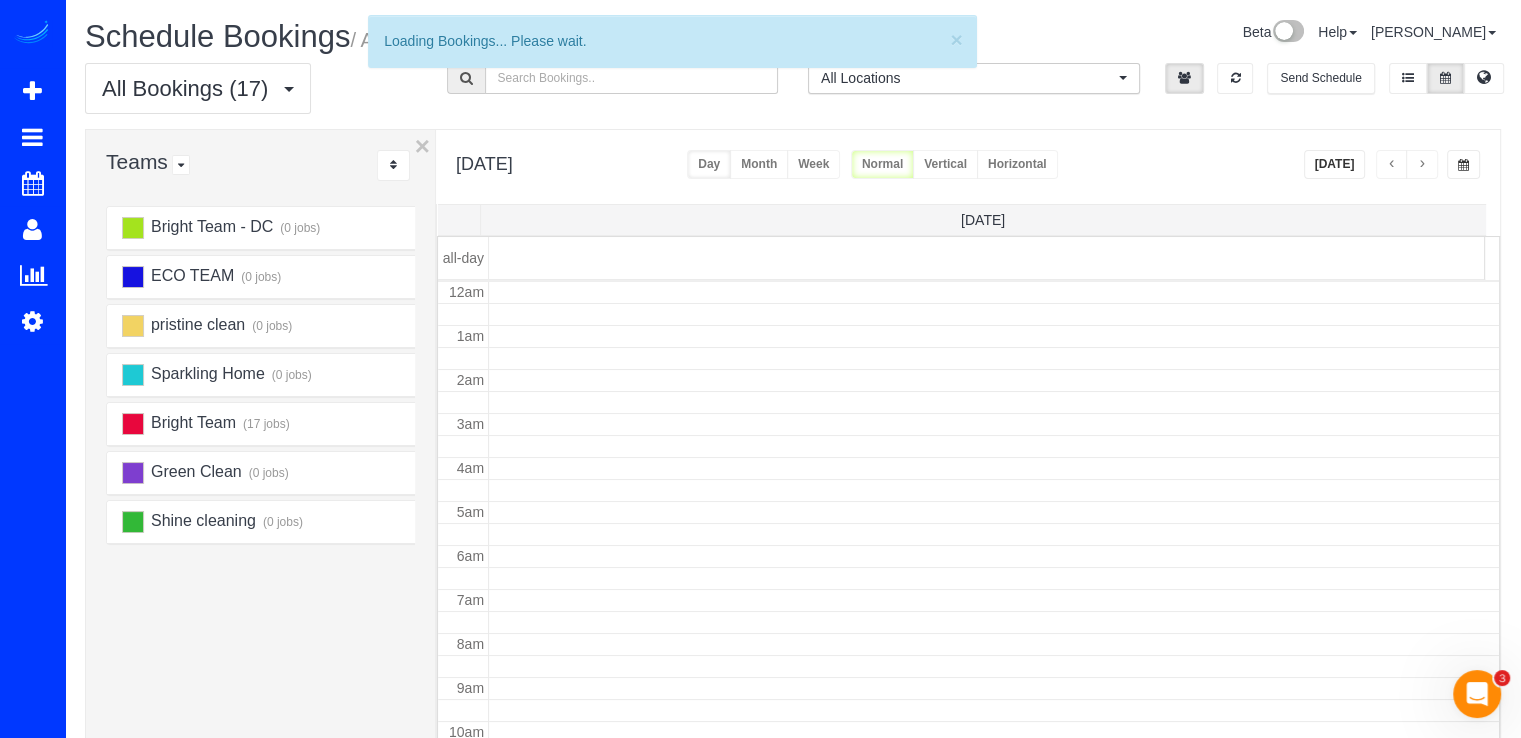 scroll, scrollTop: 263, scrollLeft: 0, axis: vertical 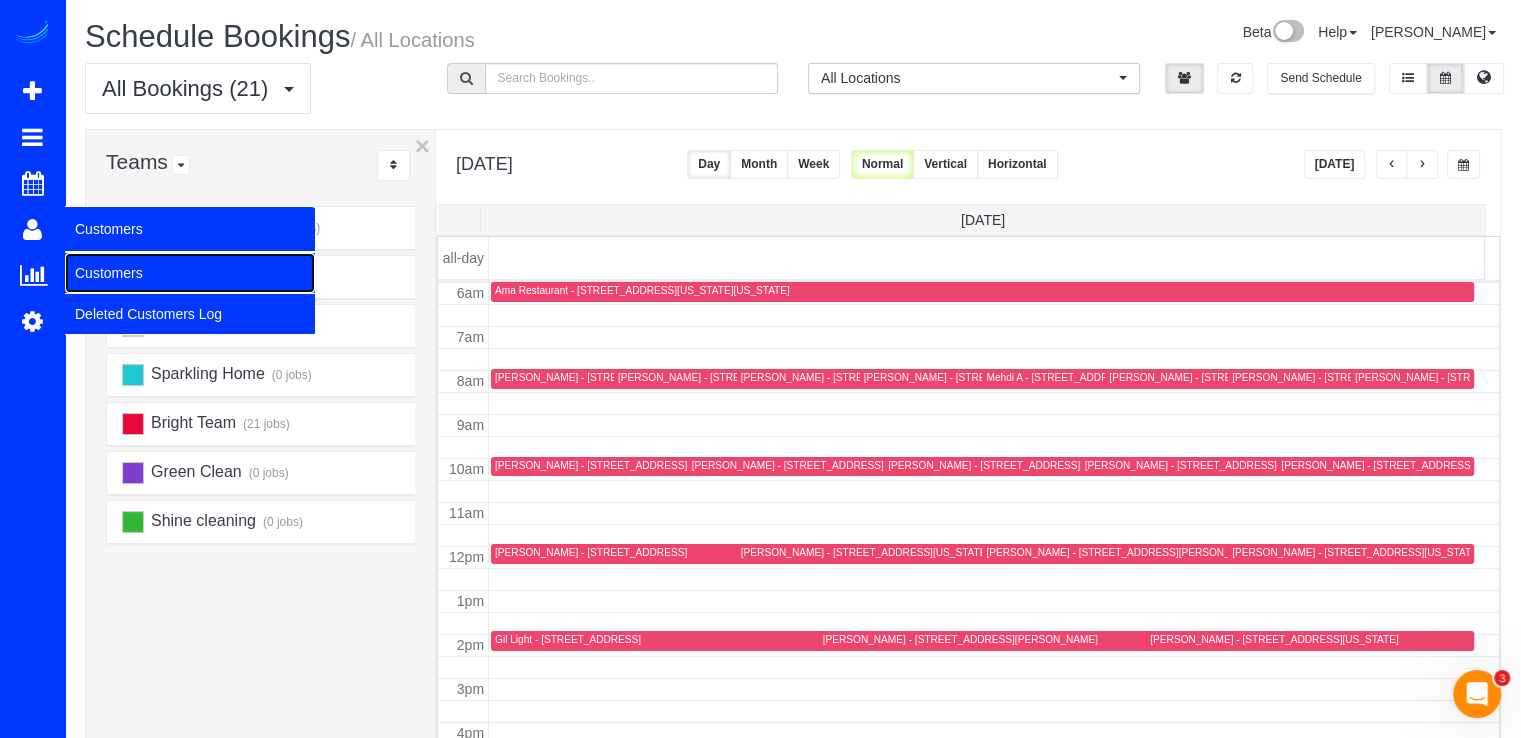 click on "Customers" at bounding box center (190, 273) 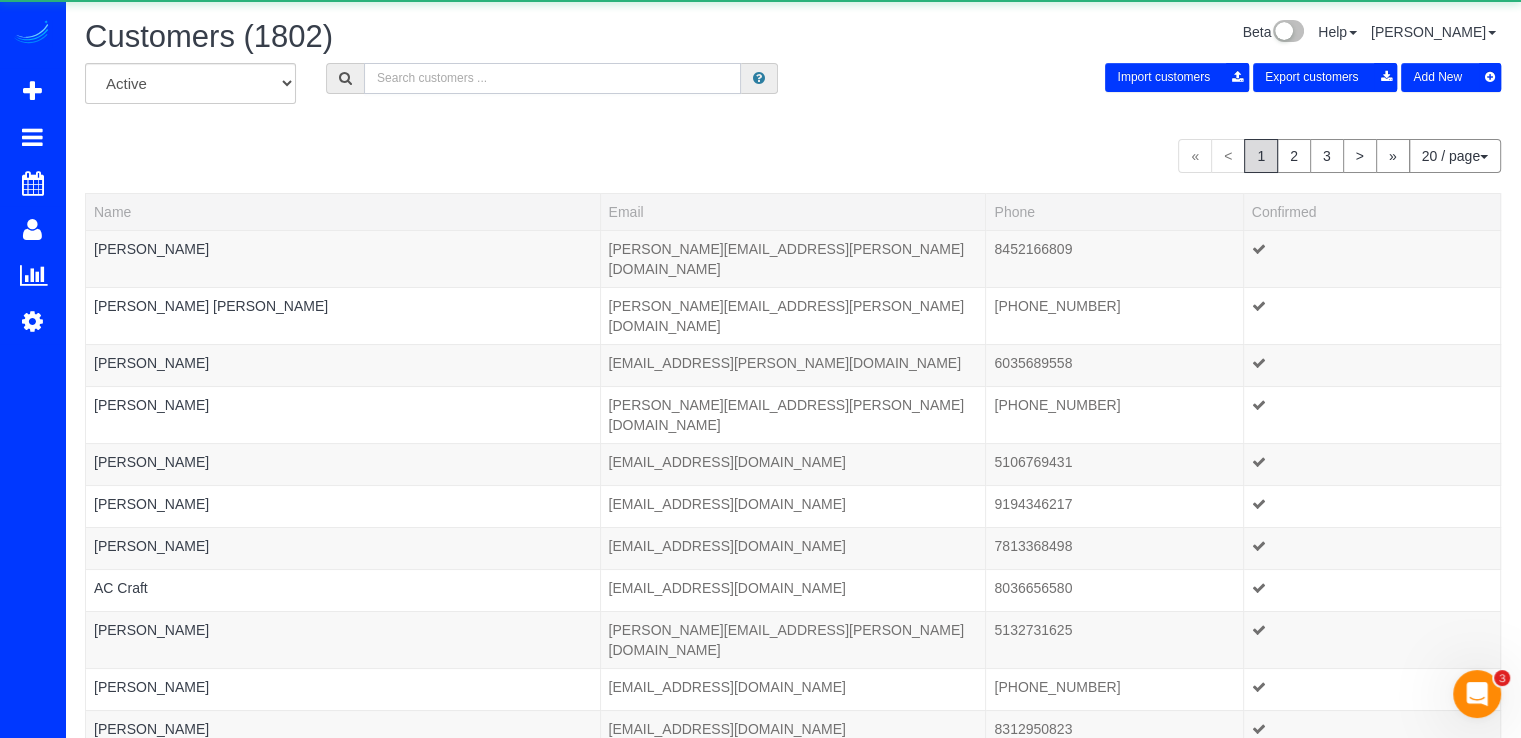 click at bounding box center (552, 78) 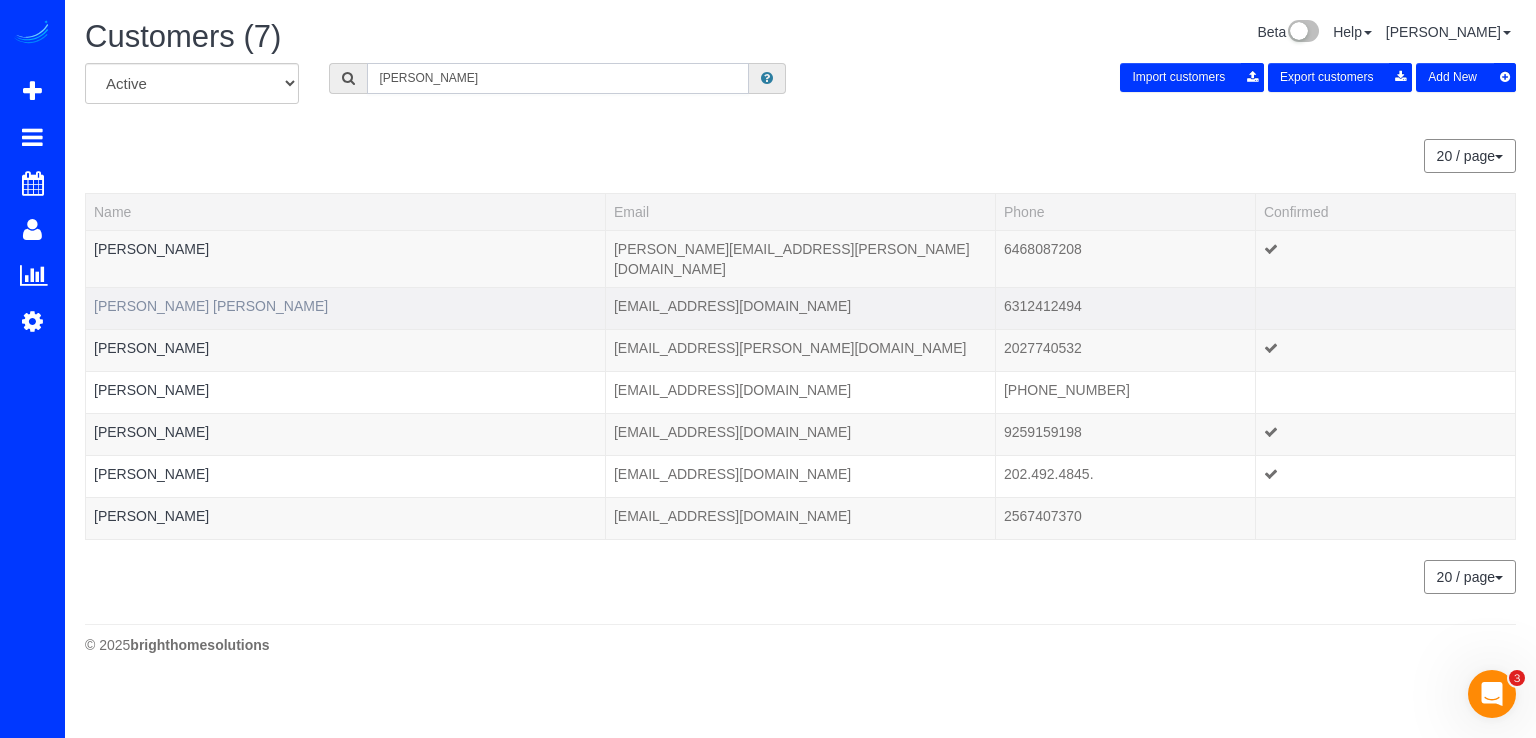 type on "[PERSON_NAME]" 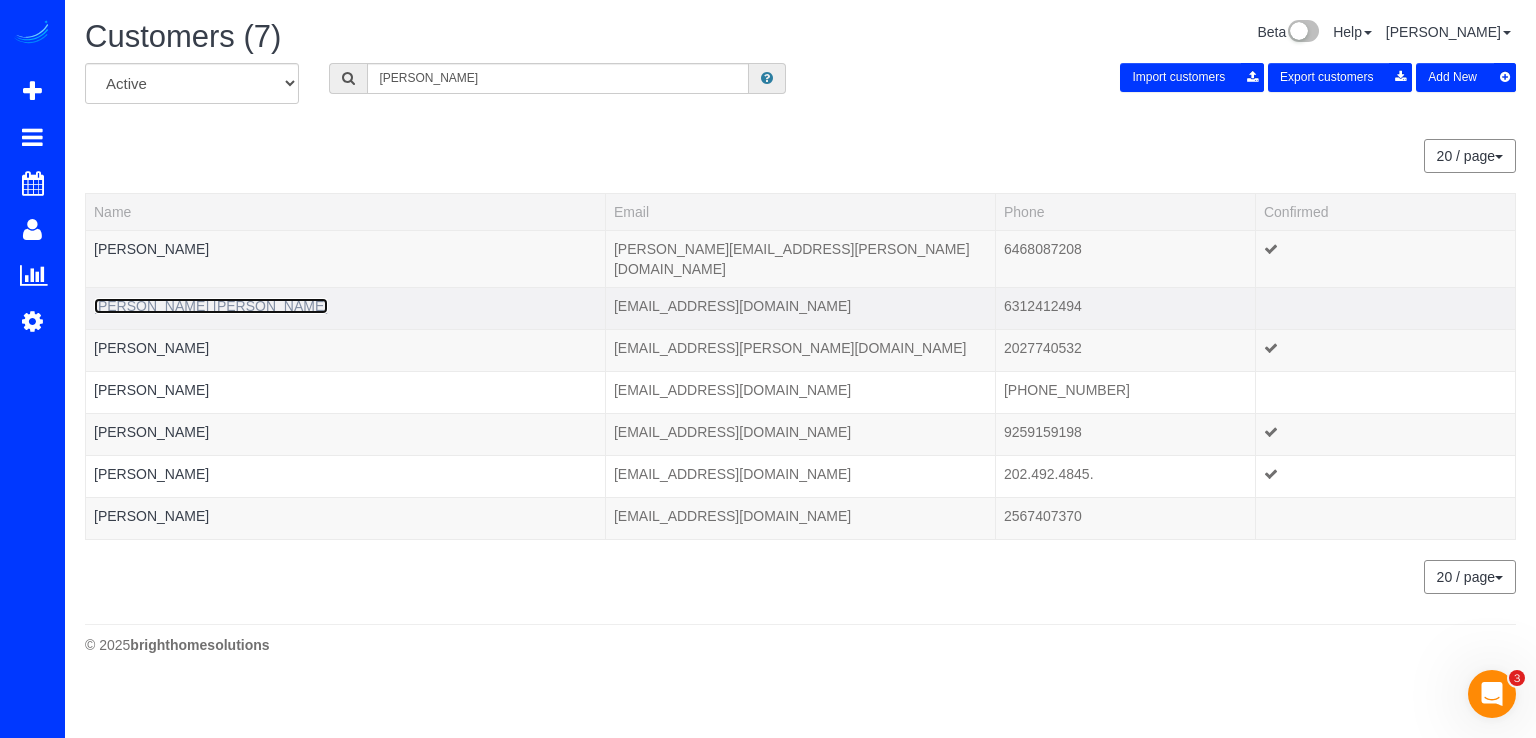 click on "[PERSON_NAME] [PERSON_NAME]" at bounding box center (211, 306) 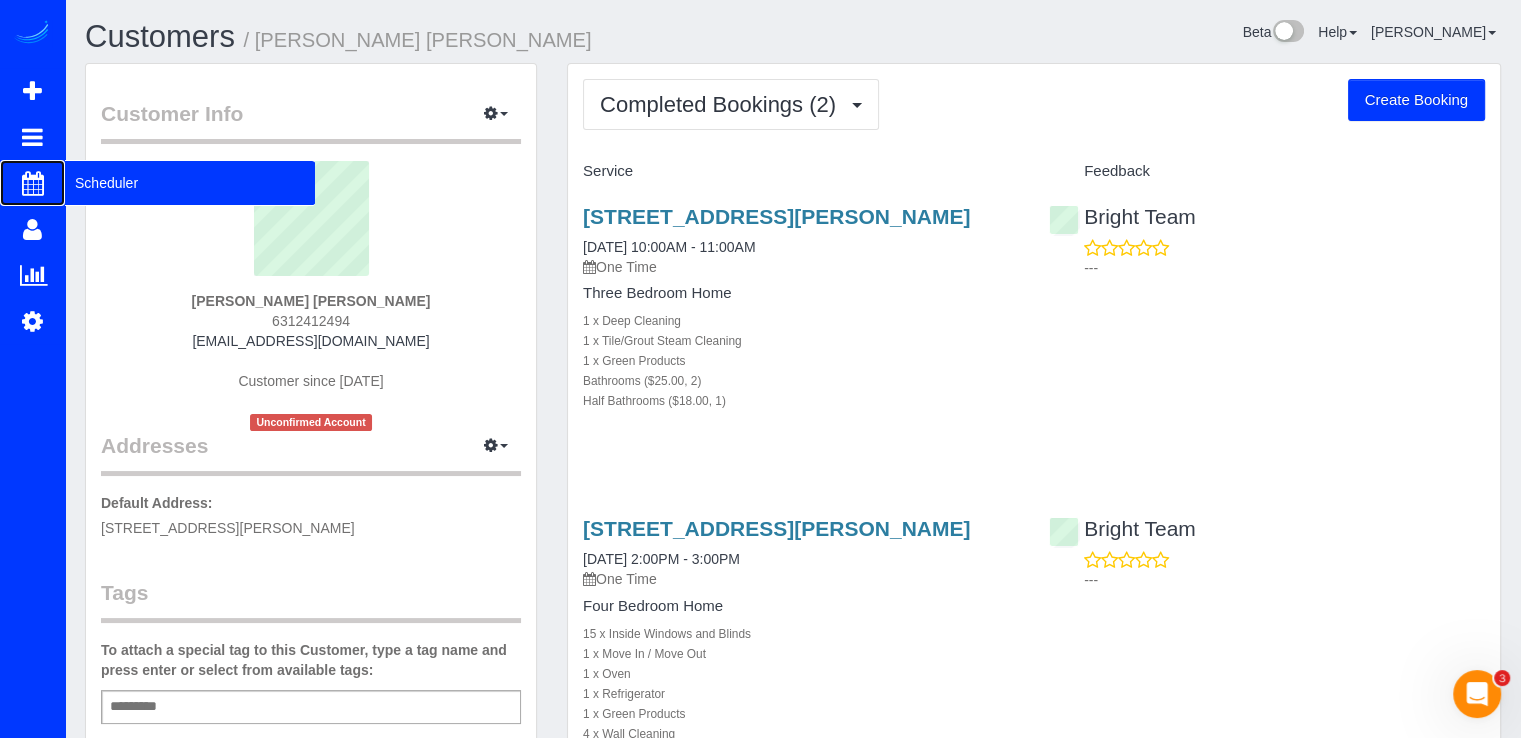 click on "Scheduler" at bounding box center [190, 183] 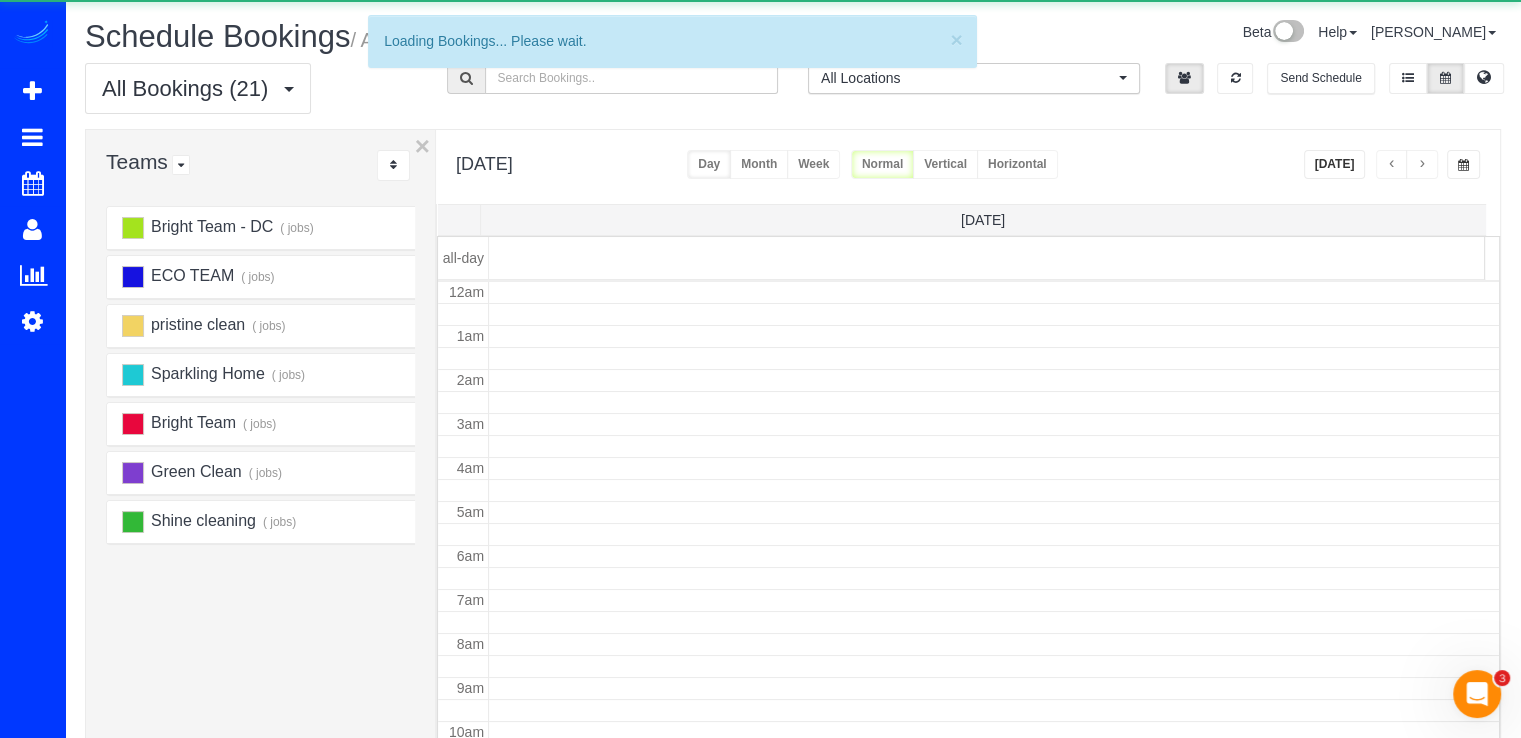 scroll, scrollTop: 263, scrollLeft: 0, axis: vertical 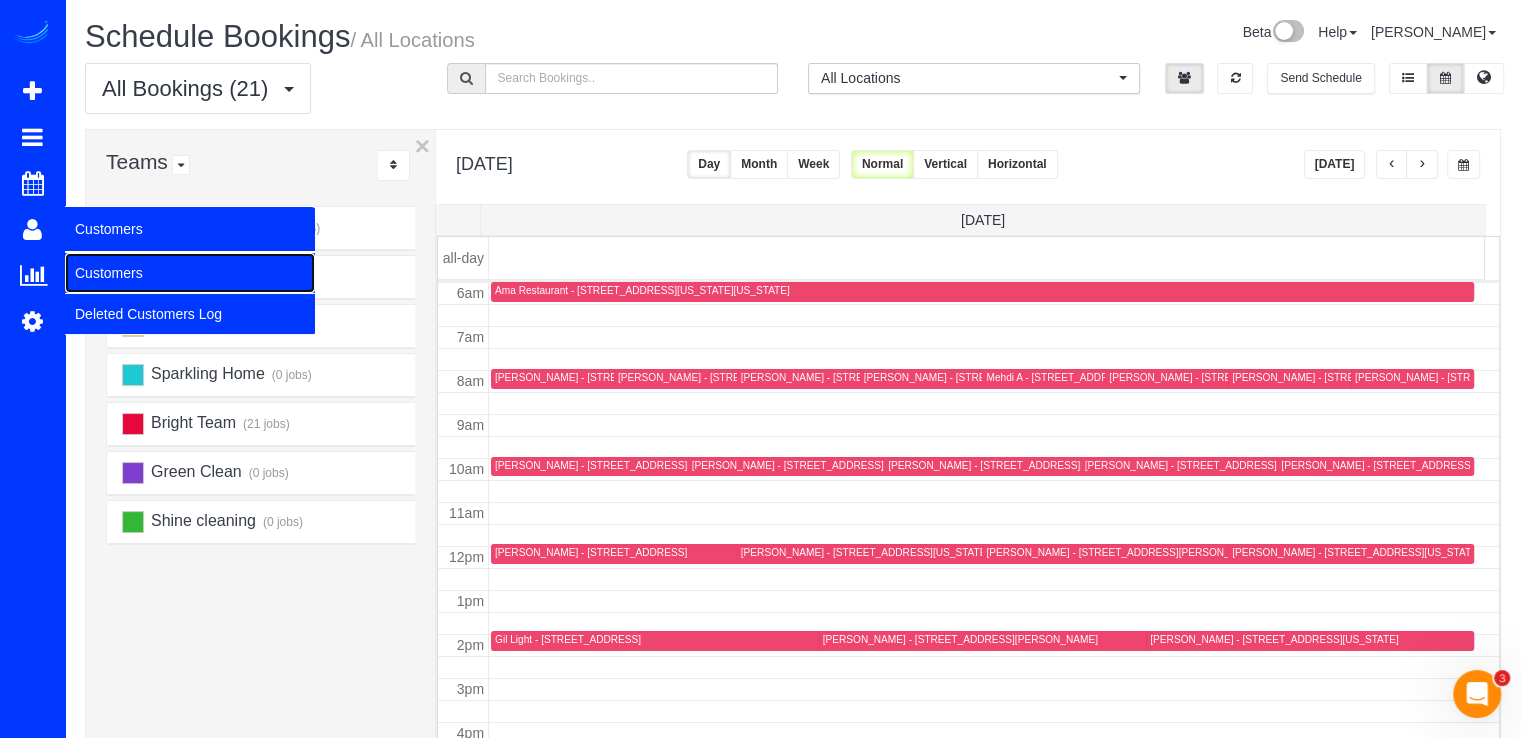 click on "Customers" at bounding box center (190, 273) 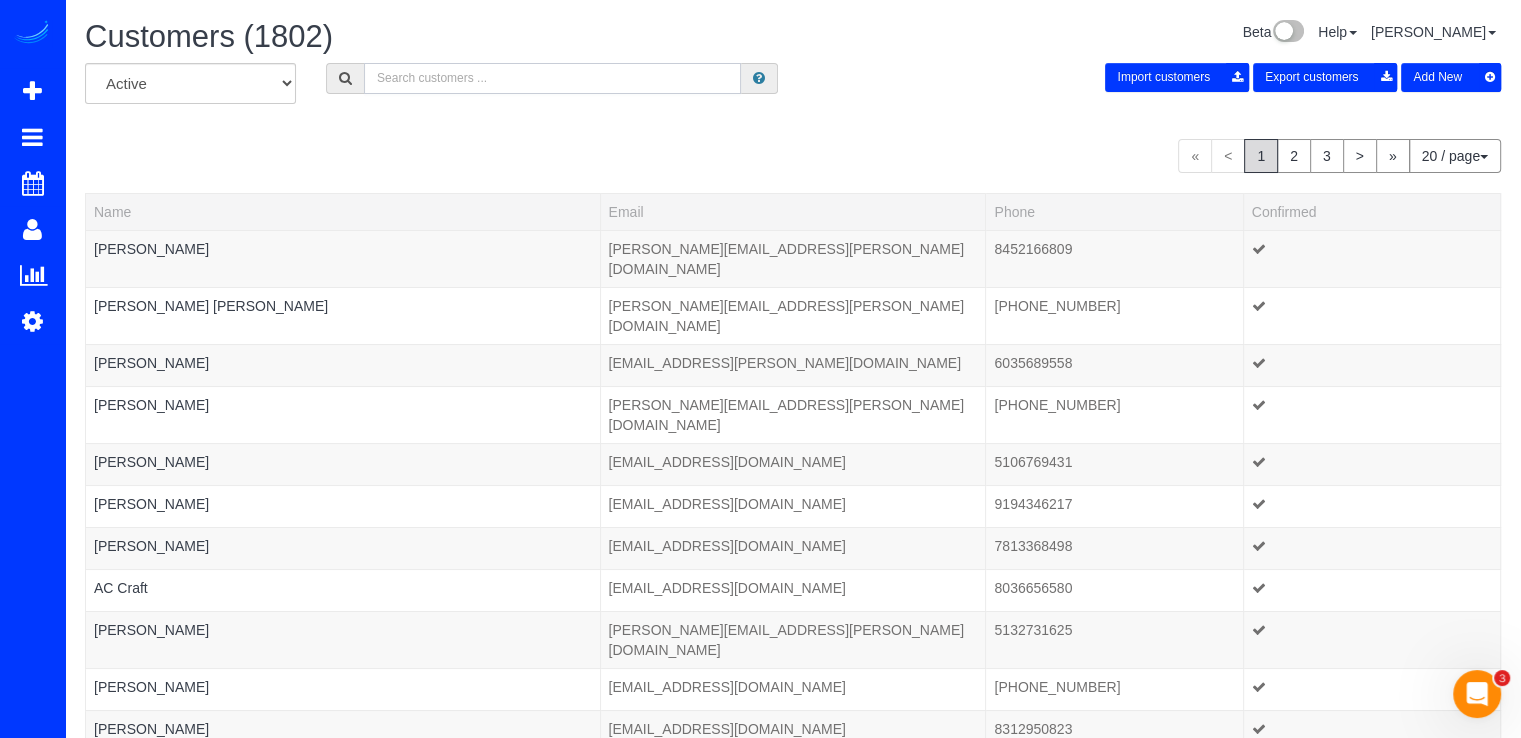 click at bounding box center (552, 78) 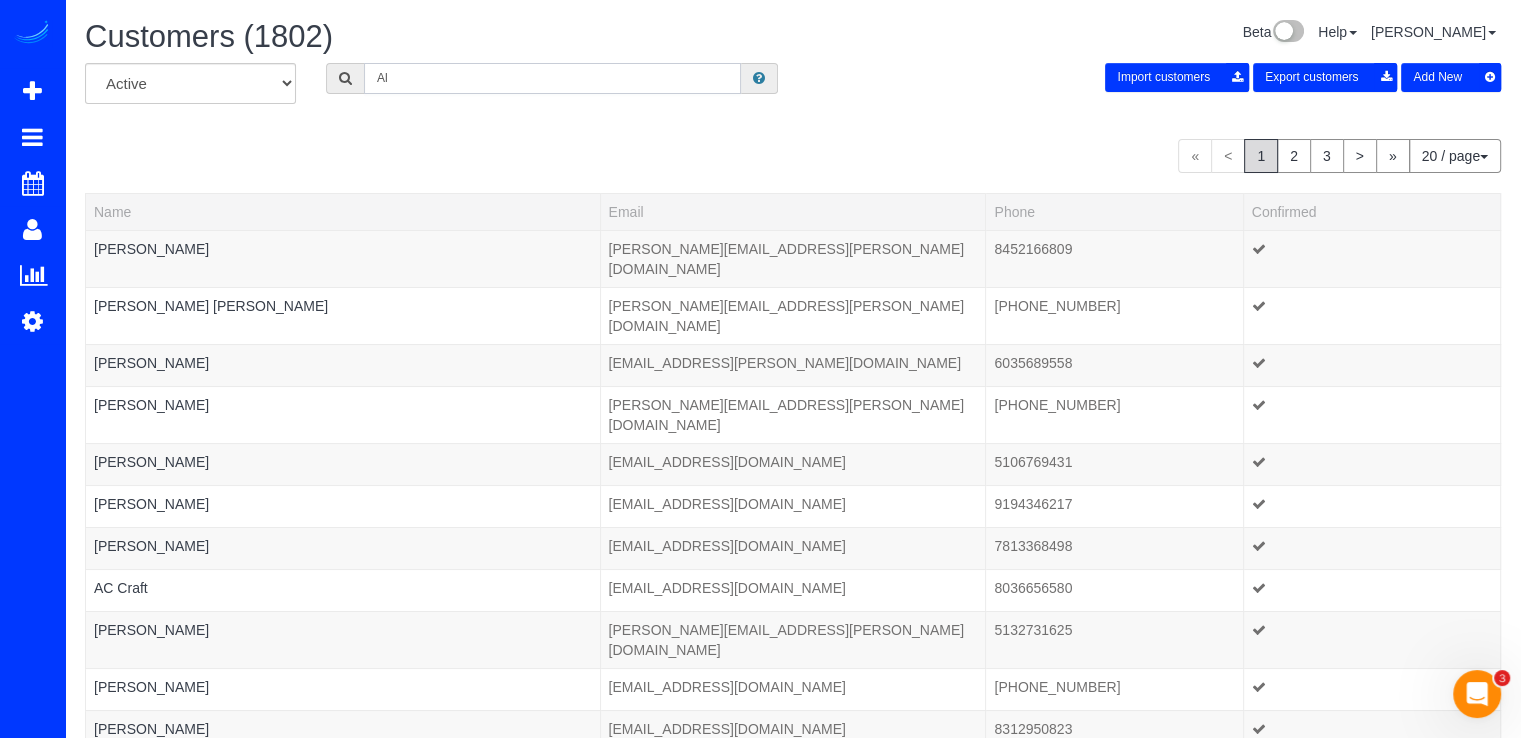 type on "A" 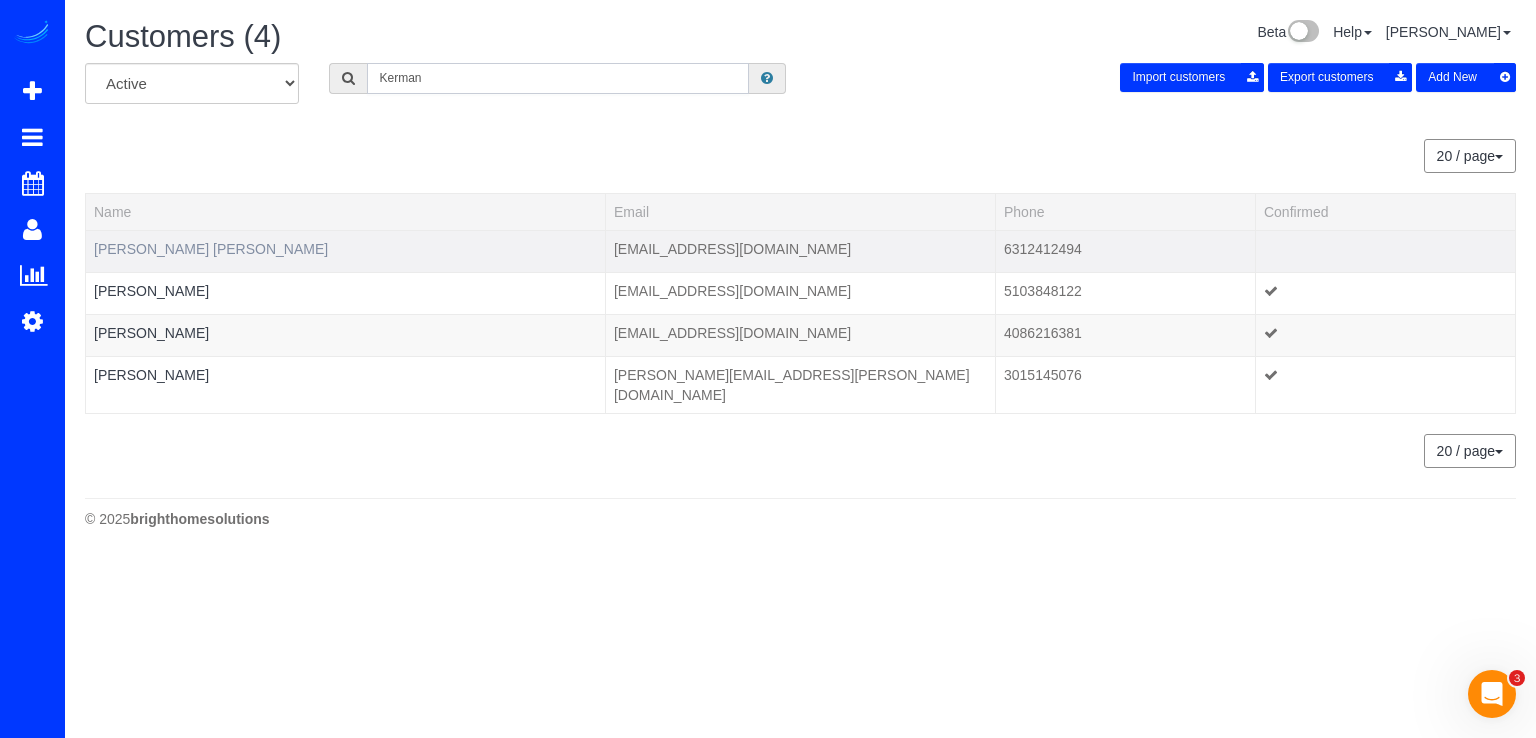 type on "Kerman" 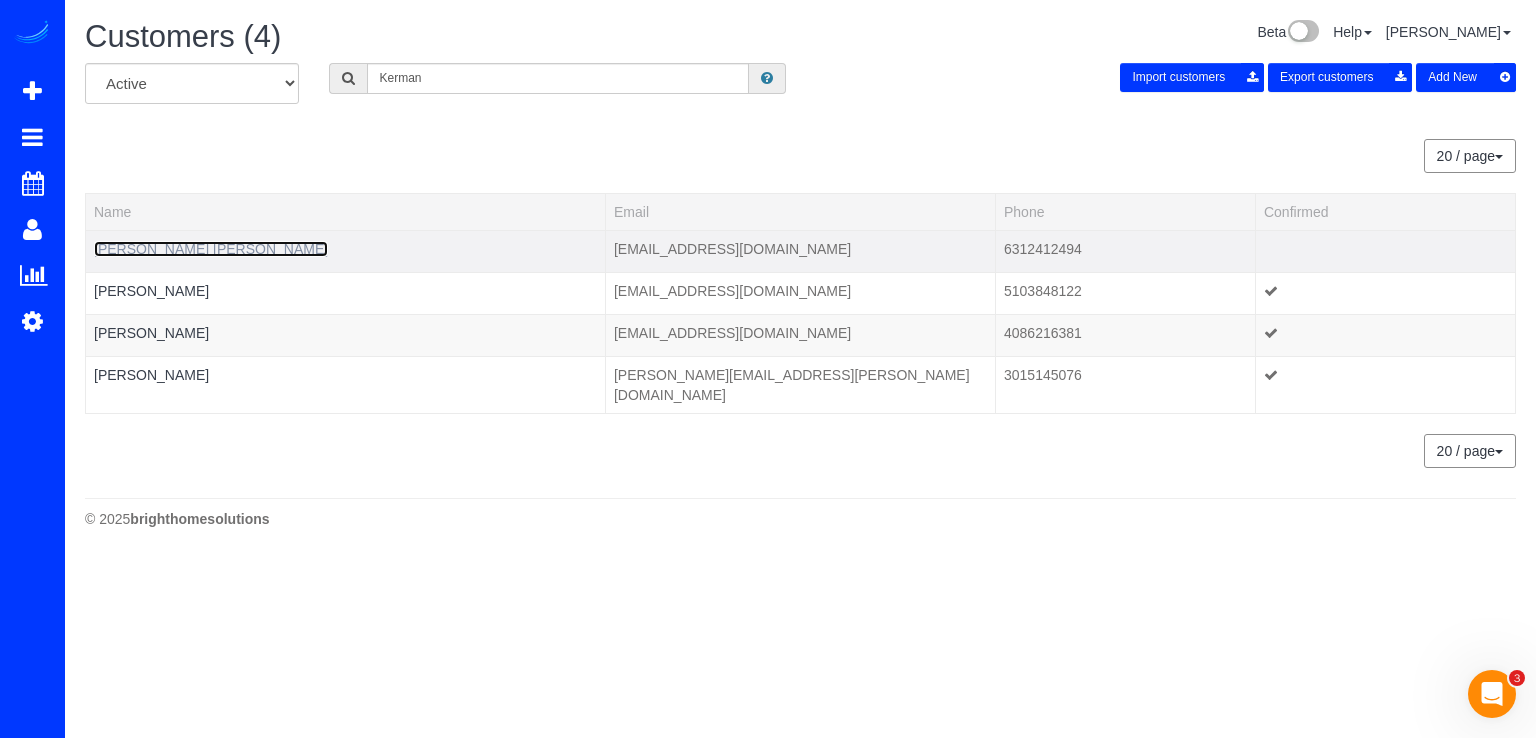 click on "[PERSON_NAME] [PERSON_NAME]" at bounding box center (211, 249) 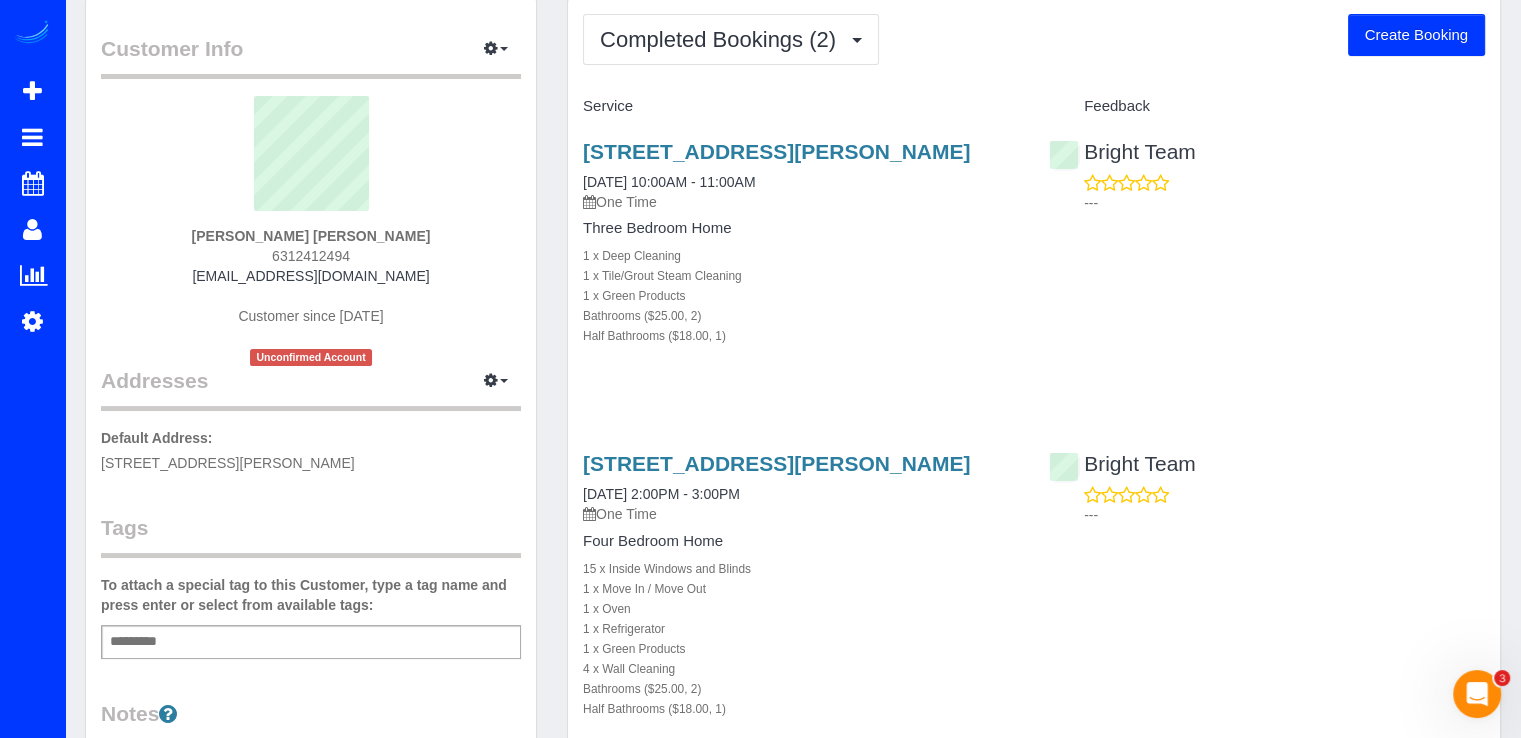 scroll, scrollTop: 0, scrollLeft: 0, axis: both 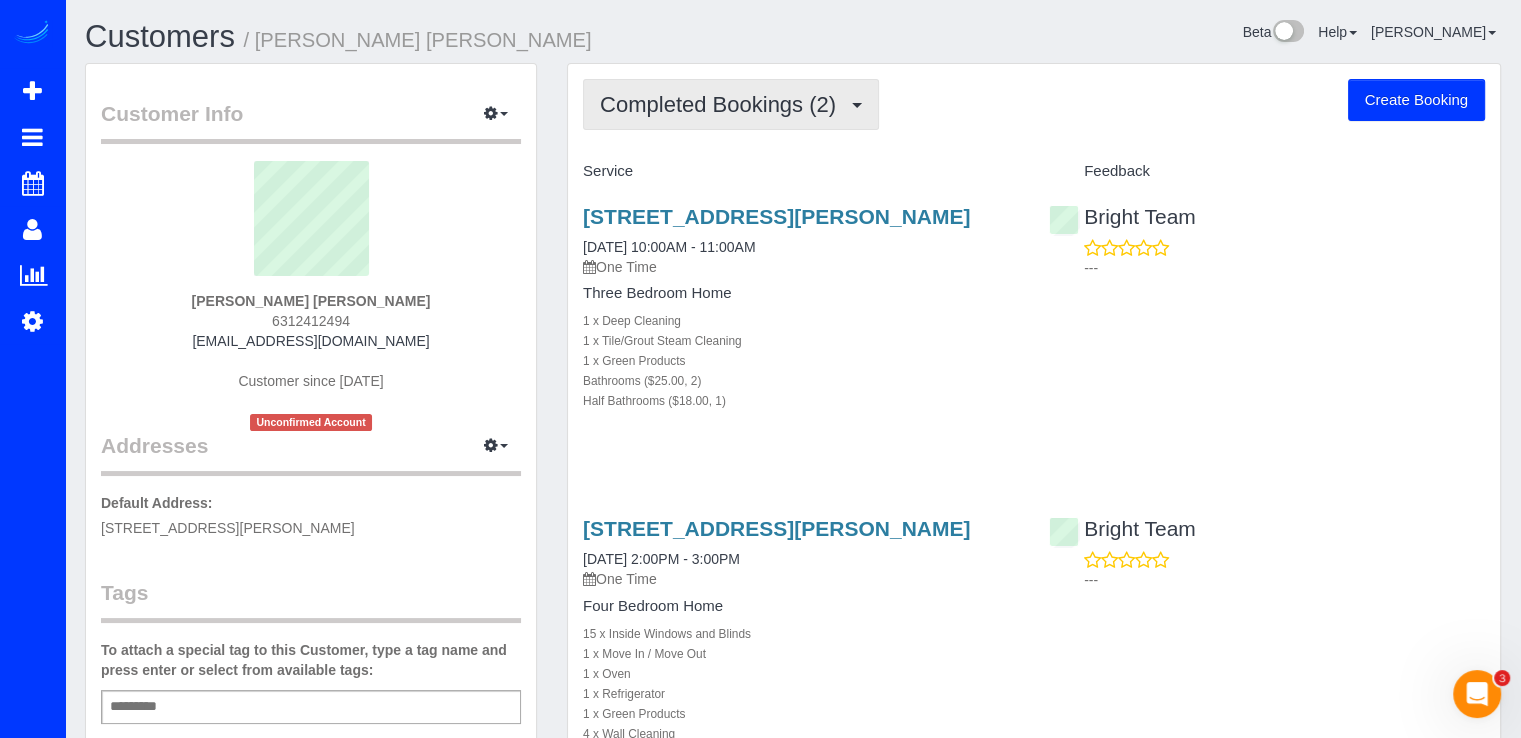 click on "Completed Bookings (2)" at bounding box center (723, 104) 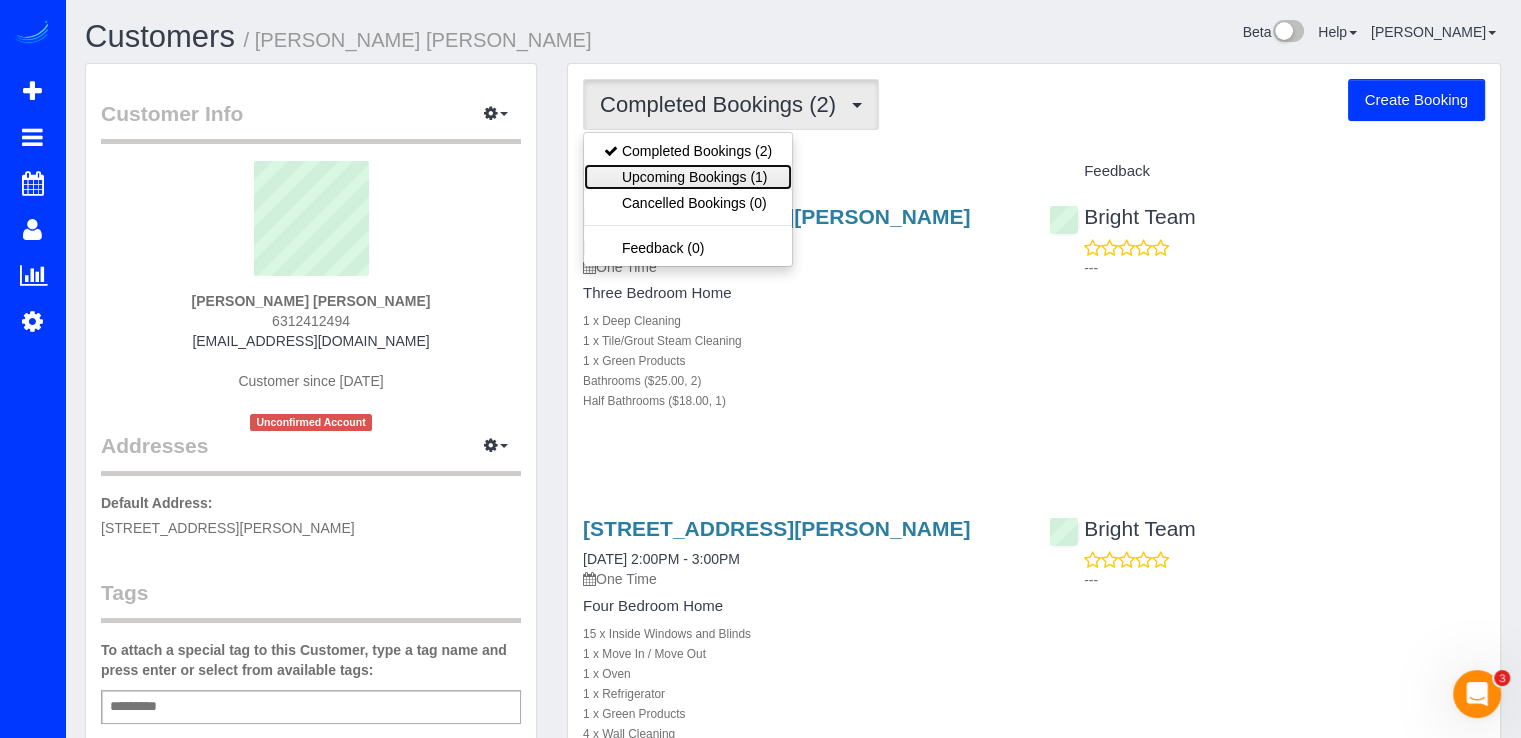 click on "Upcoming Bookings (1)" at bounding box center [688, 177] 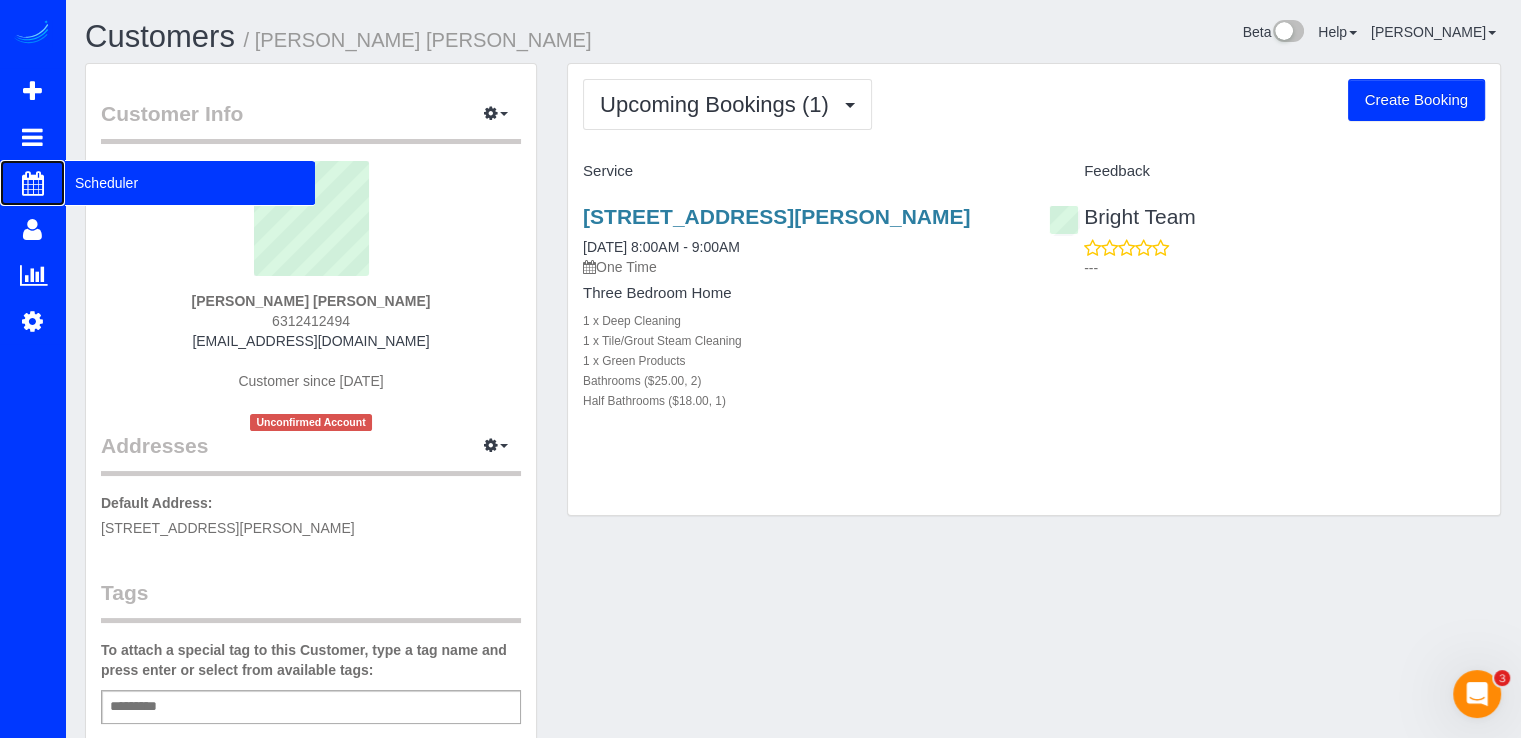 click on "Scheduler" at bounding box center (190, 183) 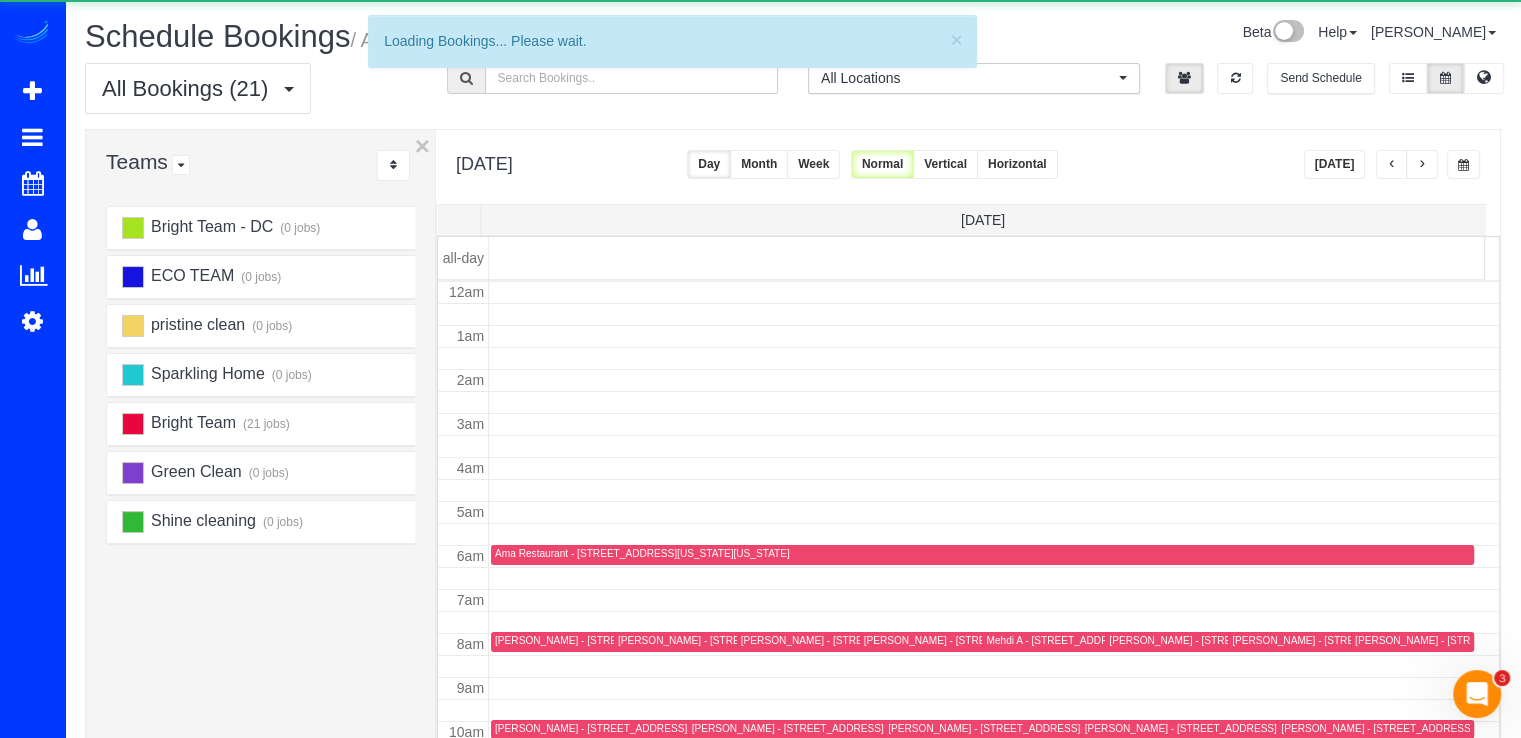 scroll, scrollTop: 263, scrollLeft: 0, axis: vertical 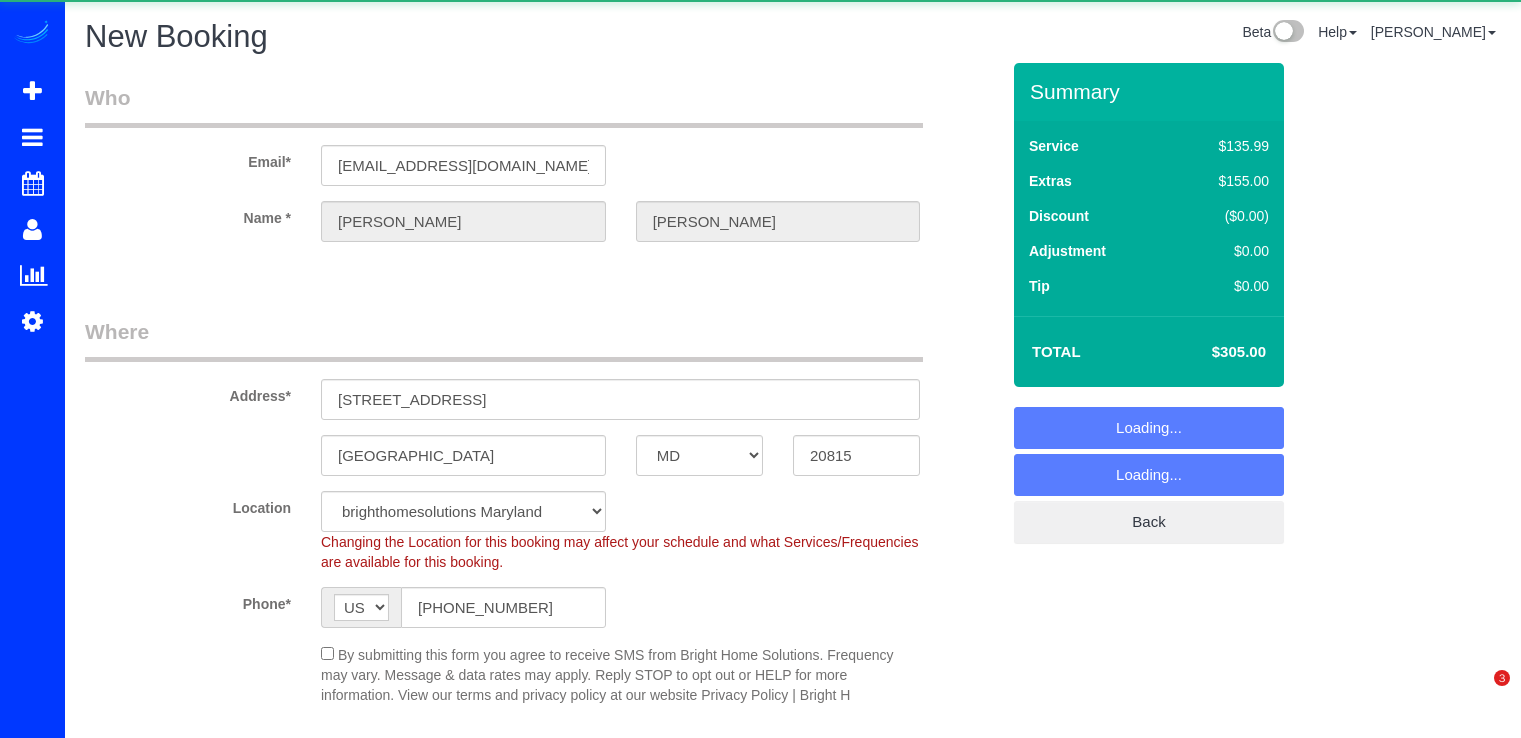 select on "MD" 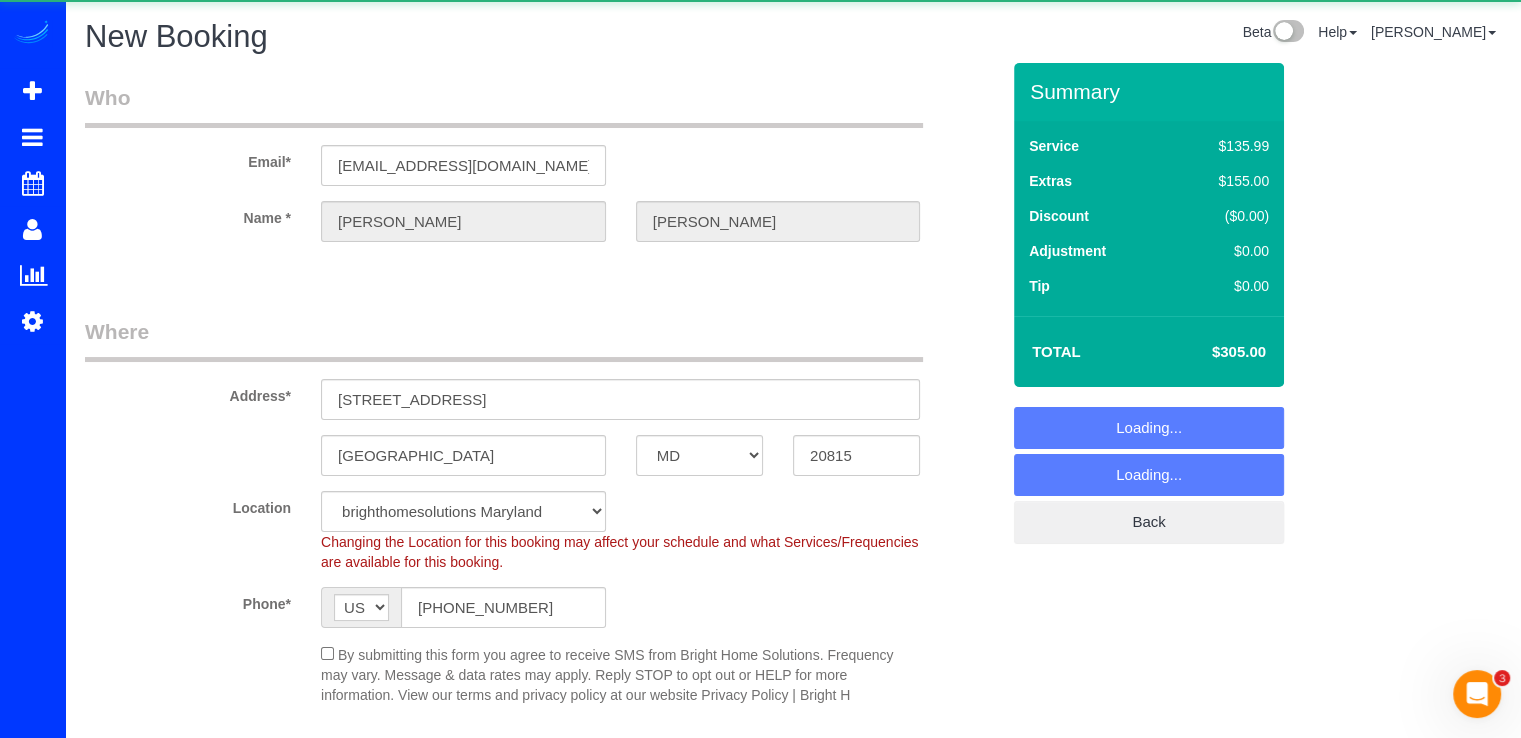 scroll, scrollTop: 0, scrollLeft: 0, axis: both 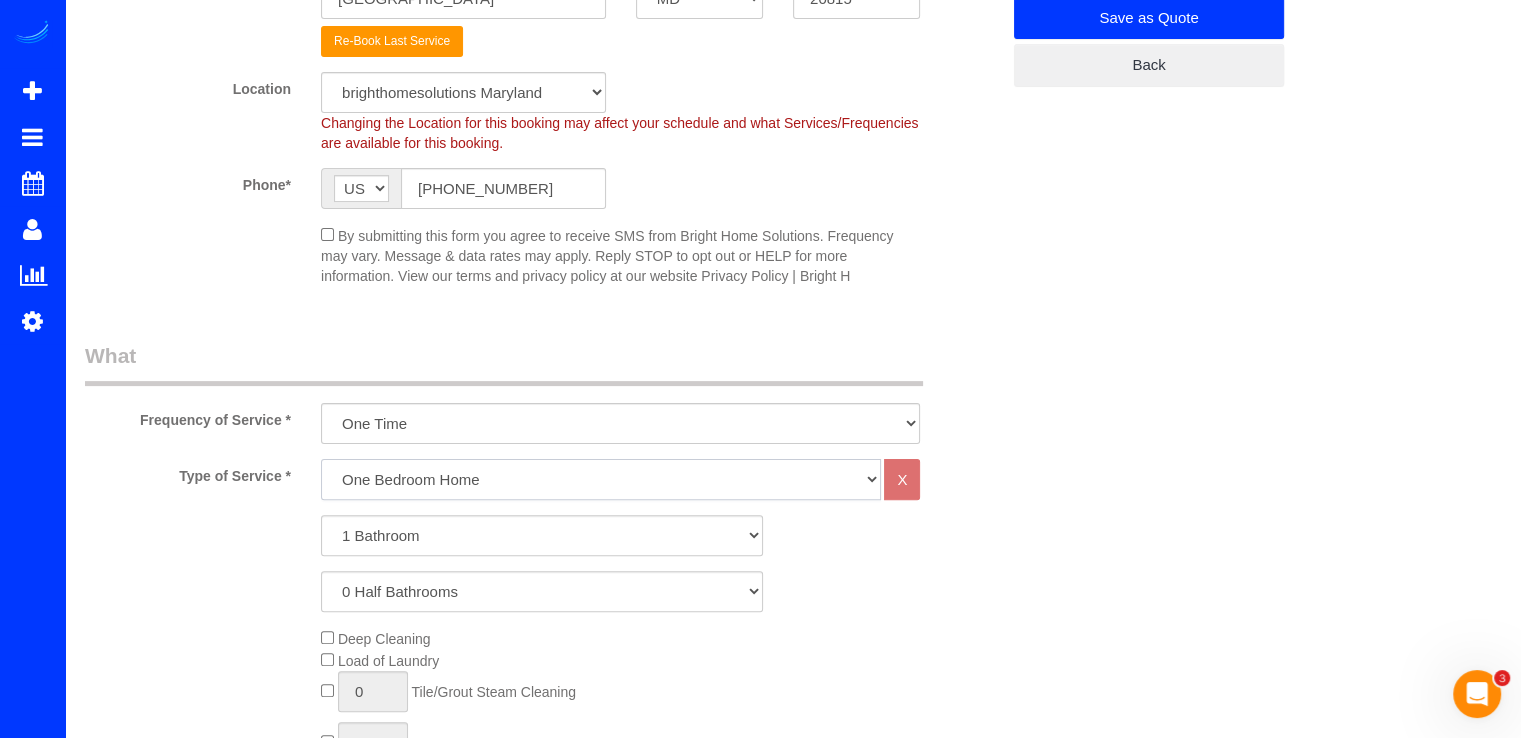 click on "One Bedroom Home Two Bedroom Home Three Bedroom Home Four Bedroom Home Five Bedroom Home Six Bedroom Home COMMERCIAL FACILITY Trash Removal Service Seven Bedroom Home Eight Bedrooms Nine Bedrooms Ten Bedrooms Office Cleaning Garage Cleaning CARPET SHAMPOO Post-construction Cleaning Exterior Windows Cleaning" 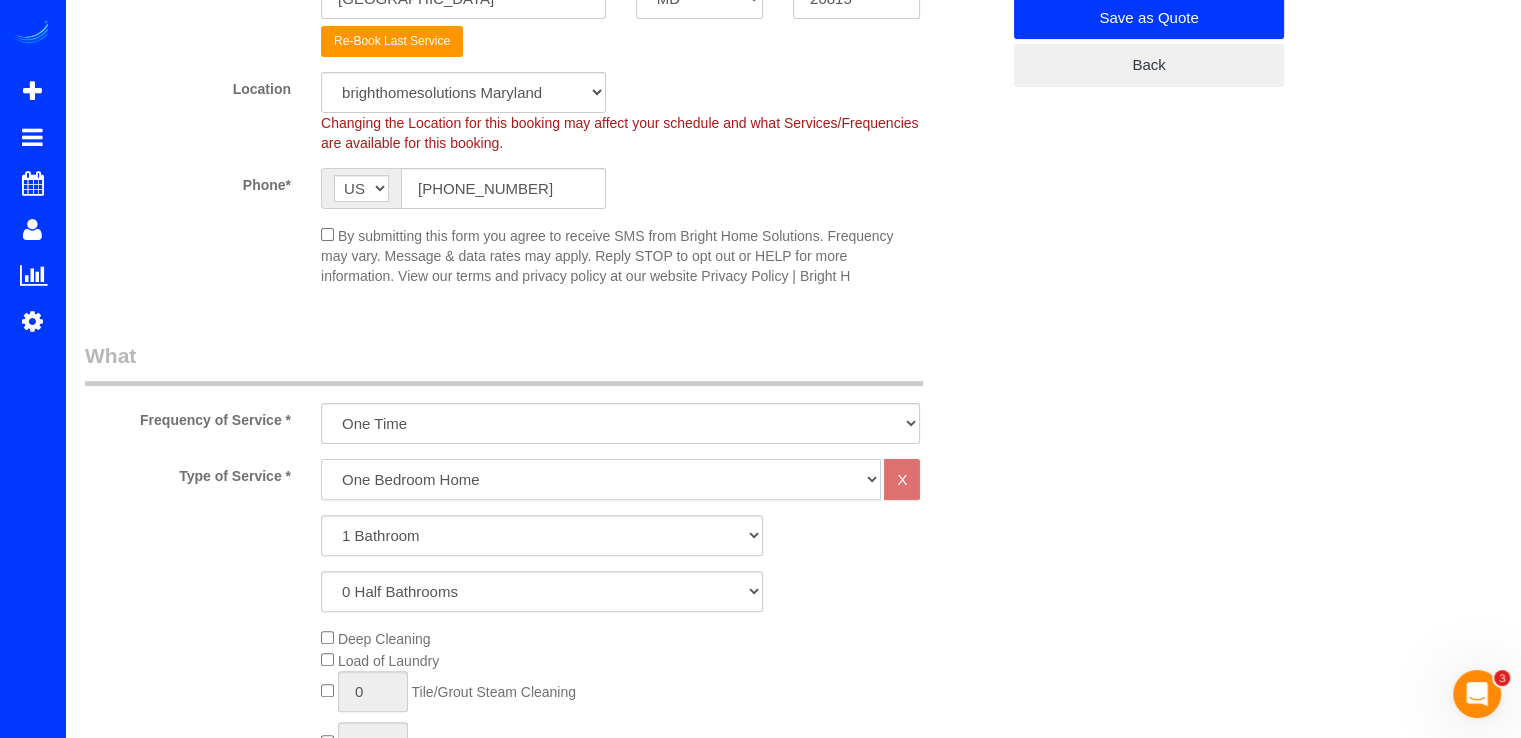 select on "256" 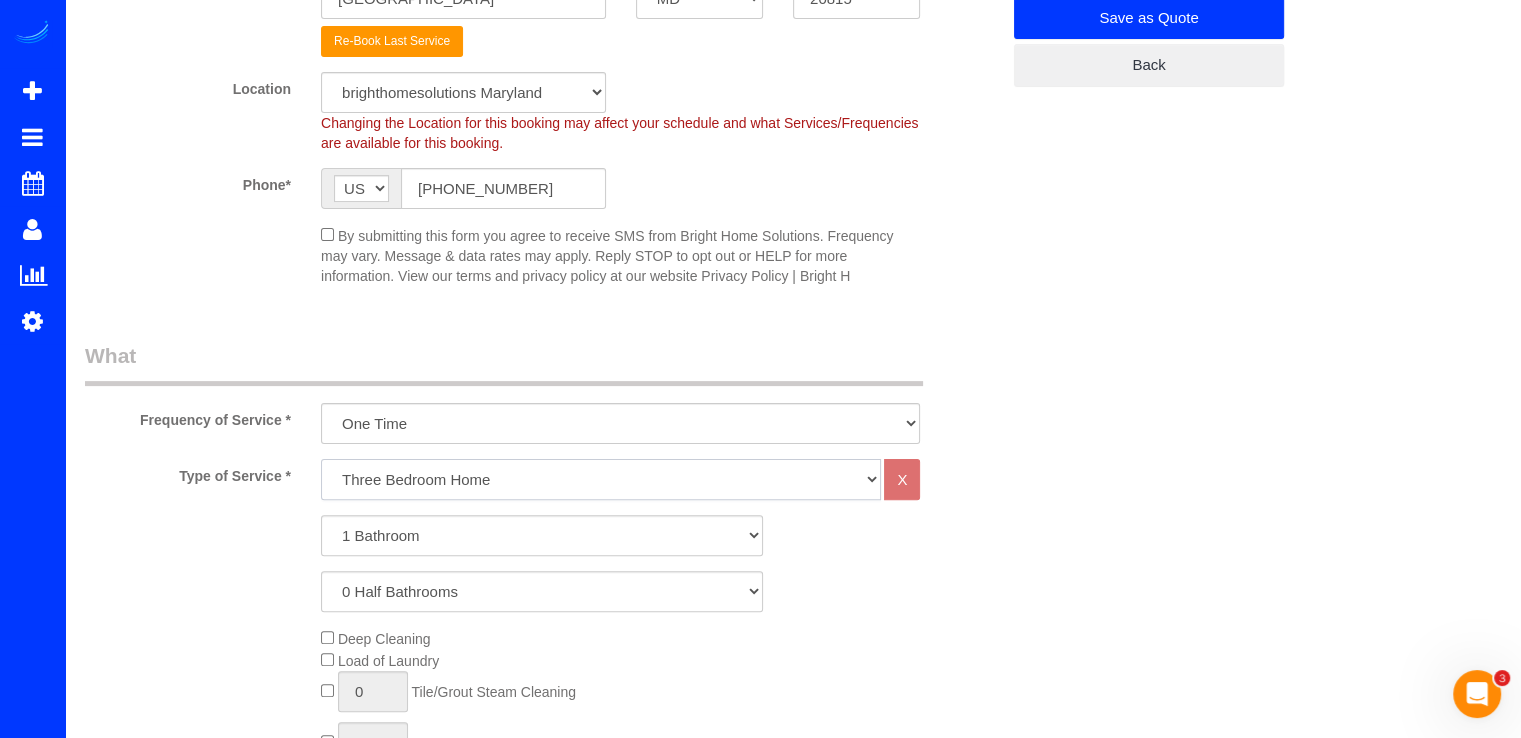 click on "One Bedroom Home Two Bedroom Home Three Bedroom Home Four Bedroom Home Five Bedroom Home Six Bedroom Home COMMERCIAL FACILITY Trash Removal Service Seven Bedroom Home Eight Bedrooms Nine Bedrooms Ten Bedrooms Office Cleaning Garage Cleaning CARPET SHAMPOO Post-construction Cleaning Exterior Windows Cleaning" 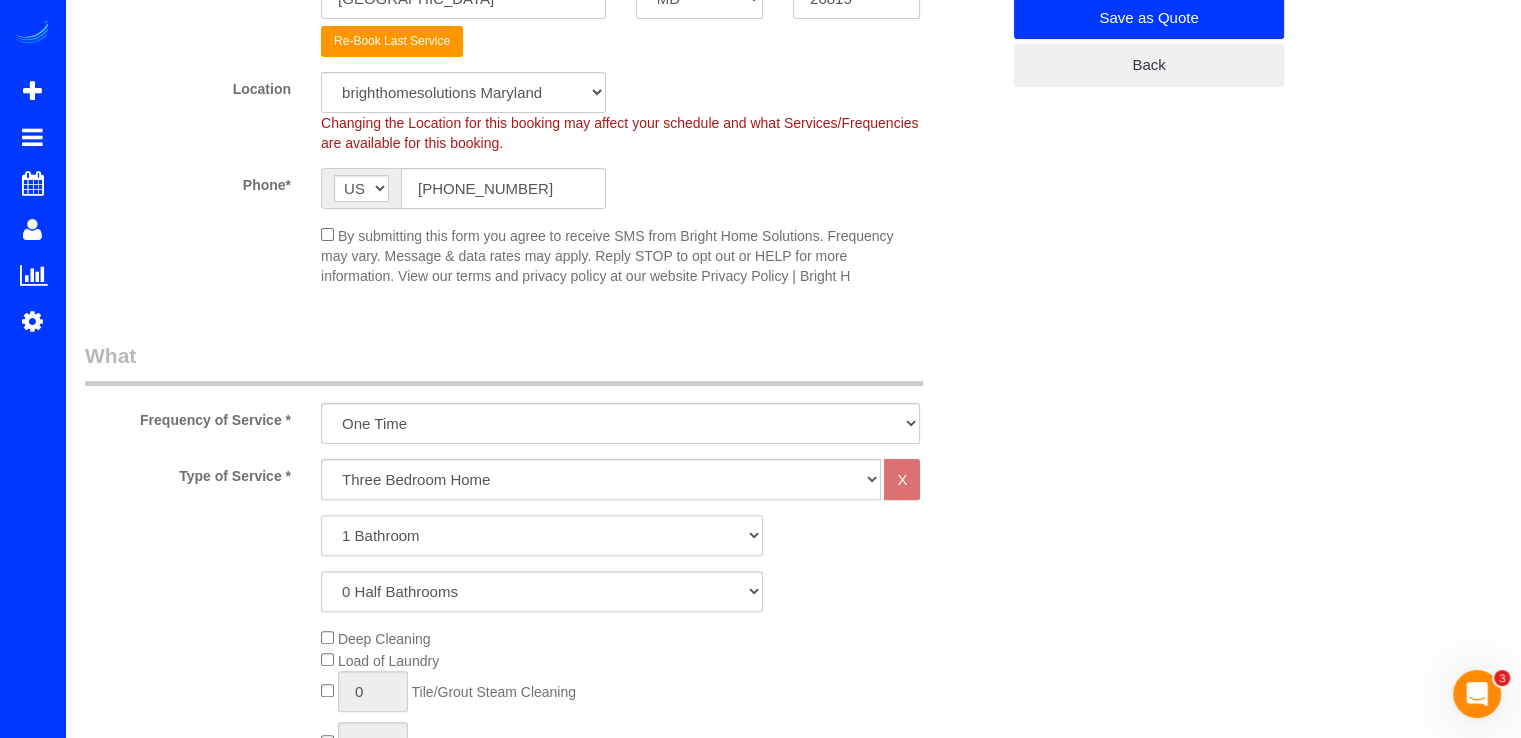 click on "1 Bathroom
2 Bathrooms
3 Bathrooms
4 Bathrooms
5 Bathrooms
6 Bathrooms
7 Bathrooms
8 Bathrooms
9 Bathrooms
10 Bathrooms" 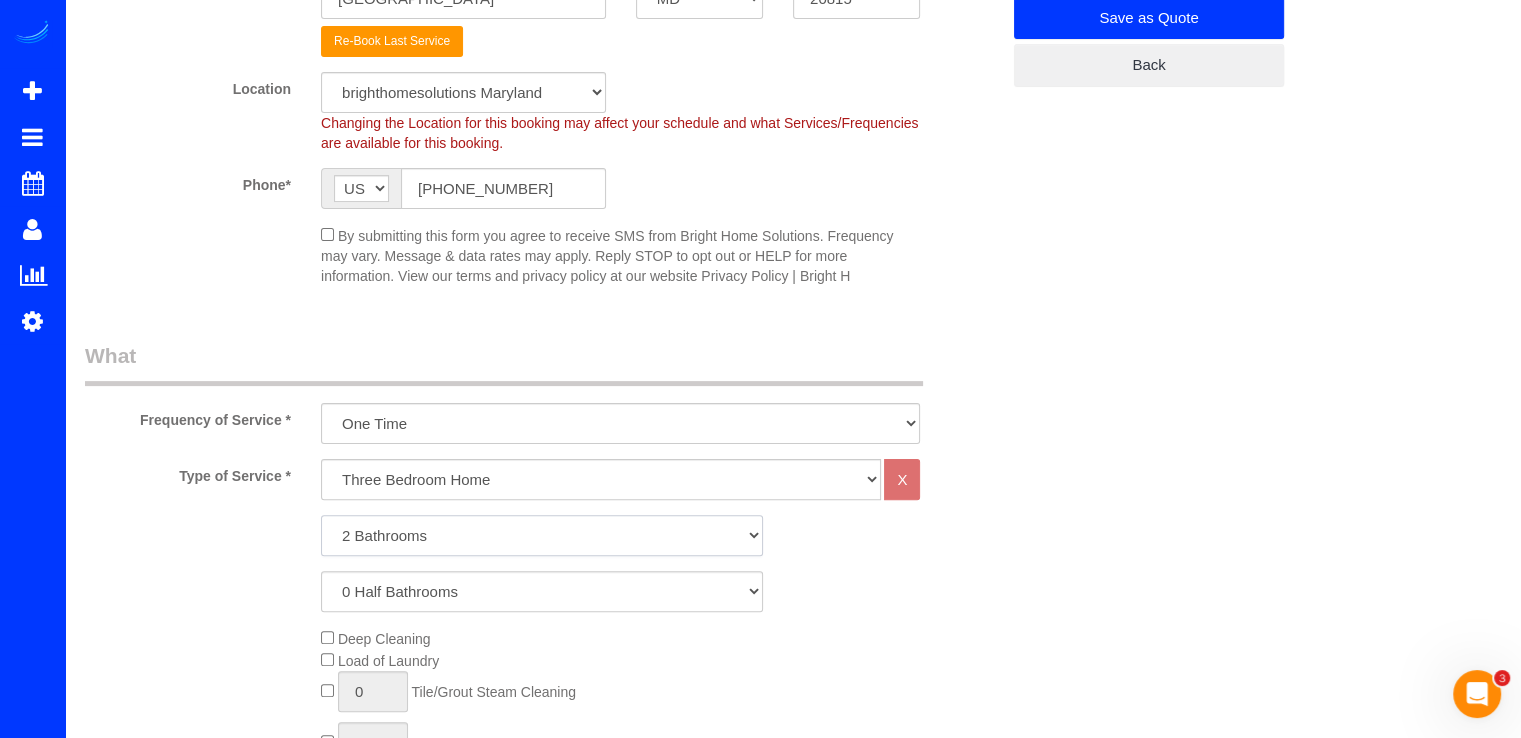 click on "1 Bathroom
2 Bathrooms
3 Bathrooms
4 Bathrooms
5 Bathrooms
6 Bathrooms
7 Bathrooms
8 Bathrooms
9 Bathrooms
10 Bathrooms" 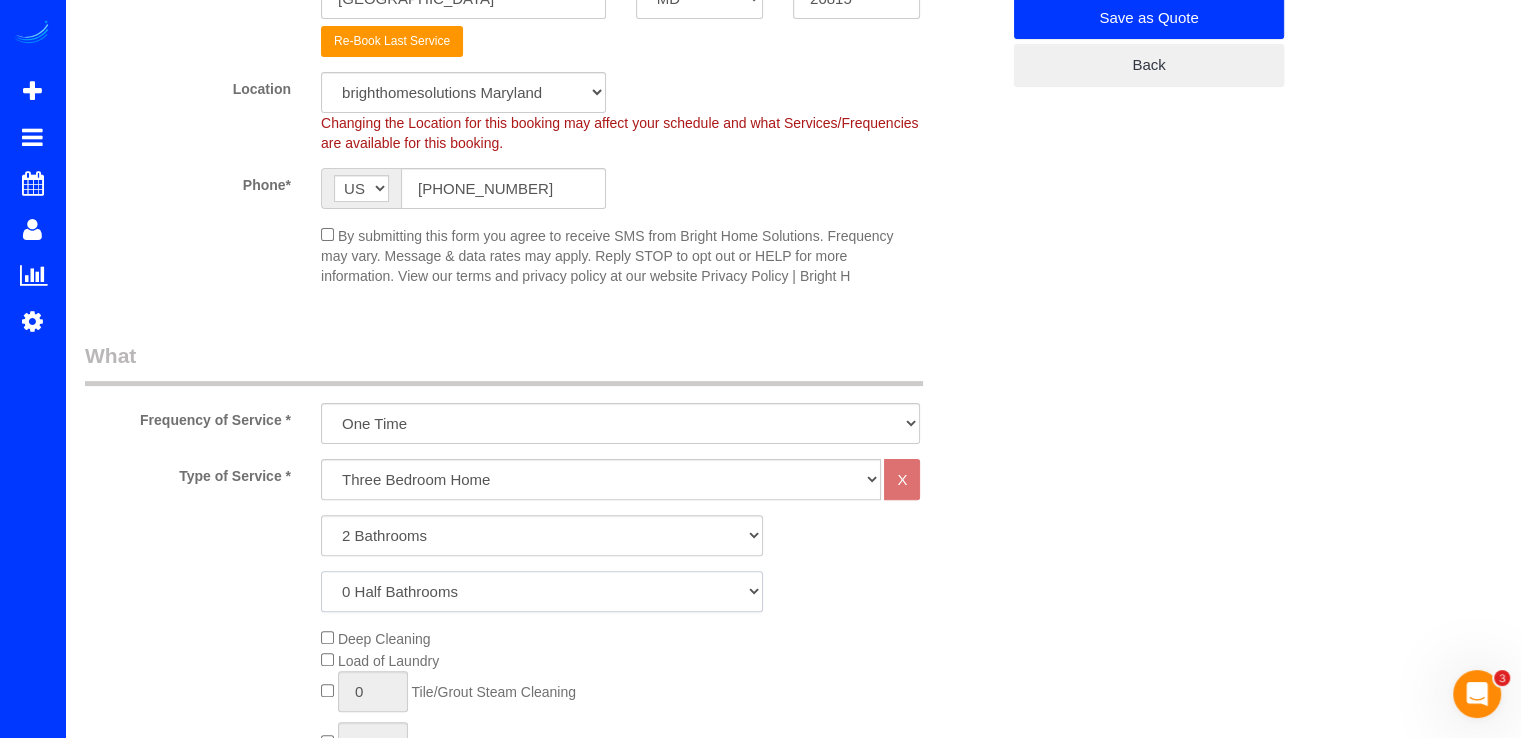 drag, startPoint x: 382, startPoint y: 577, endPoint x: 381, endPoint y: 590, distance: 13.038404 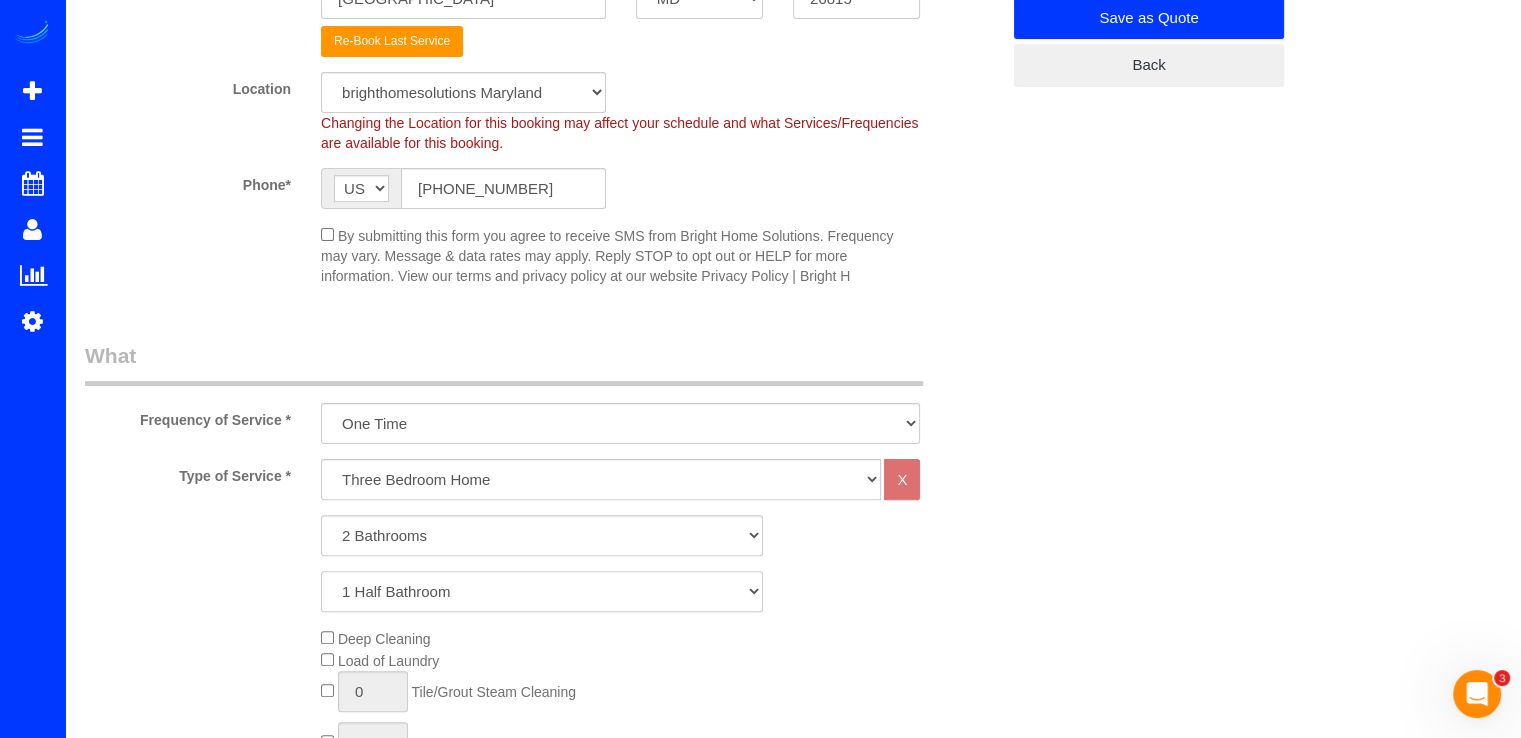 click on "0 Half Bathrooms
1 Half Bathroom
2 Half Bathrooms
3 Half Bathrooms
4 Half Bathrooms
5 Half Bathrooms" 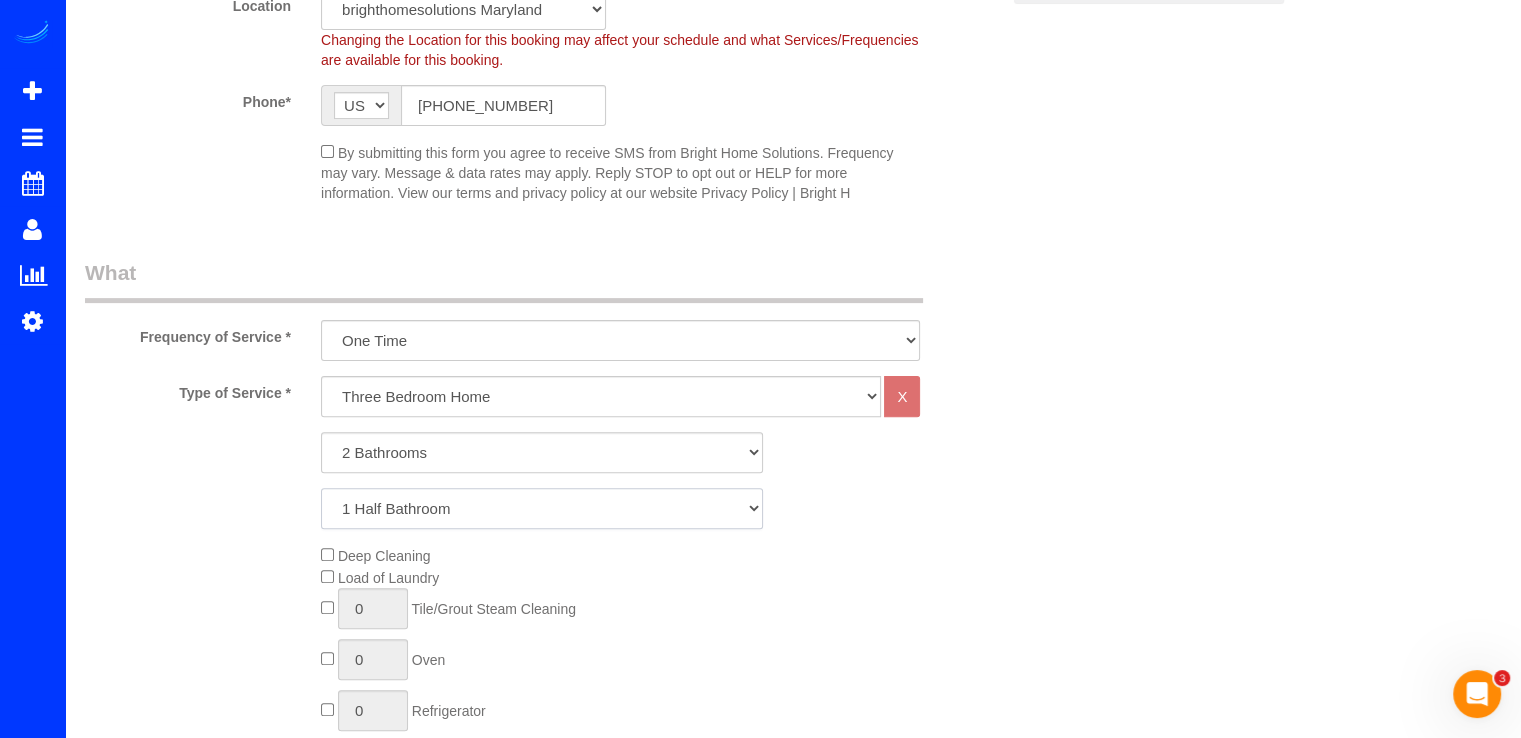 scroll, scrollTop: 457, scrollLeft: 0, axis: vertical 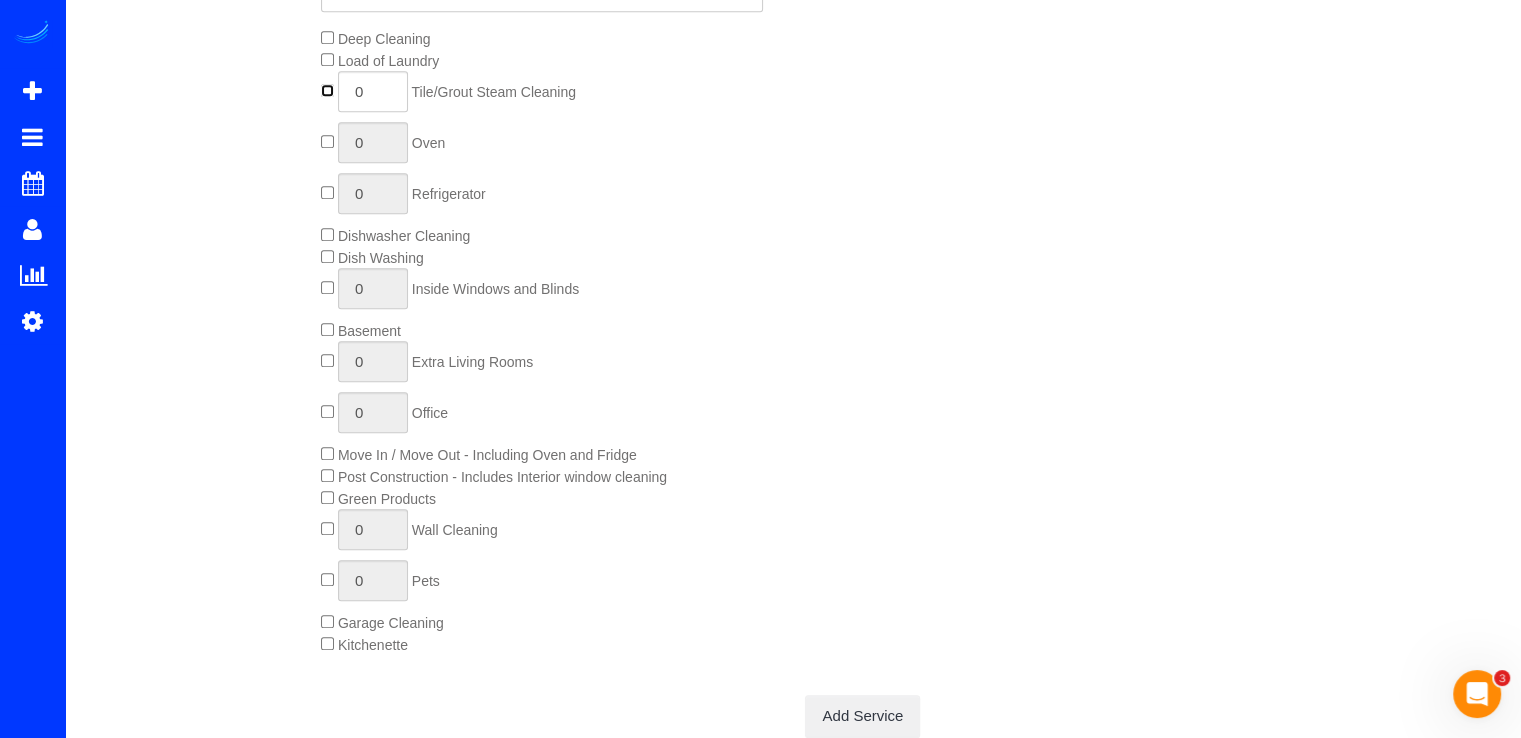 type on "1" 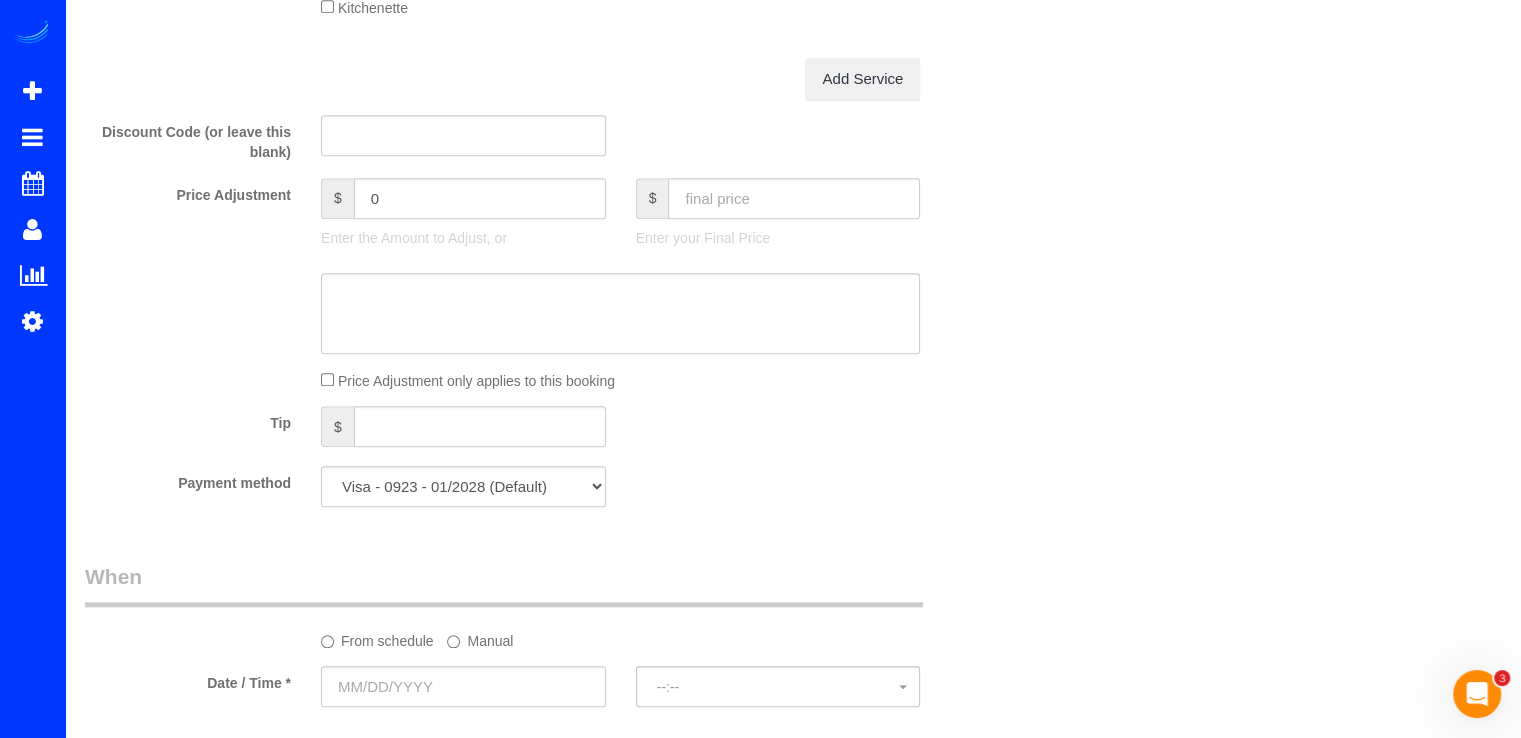 scroll, scrollTop: 1900, scrollLeft: 0, axis: vertical 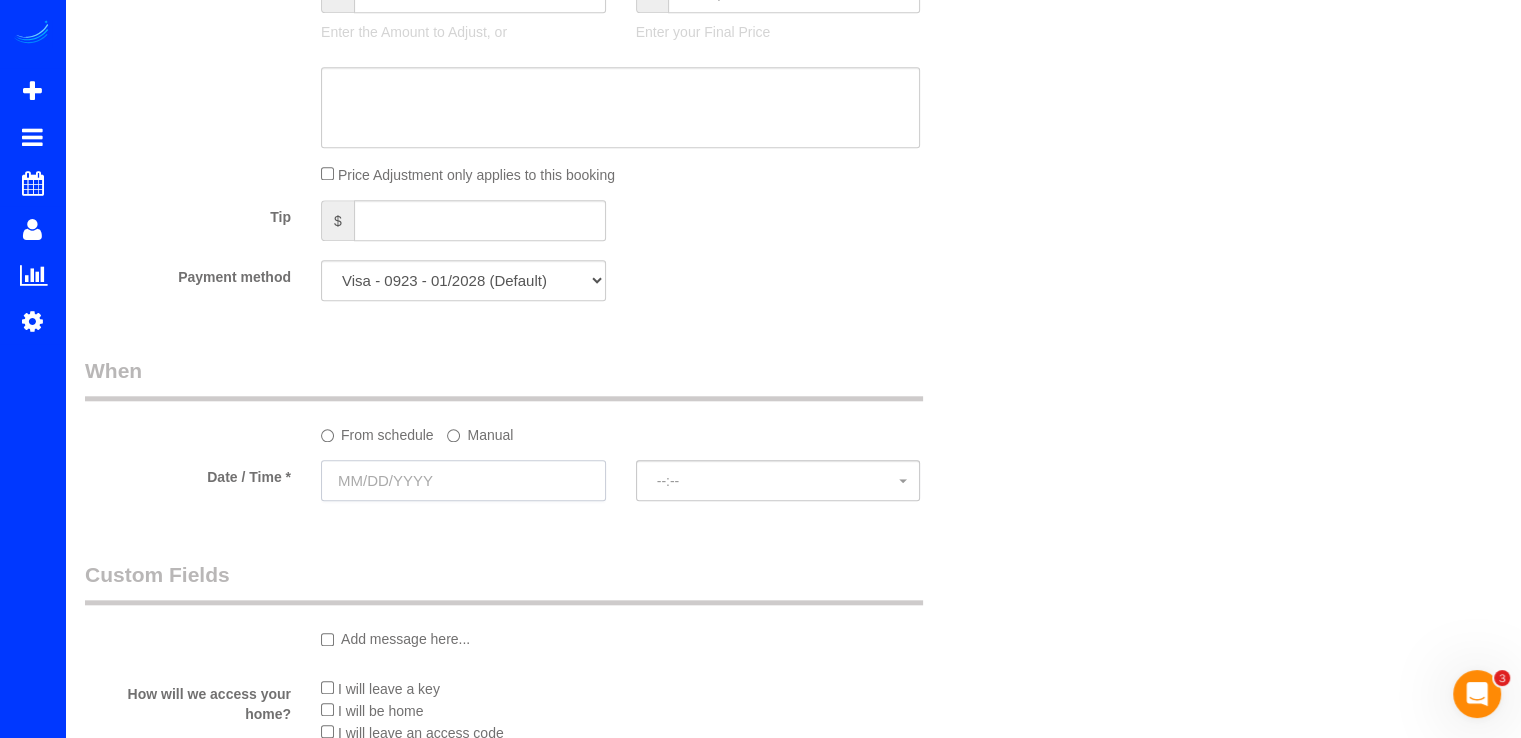 click at bounding box center [463, 480] 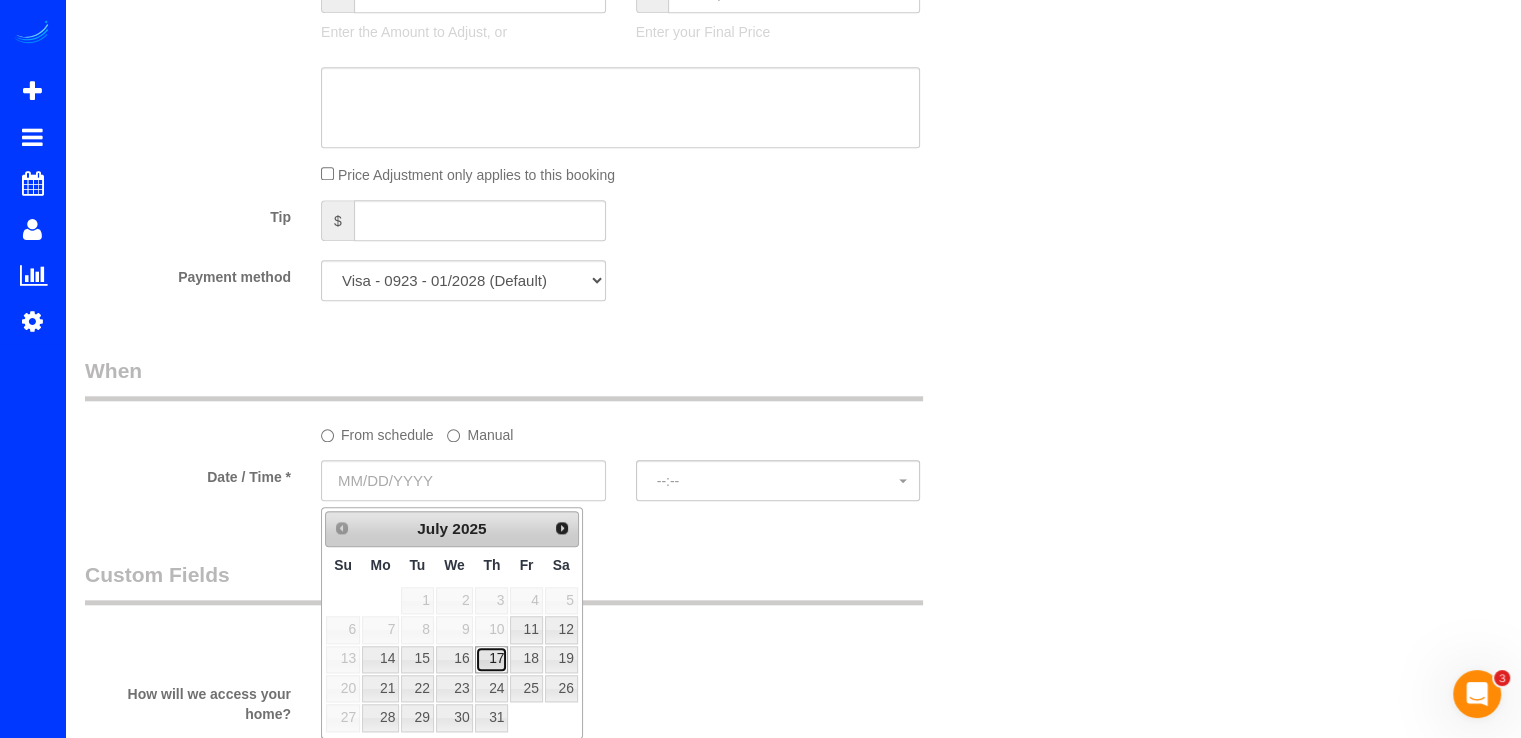 click on "17" at bounding box center [491, 659] 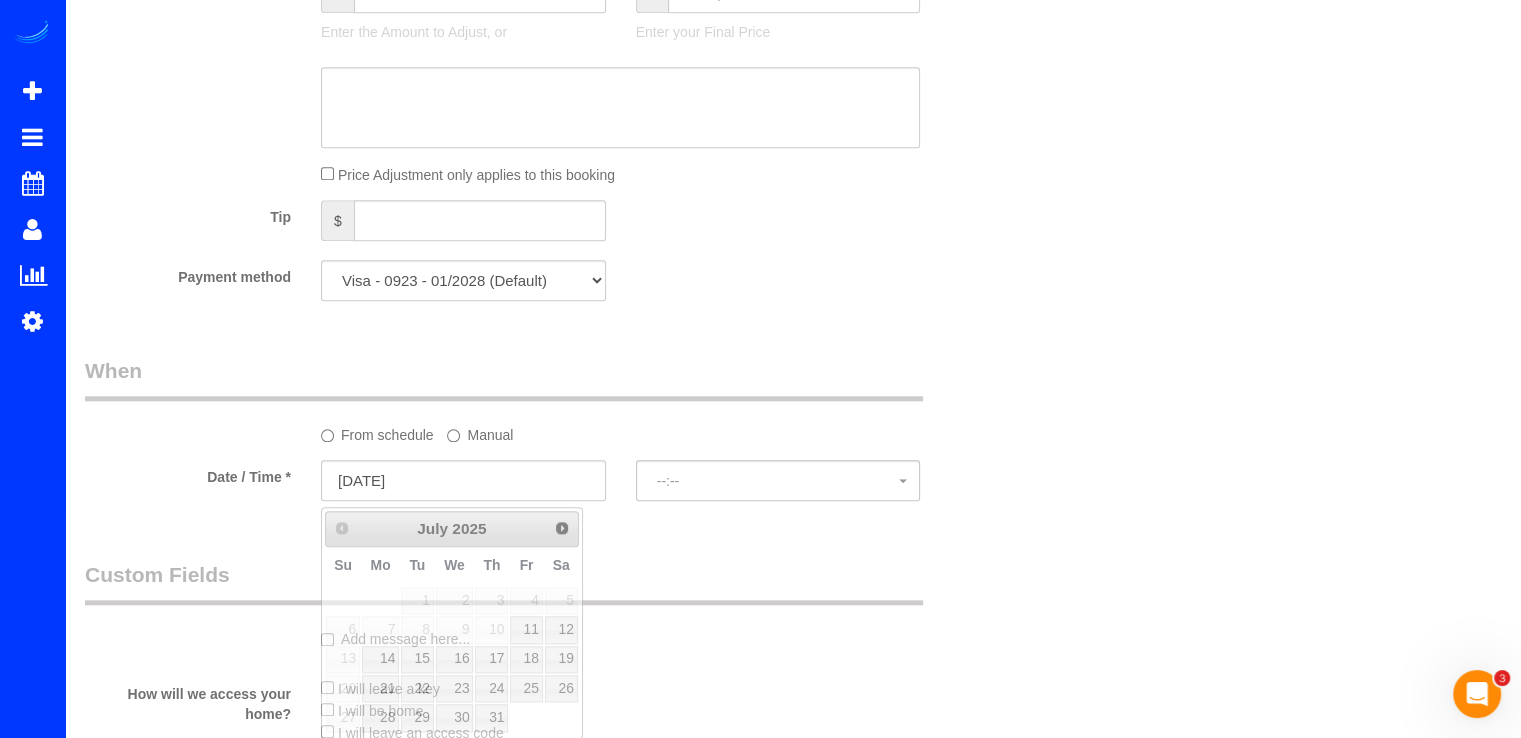 select on "spot1" 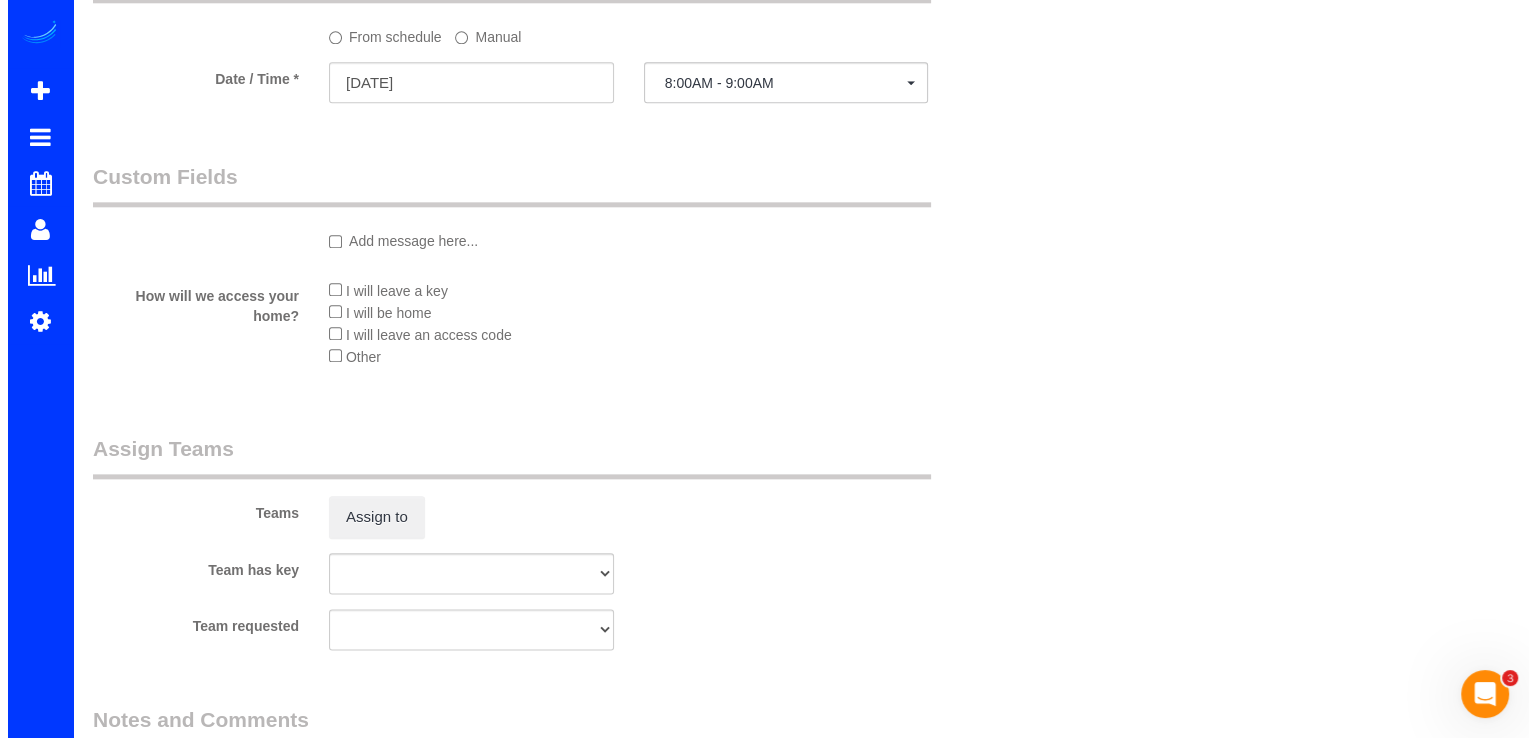 scroll, scrollTop: 2300, scrollLeft: 0, axis: vertical 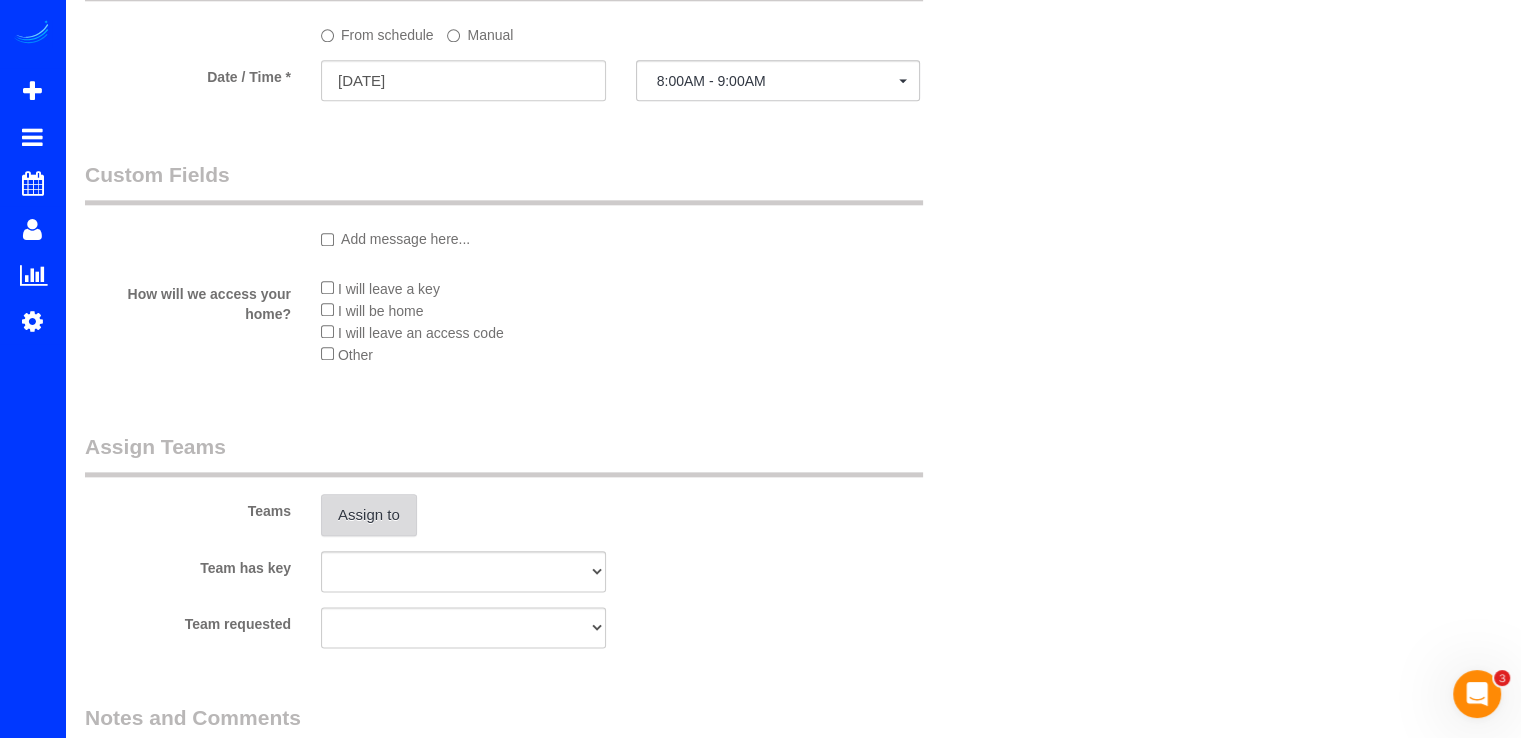 click on "Assign to" at bounding box center [369, 515] 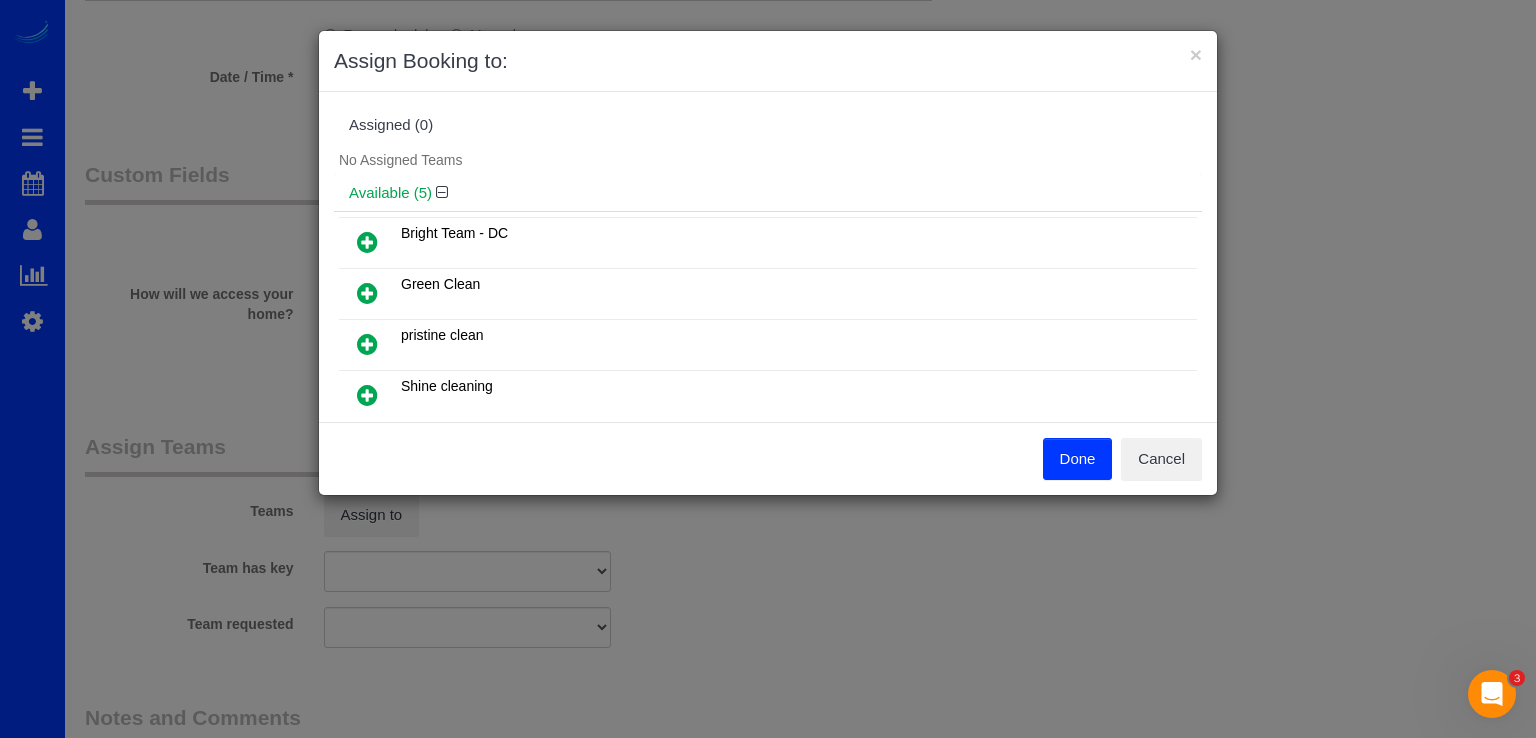 scroll, scrollTop: 320, scrollLeft: 0, axis: vertical 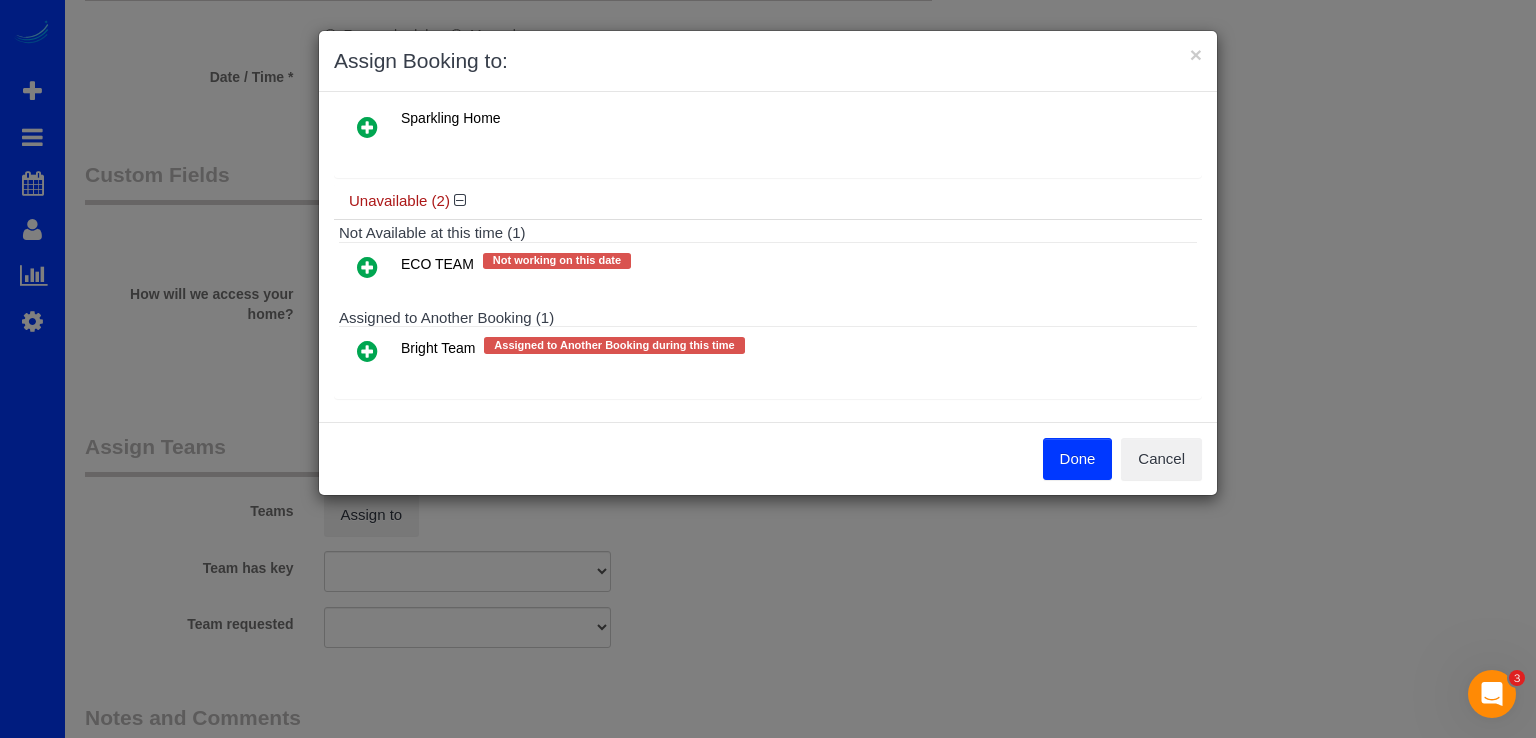 click at bounding box center (367, 351) 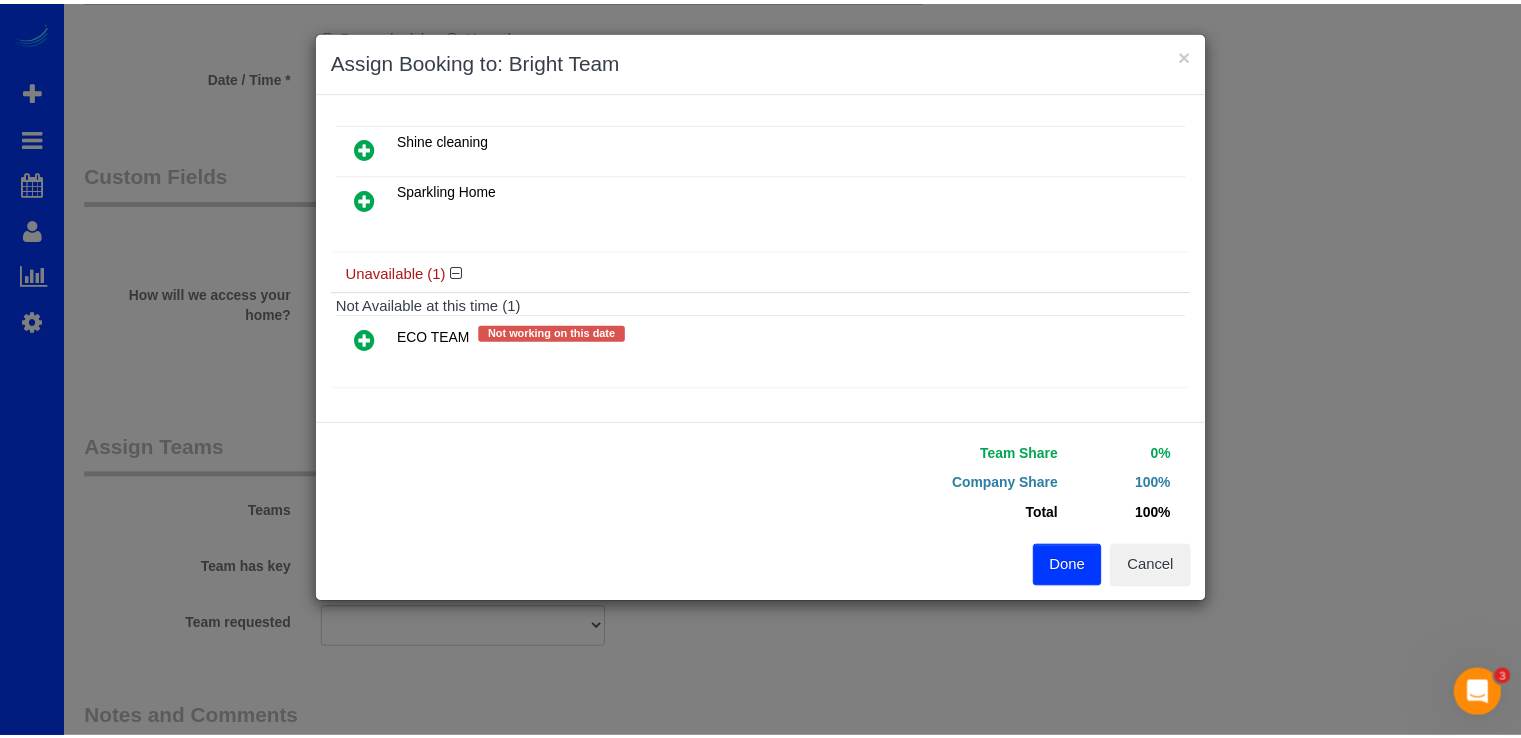 scroll, scrollTop: 284, scrollLeft: 0, axis: vertical 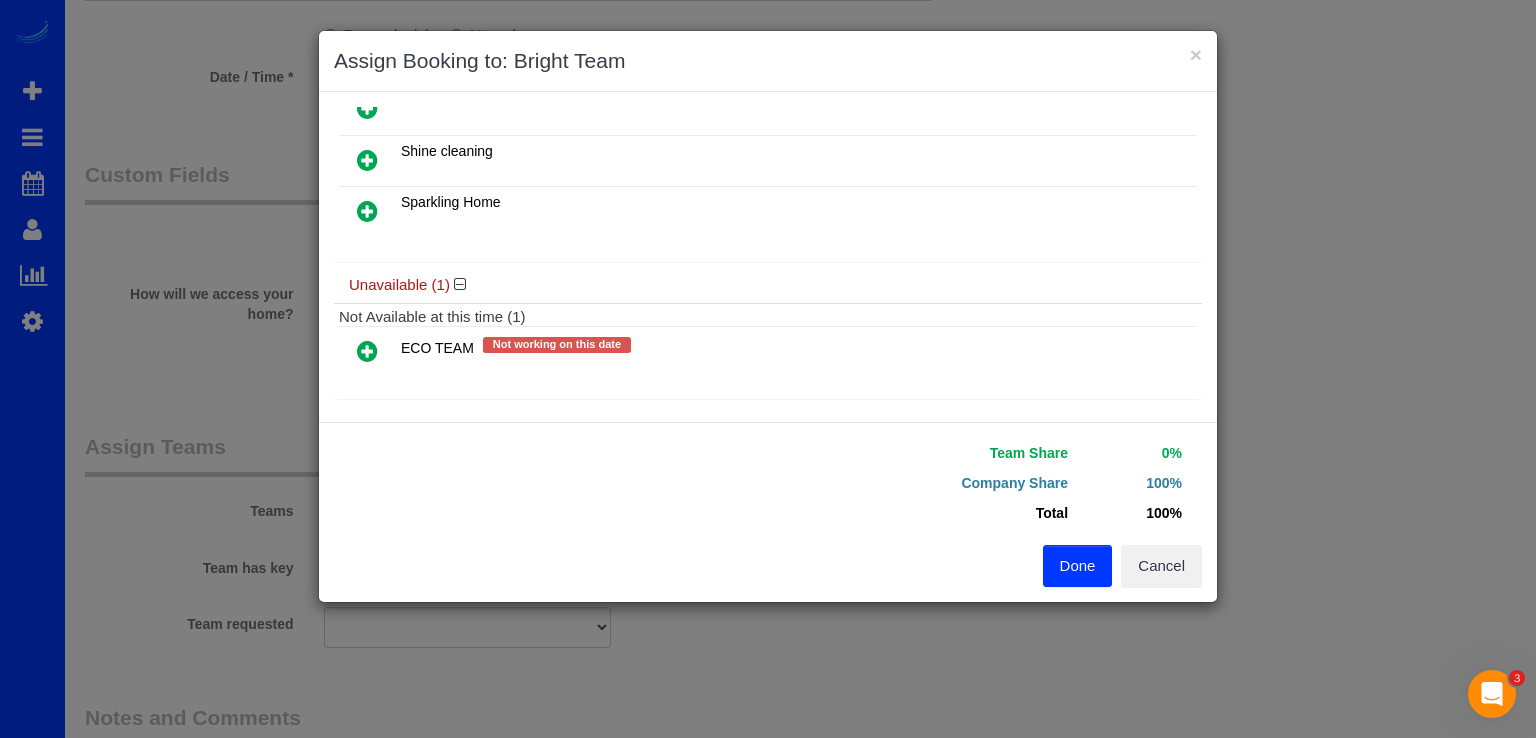 click on "Done" at bounding box center [1078, 566] 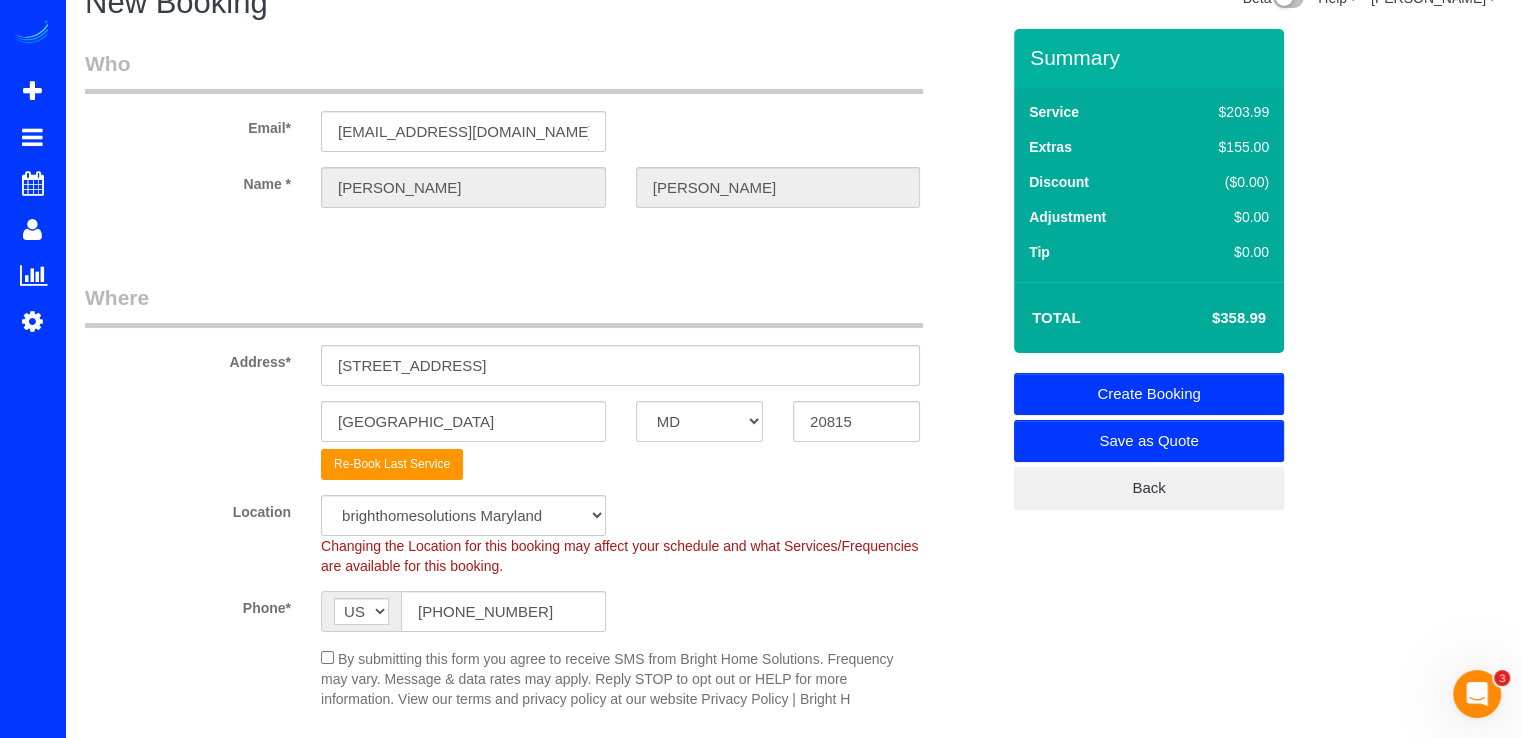 scroll, scrollTop: 0, scrollLeft: 0, axis: both 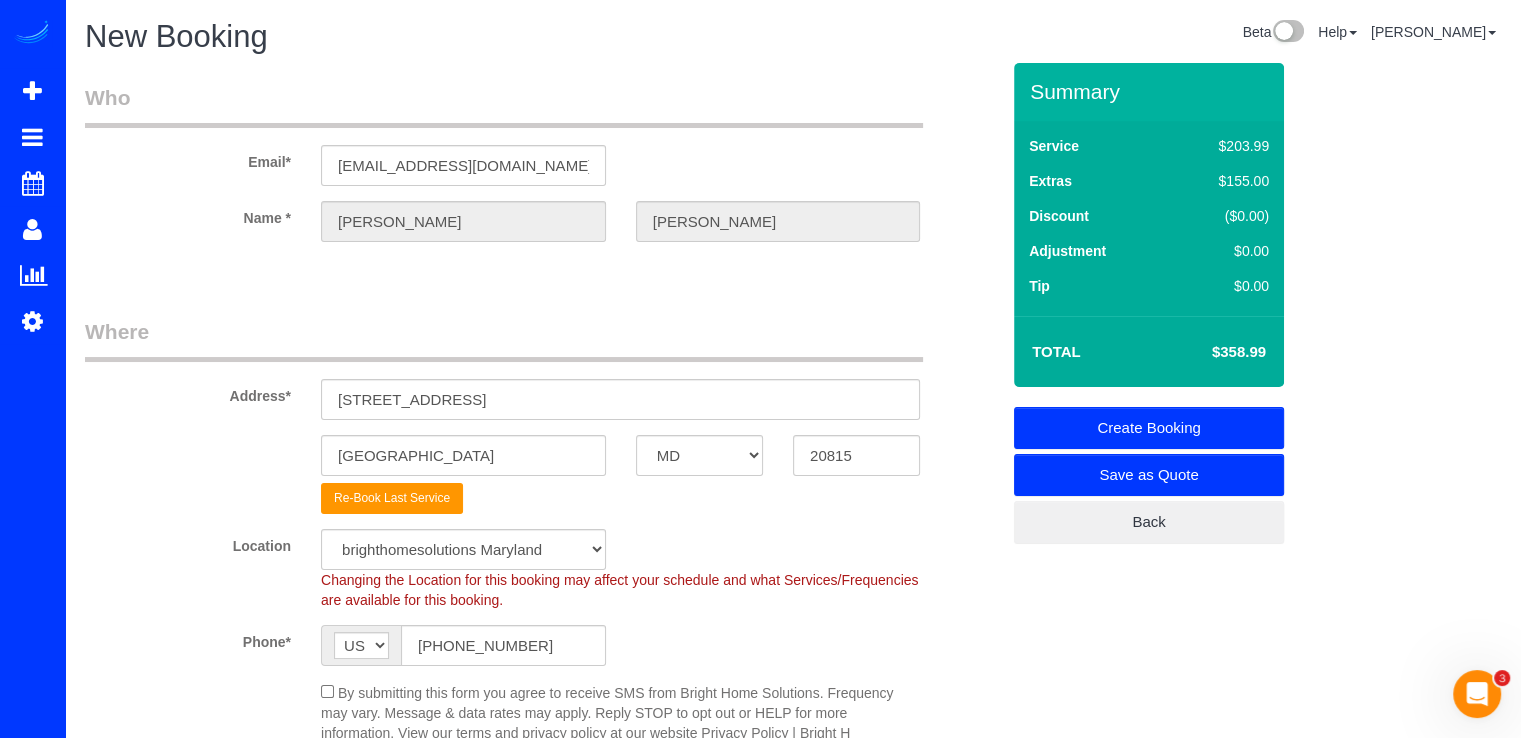 click on "Create Booking" at bounding box center [1149, 428] 